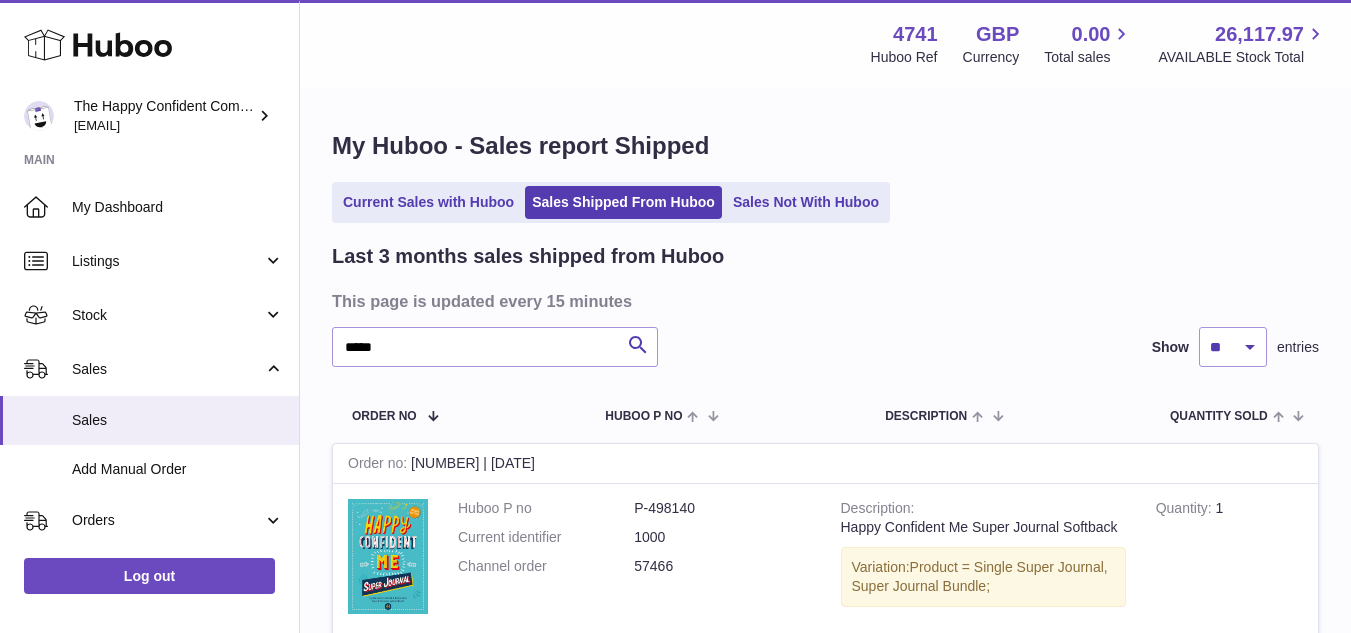 scroll, scrollTop: 236, scrollLeft: 0, axis: vertical 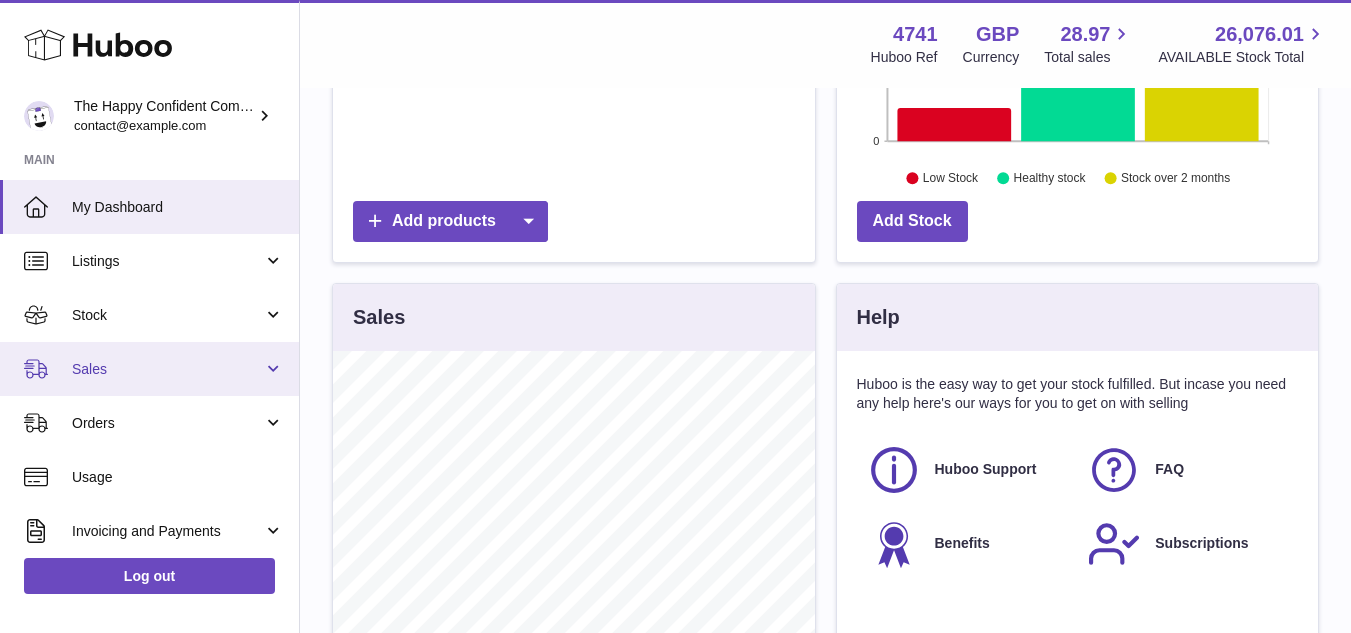 click on "Sales" at bounding box center [149, 369] 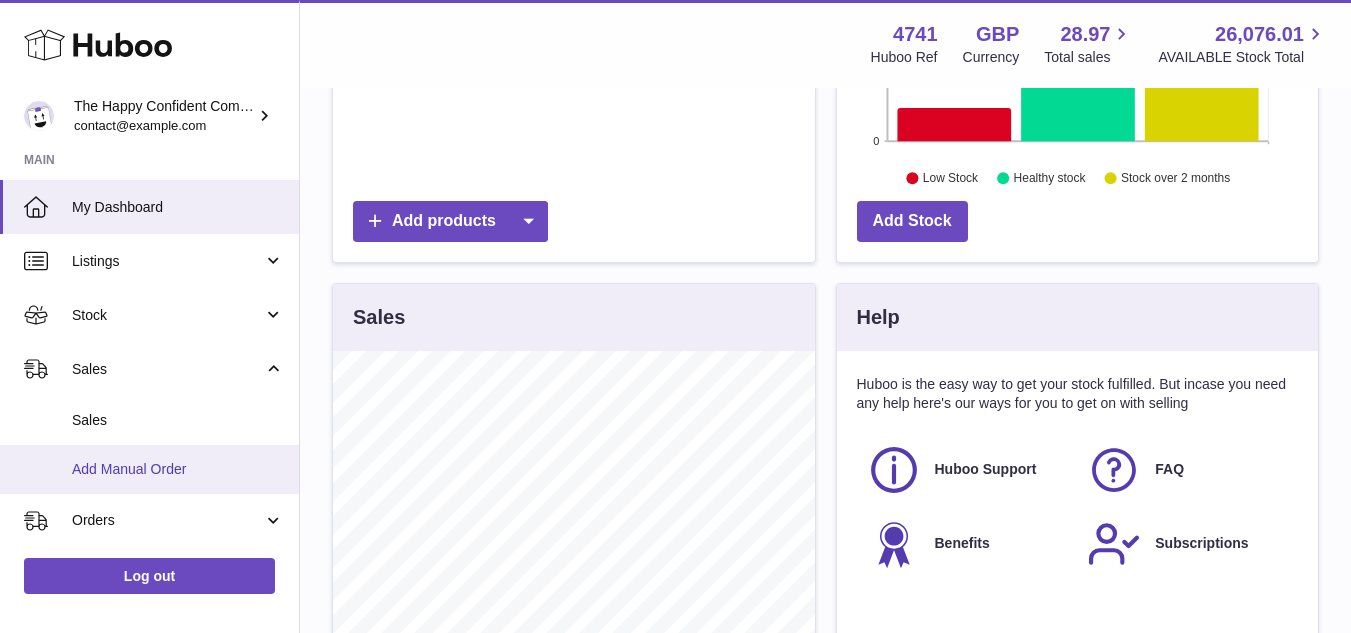 click on "Add Manual Order" at bounding box center (178, 469) 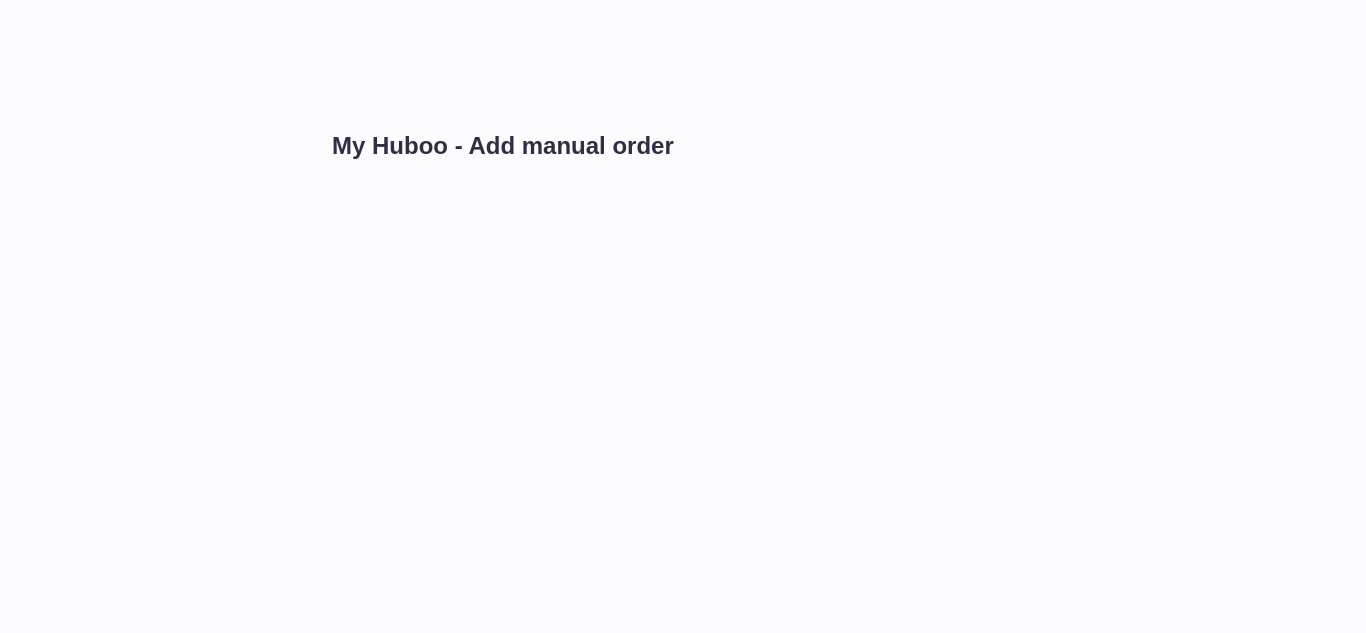 scroll, scrollTop: 0, scrollLeft: 0, axis: both 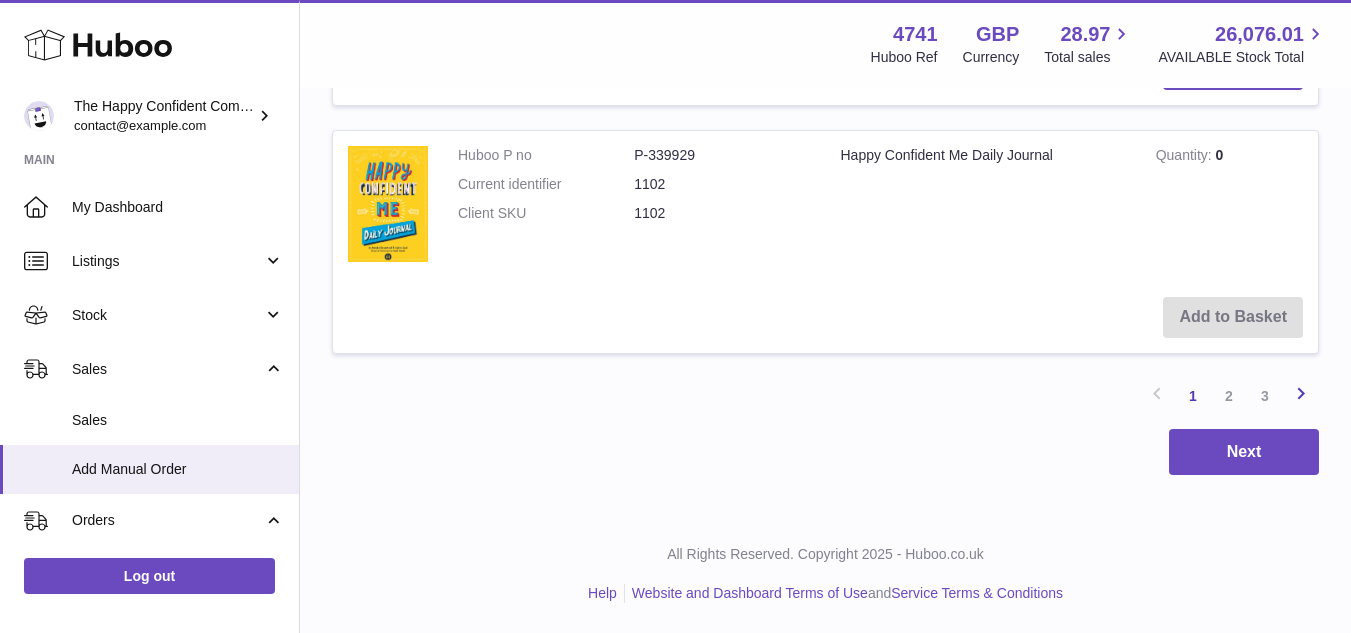 click at bounding box center (1301, 393) 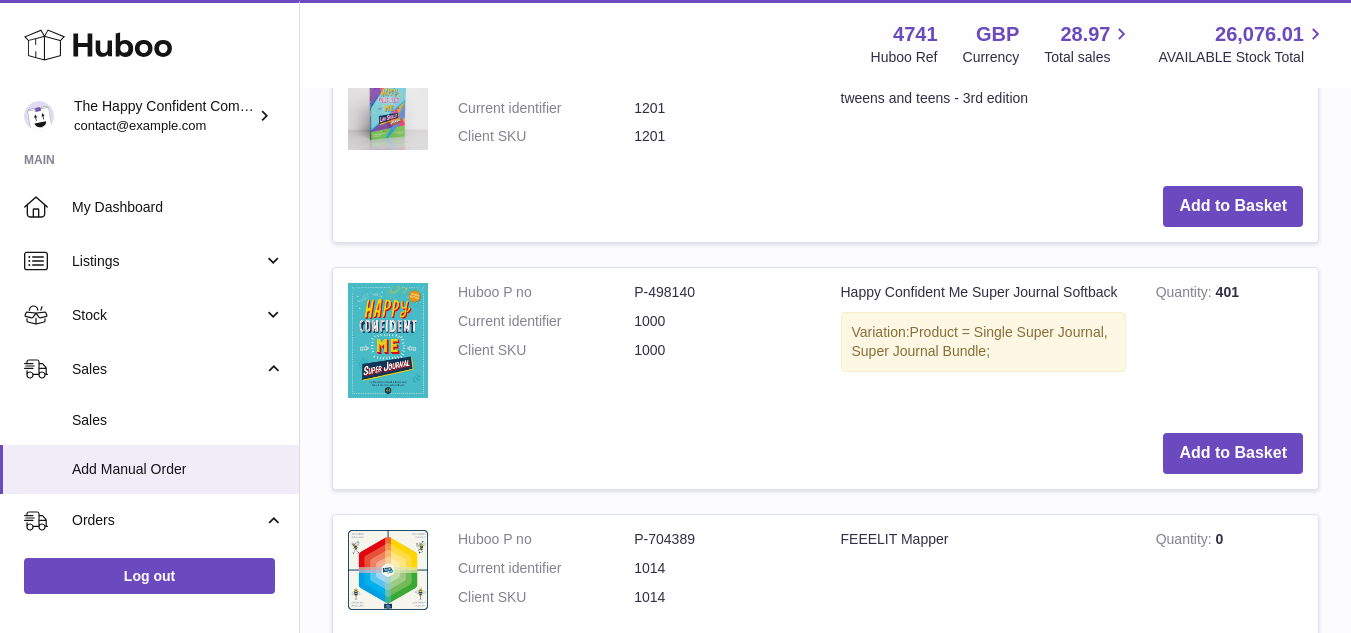 scroll, scrollTop: 1319, scrollLeft: 0, axis: vertical 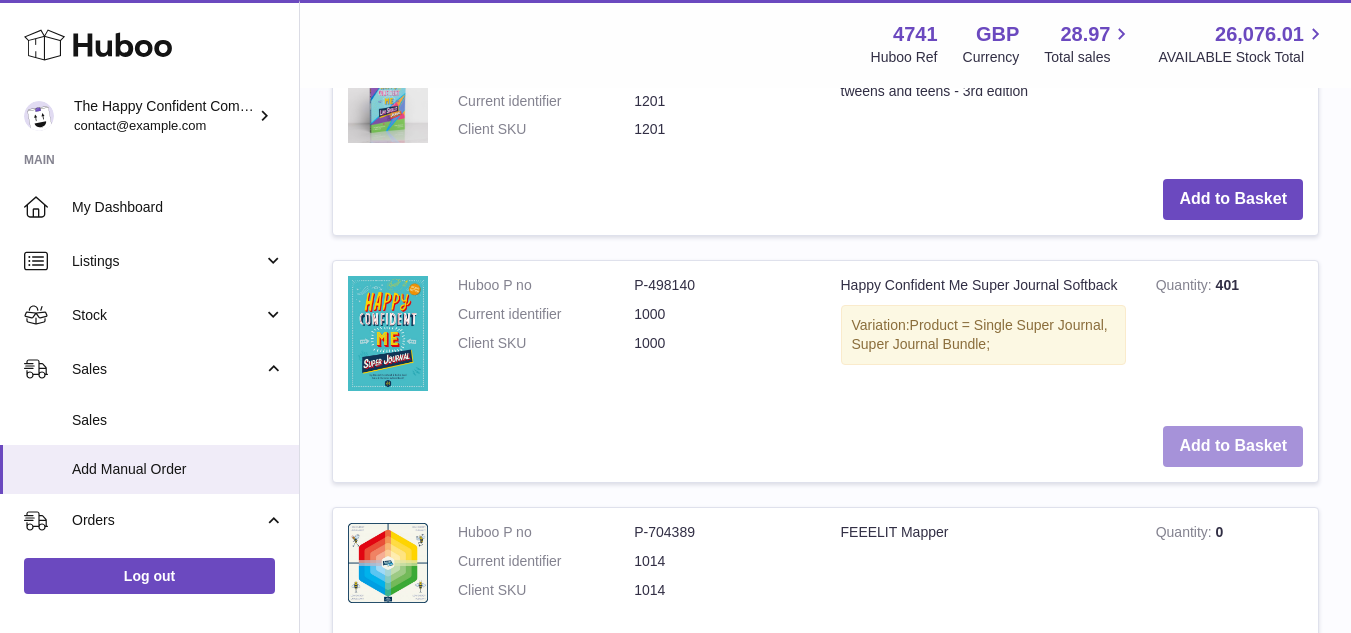 click on "Add to Basket" at bounding box center [1233, 446] 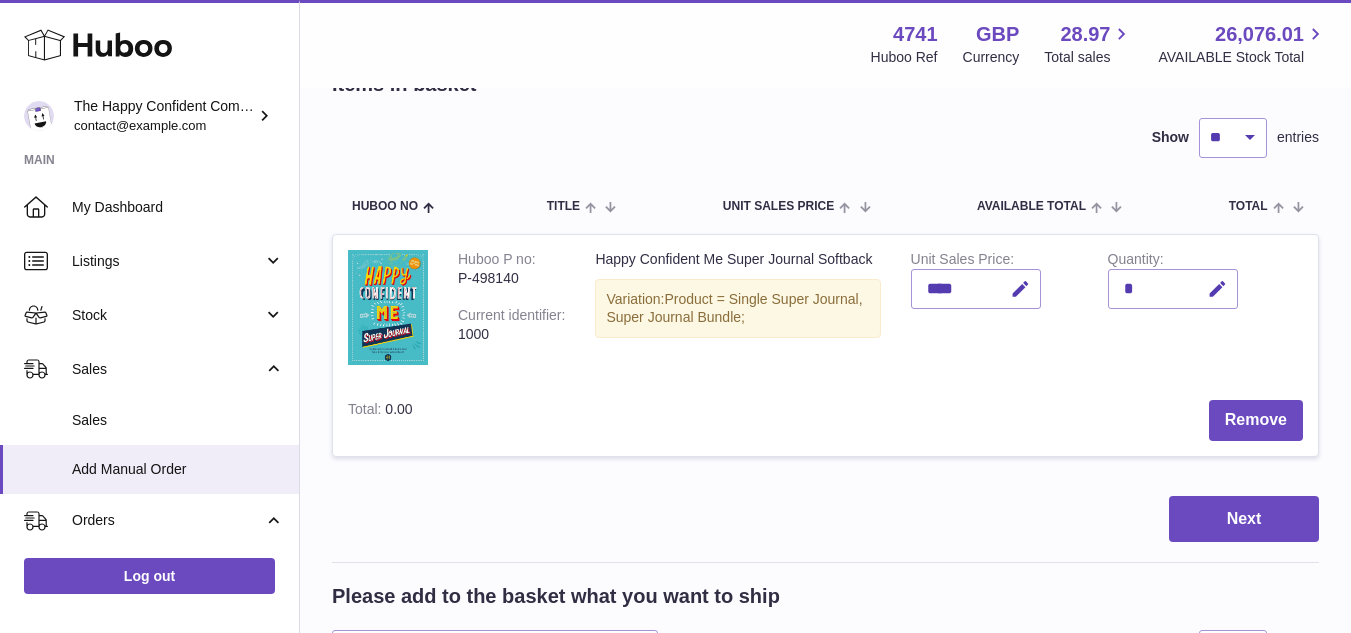 scroll, scrollTop: 127, scrollLeft: 0, axis: vertical 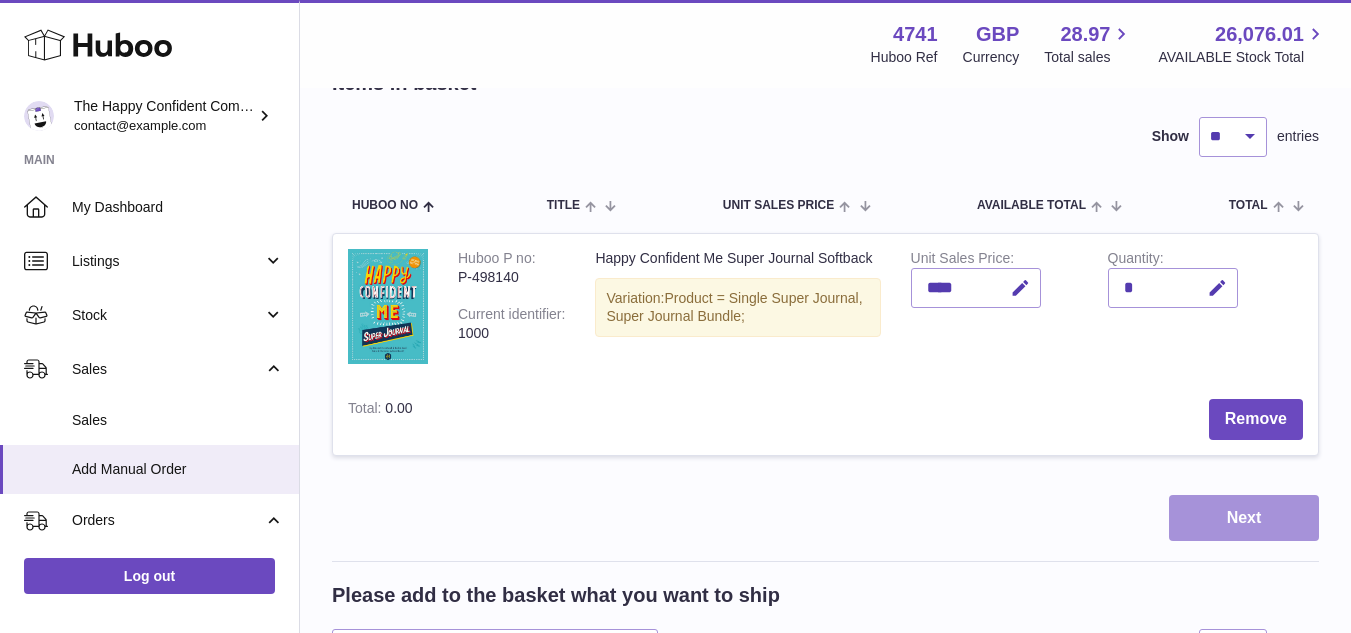 click on "Next" at bounding box center (1244, 518) 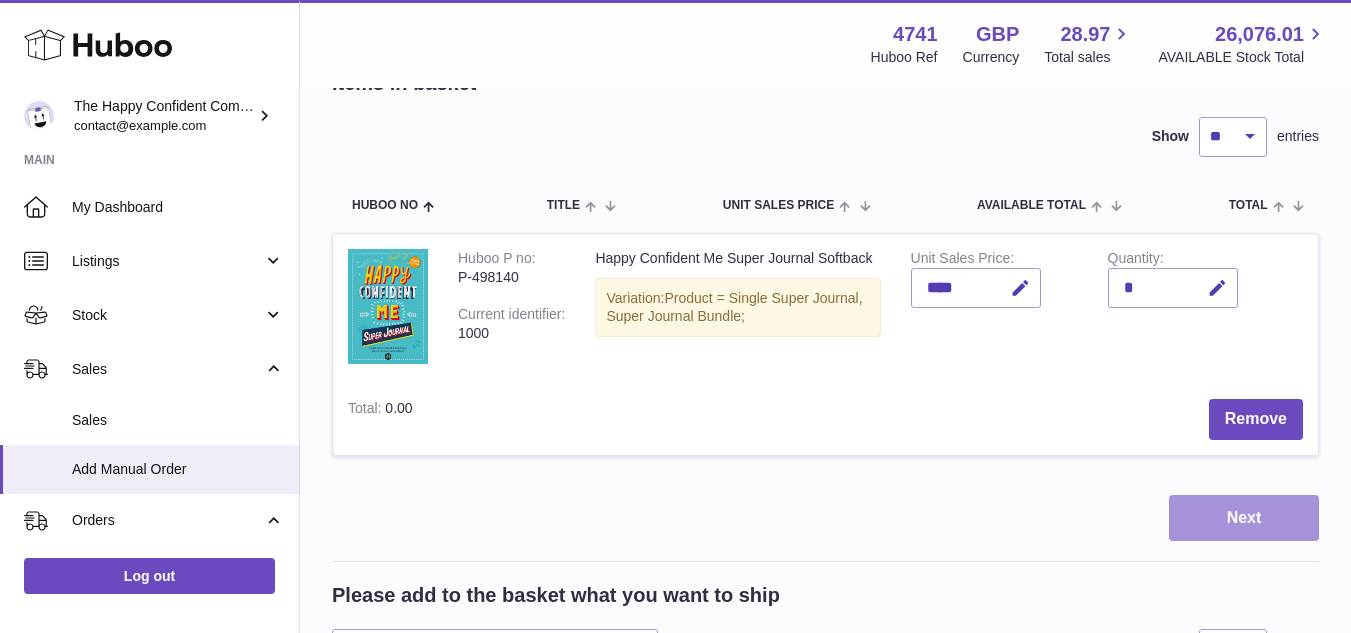 scroll, scrollTop: 0, scrollLeft: 0, axis: both 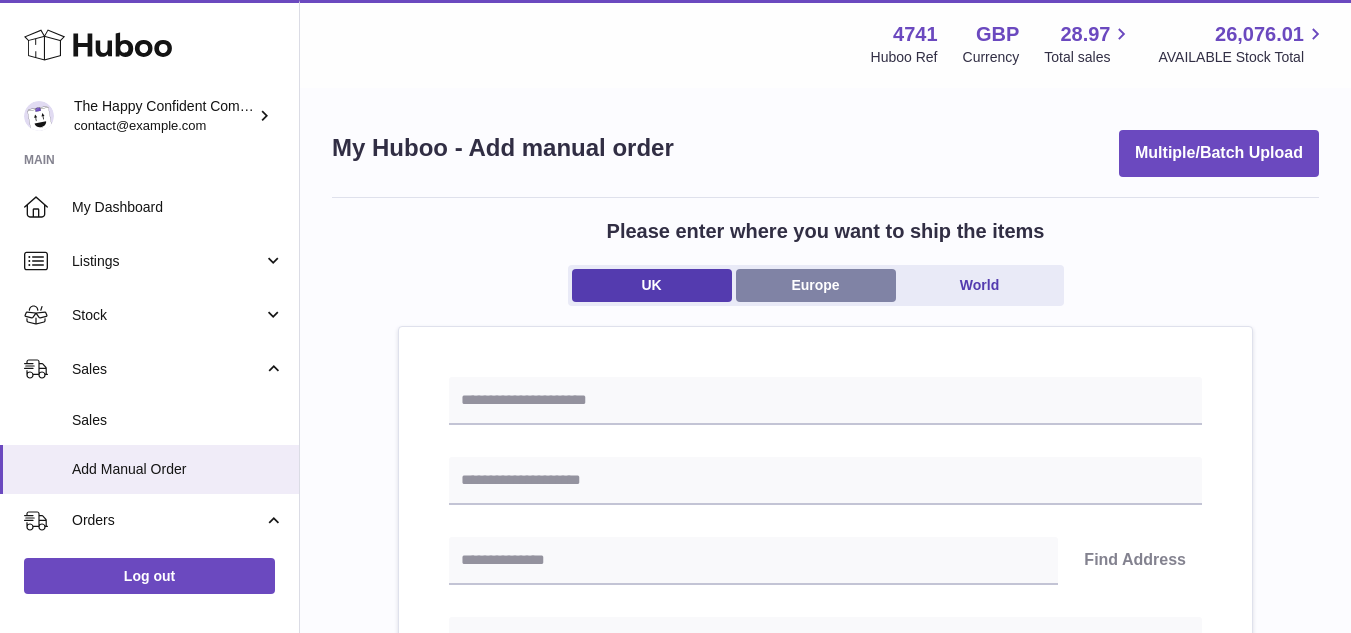 click on "Europe" at bounding box center [816, 285] 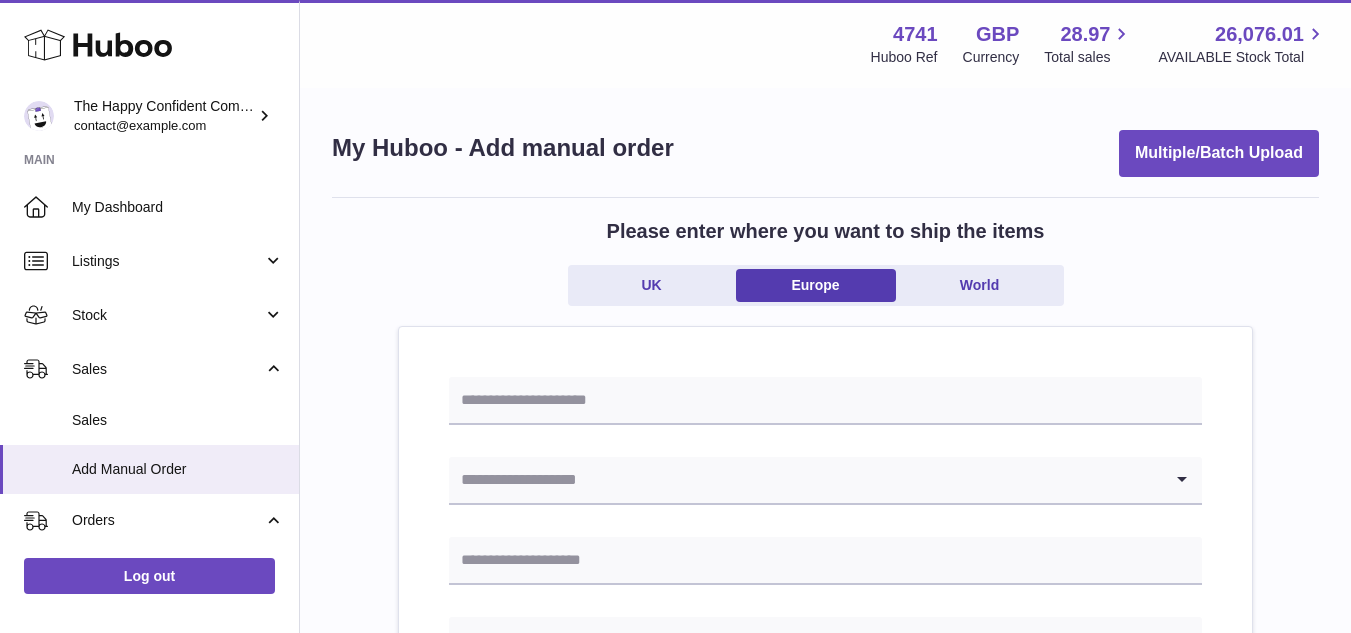 click at bounding box center (805, 480) 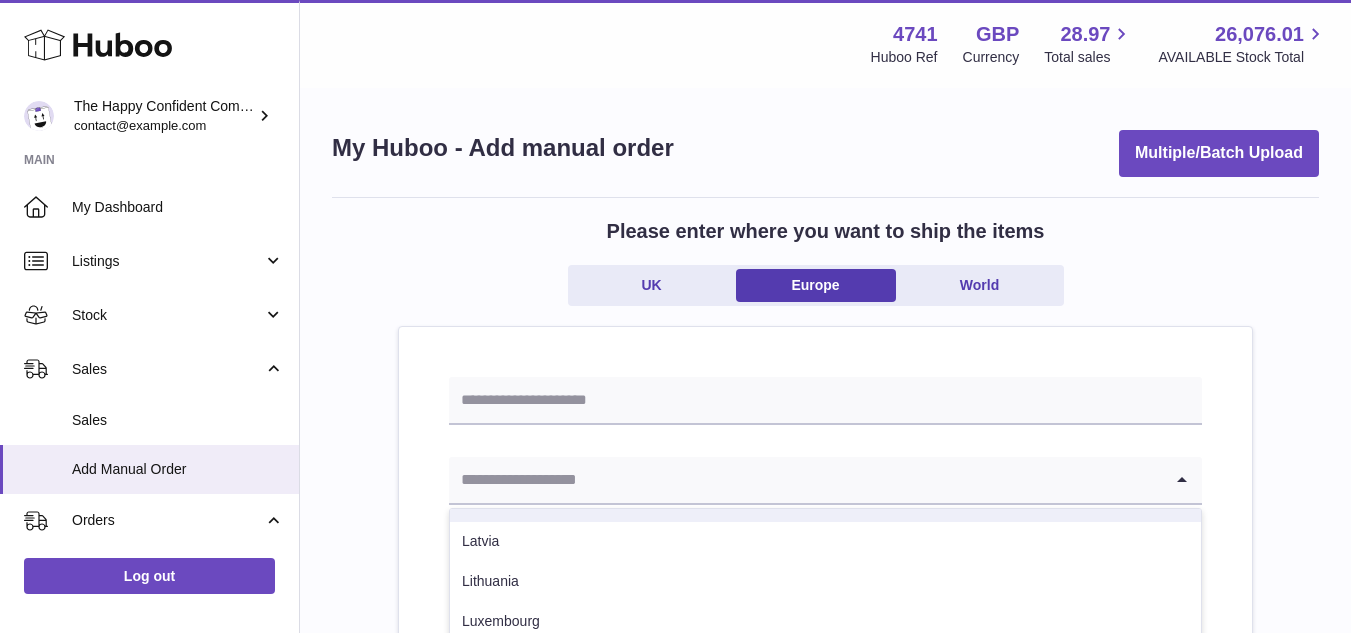 scroll, scrollTop: 565, scrollLeft: 0, axis: vertical 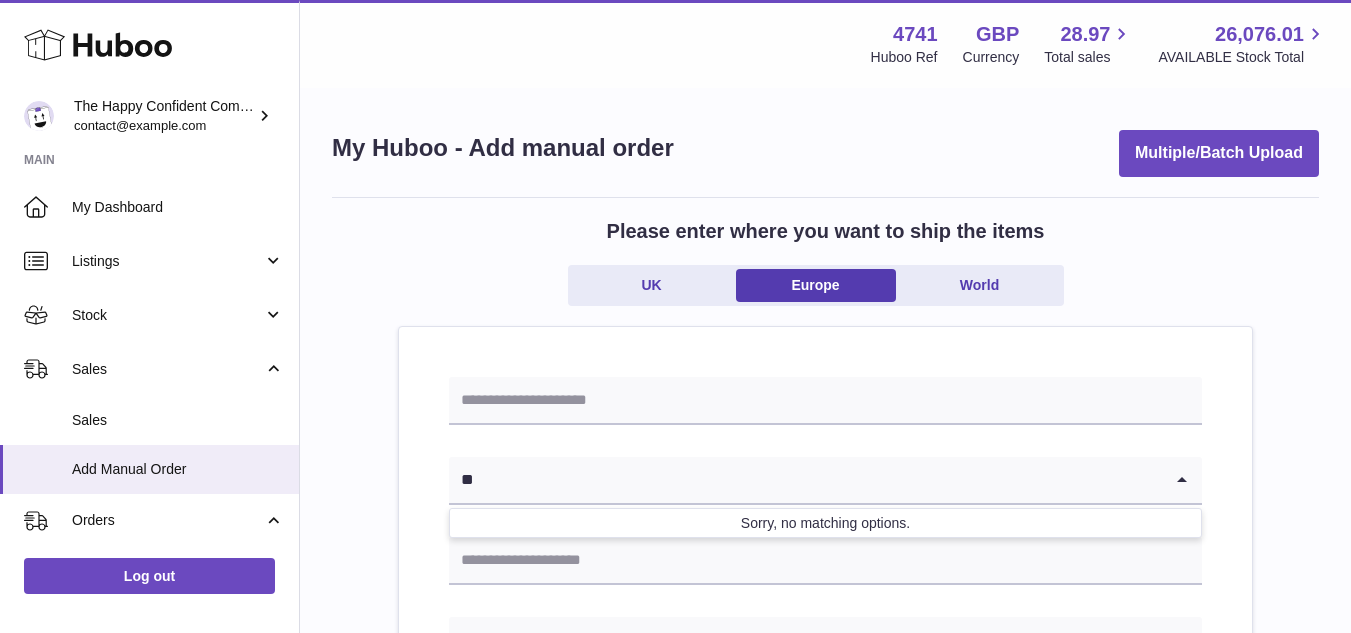 type on "*" 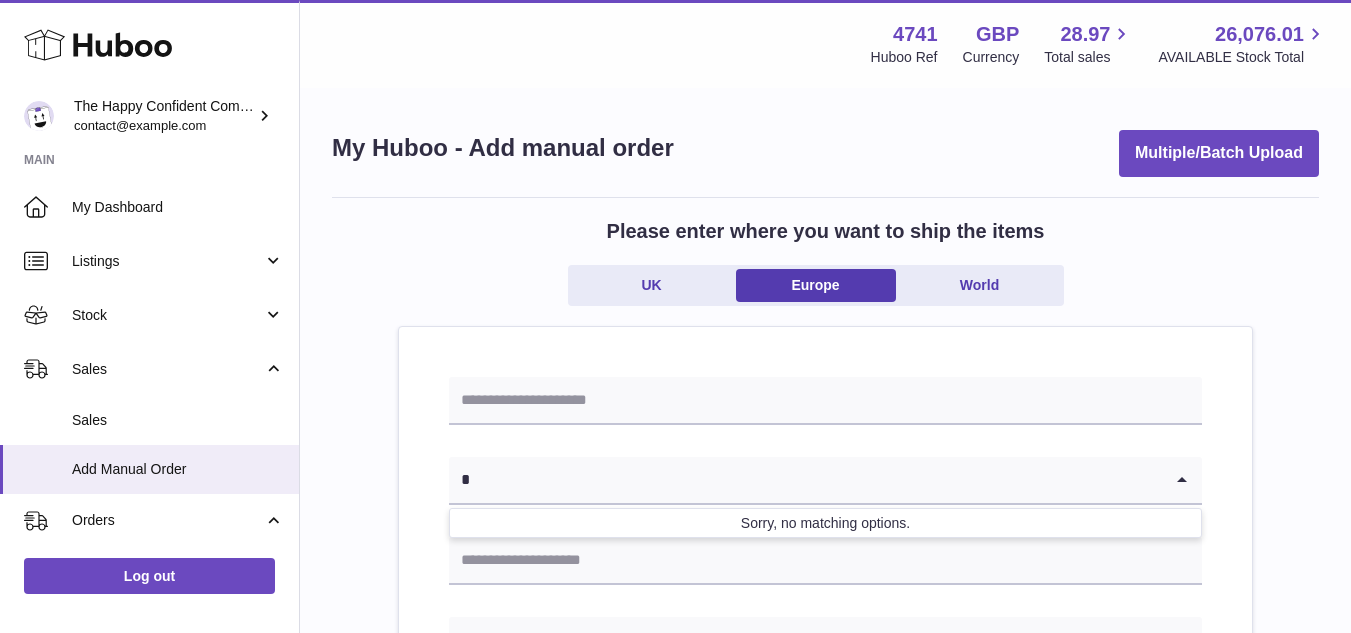 type 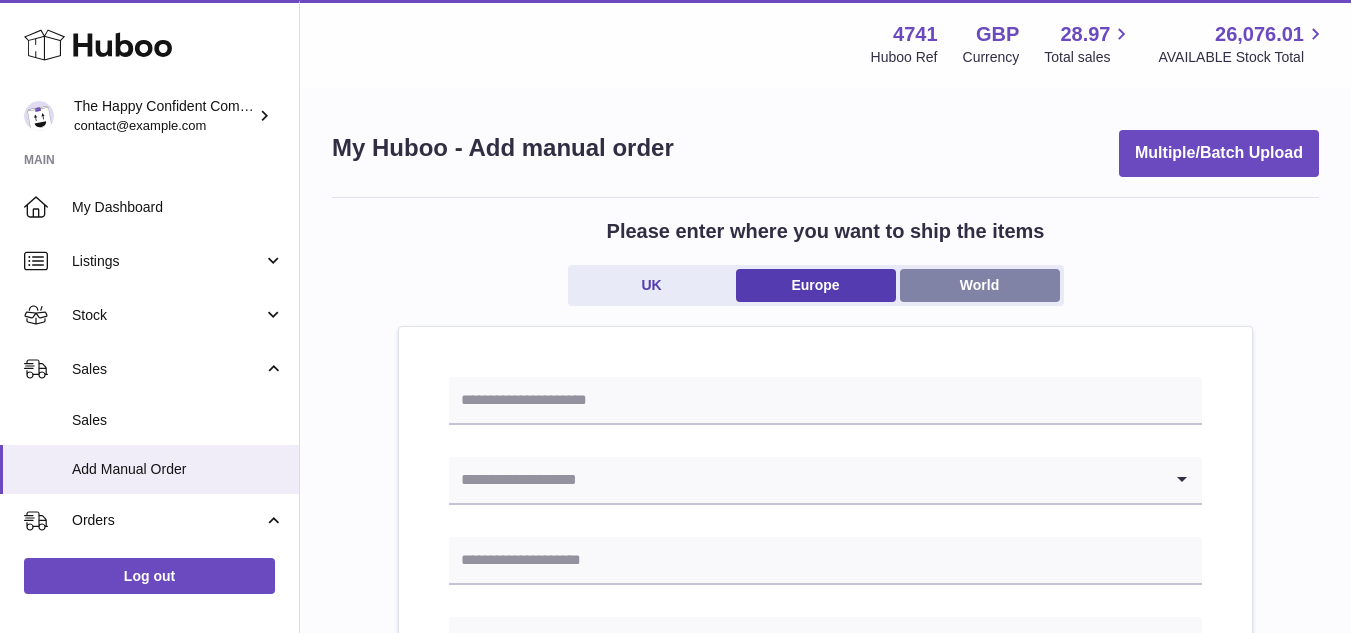 click on "World" at bounding box center [980, 285] 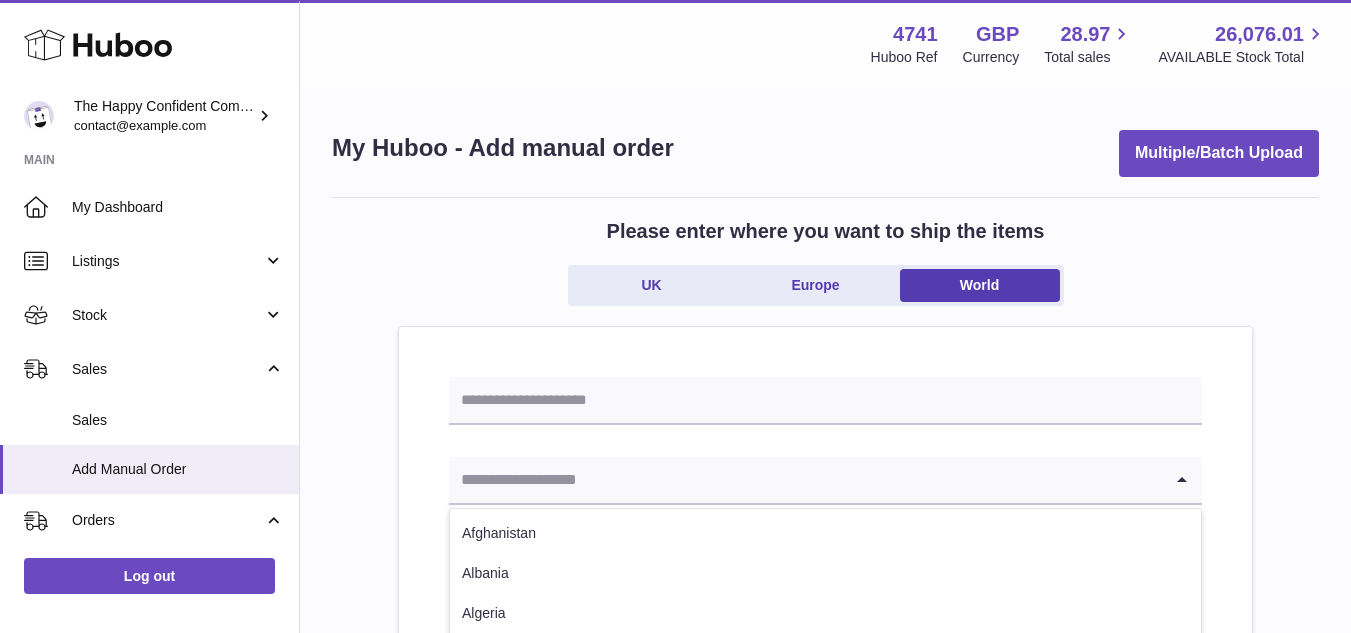 click at bounding box center [805, 480] 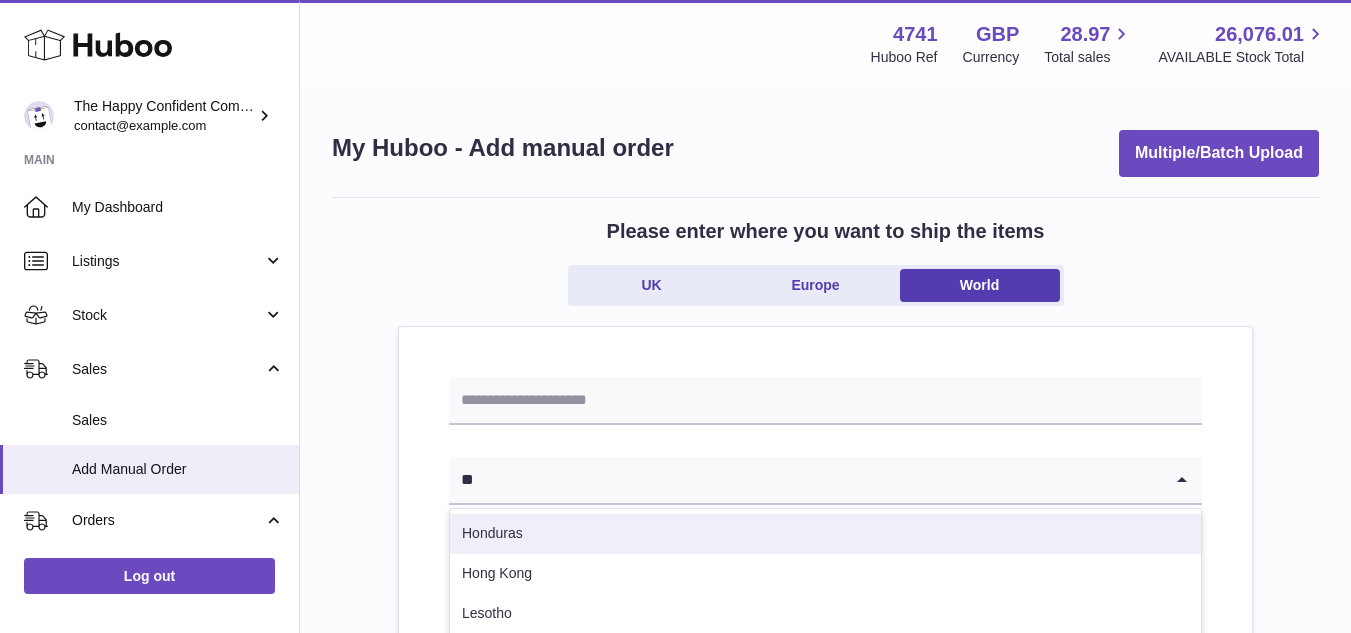 type on "*" 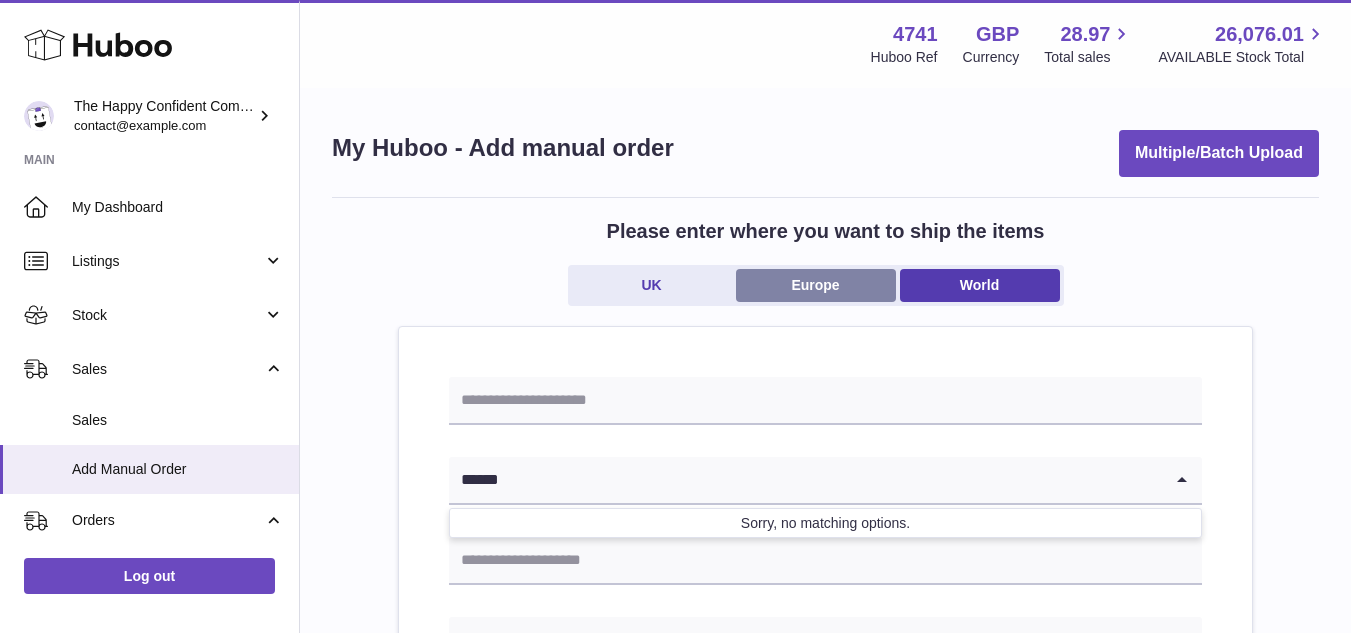 type on "******" 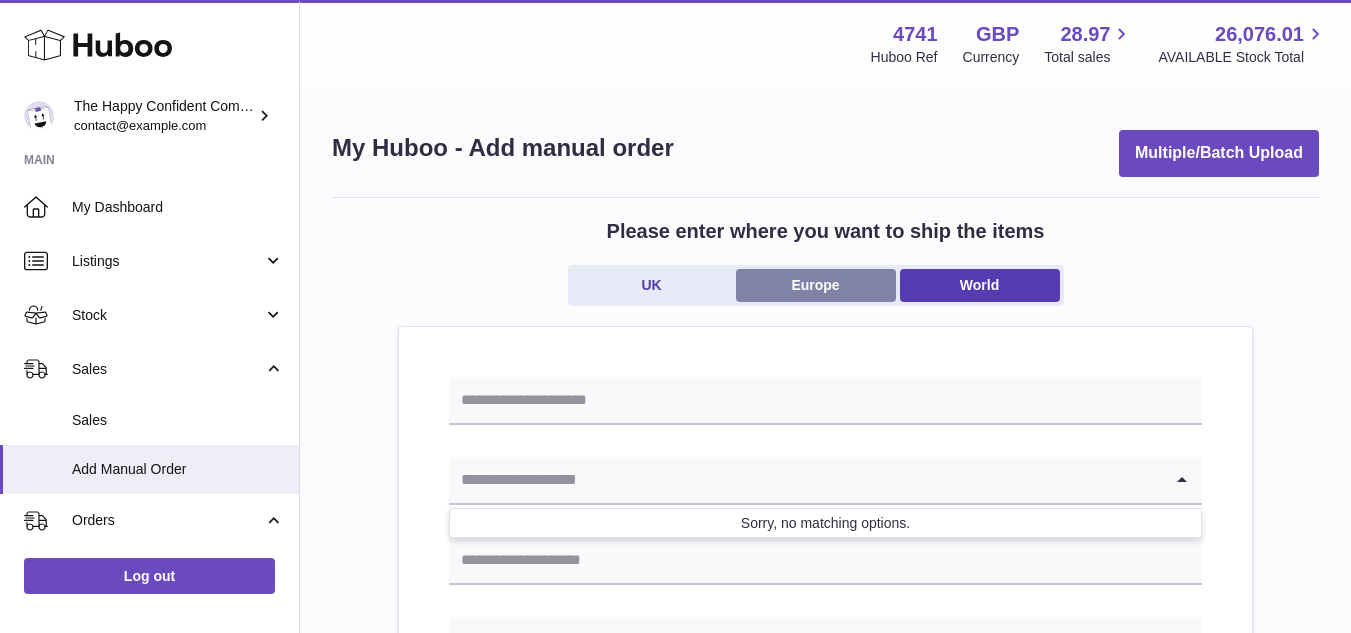 click on "Europe" at bounding box center (816, 285) 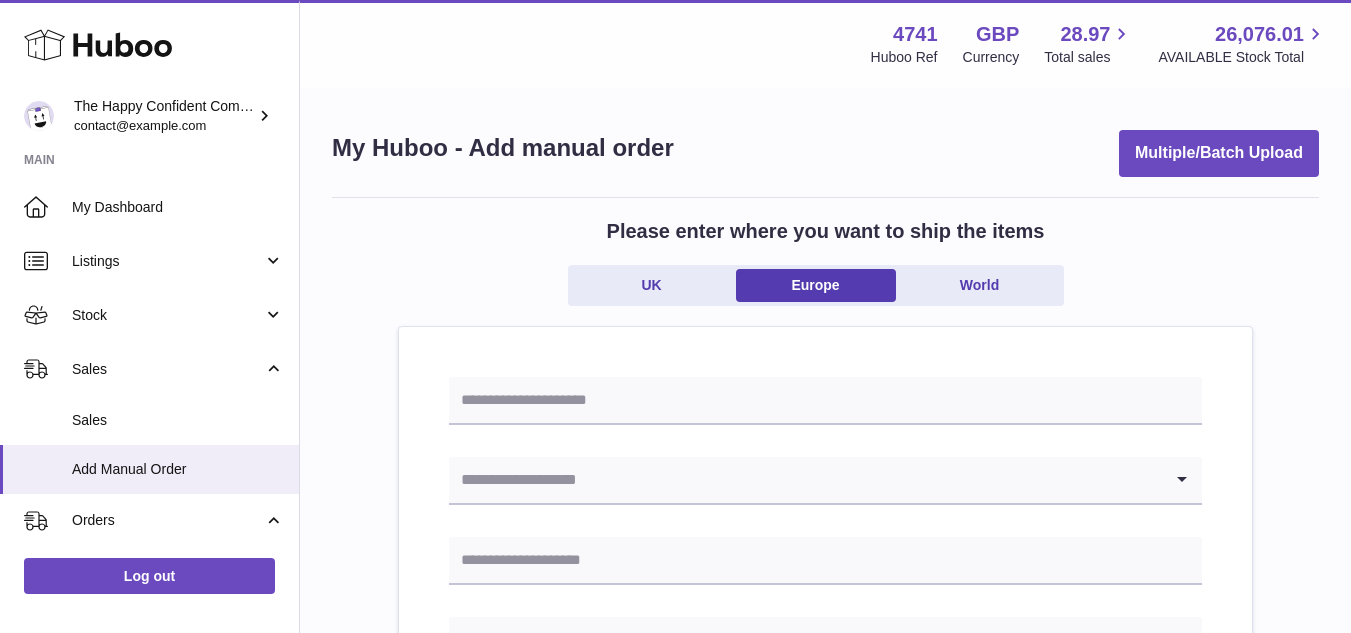 click on "Loading..." at bounding box center (825, 481) 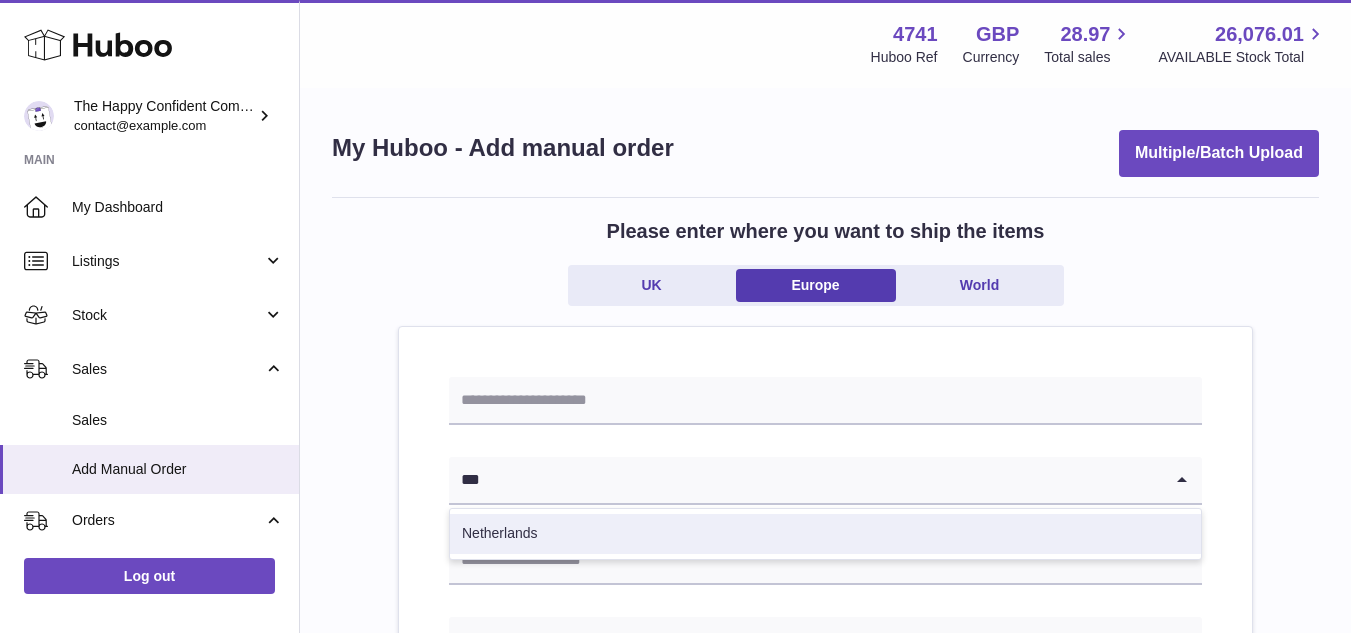 click on "Netherlands" at bounding box center [825, 534] 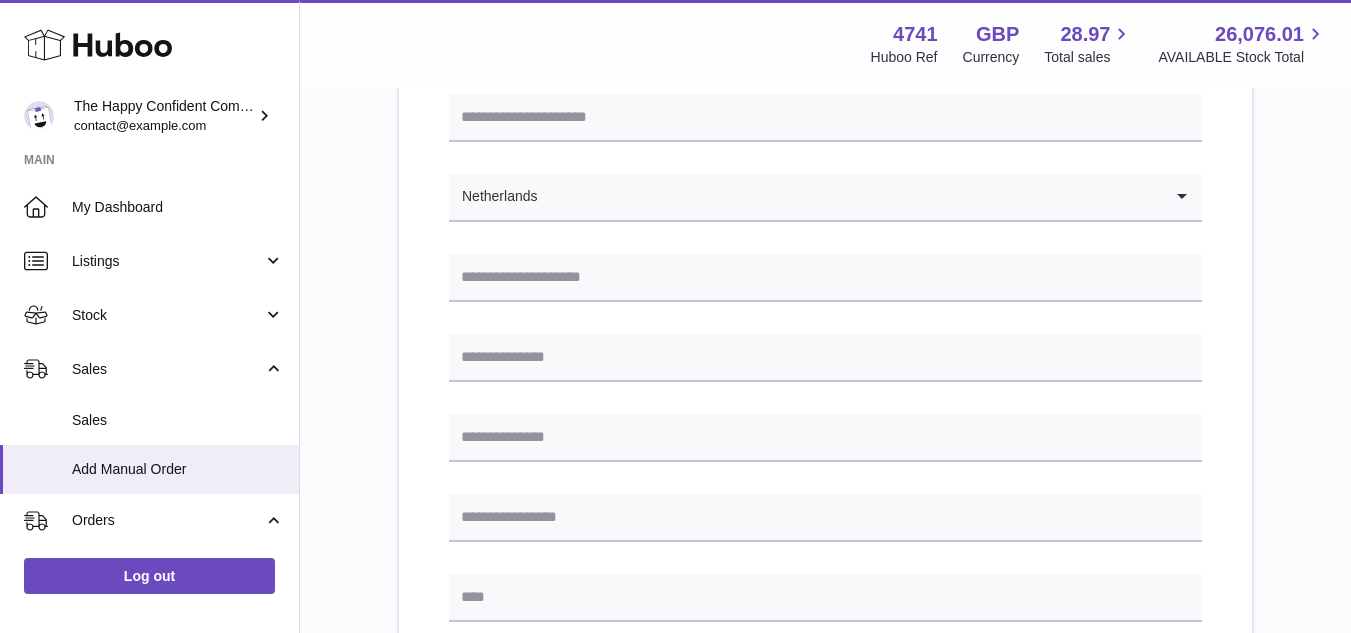 scroll, scrollTop: 284, scrollLeft: 0, axis: vertical 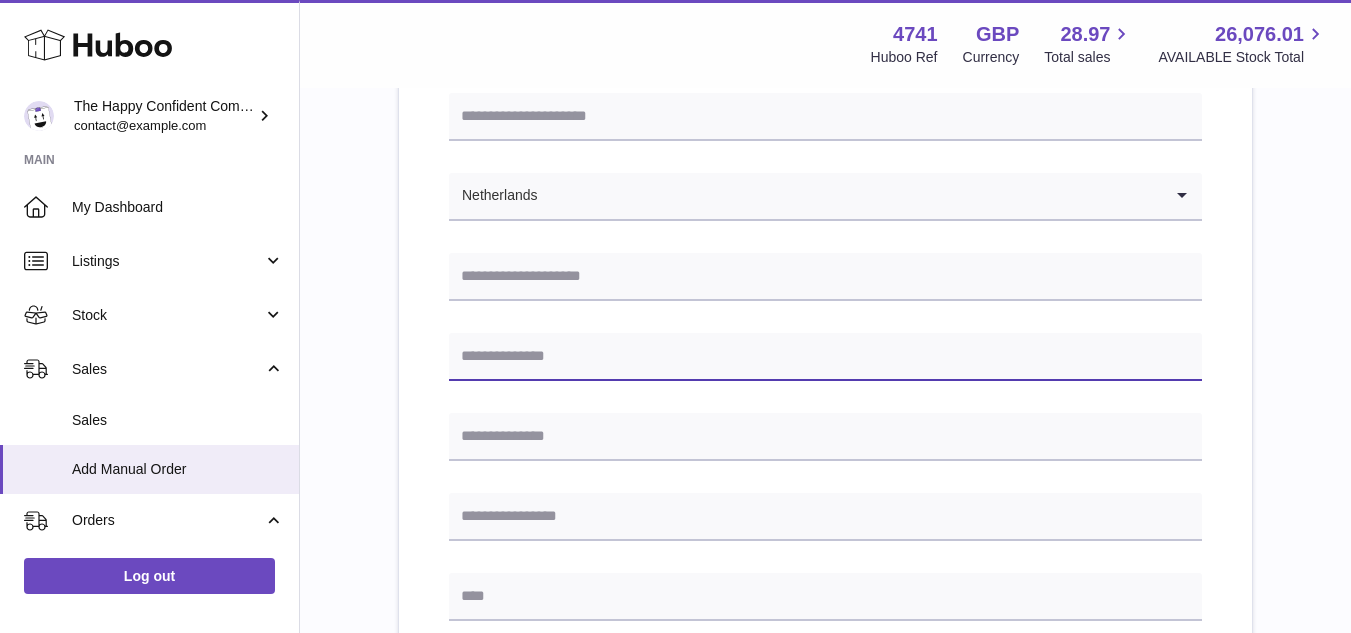 click at bounding box center (825, 357) 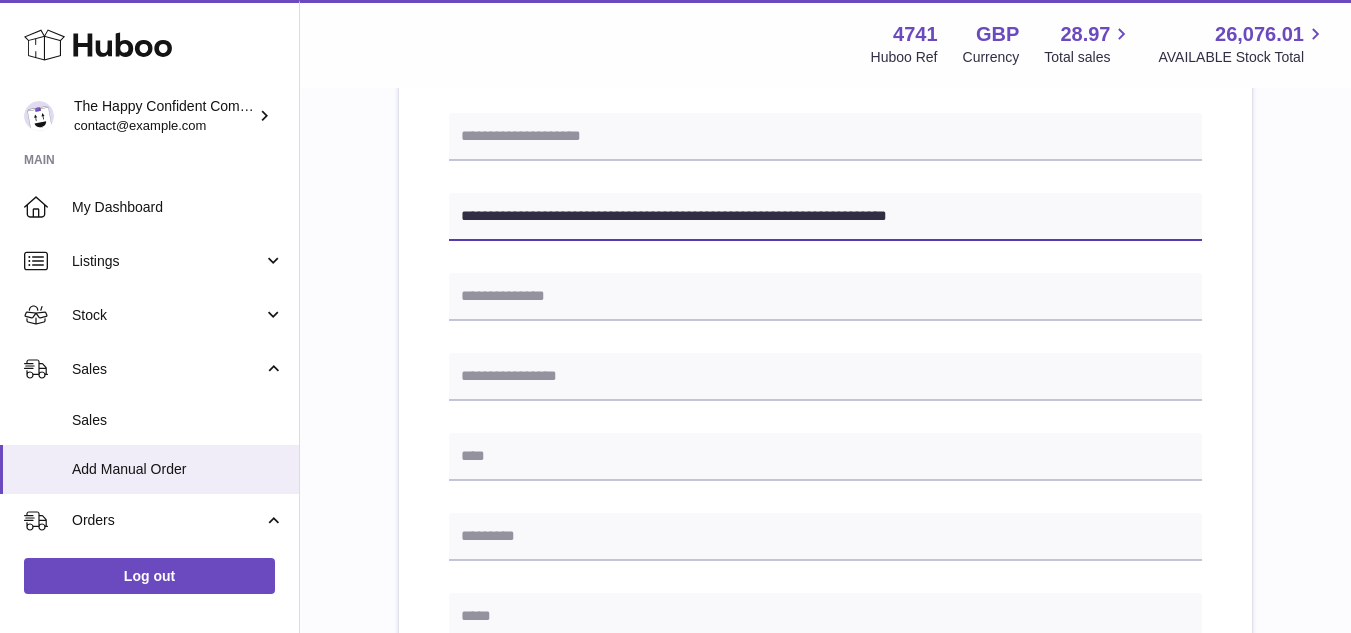 scroll, scrollTop: 427, scrollLeft: 0, axis: vertical 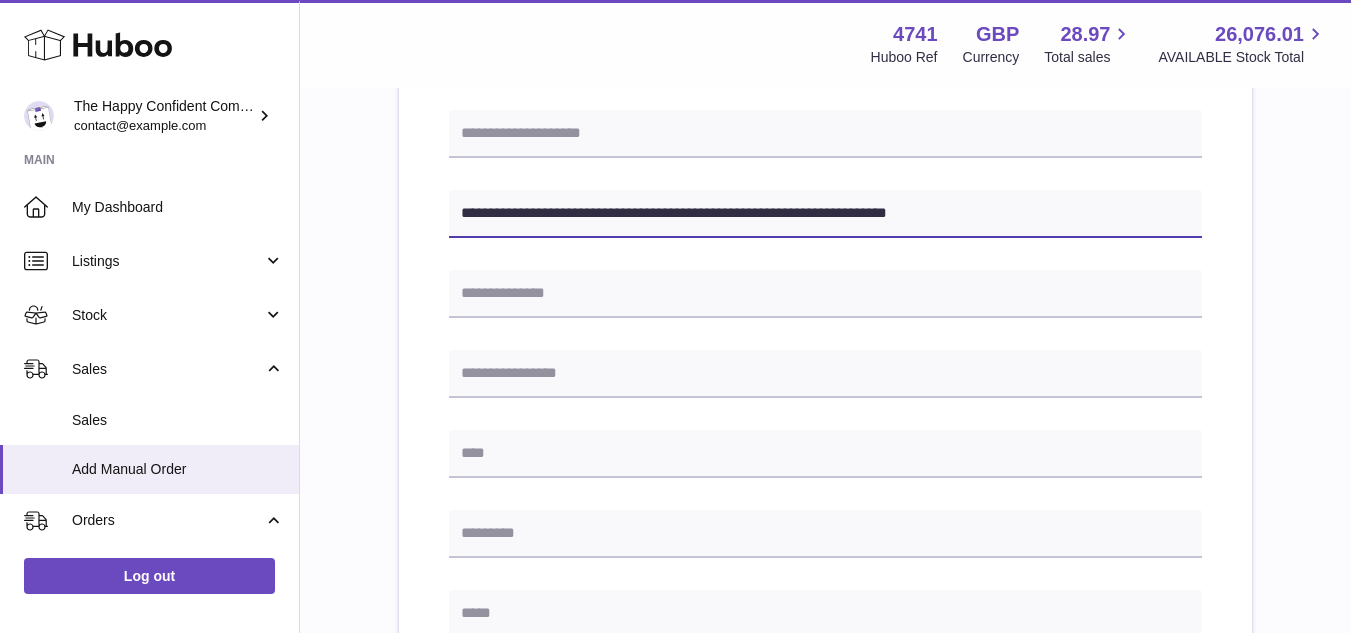 drag, startPoint x: 605, startPoint y: 214, endPoint x: 662, endPoint y: 214, distance: 57 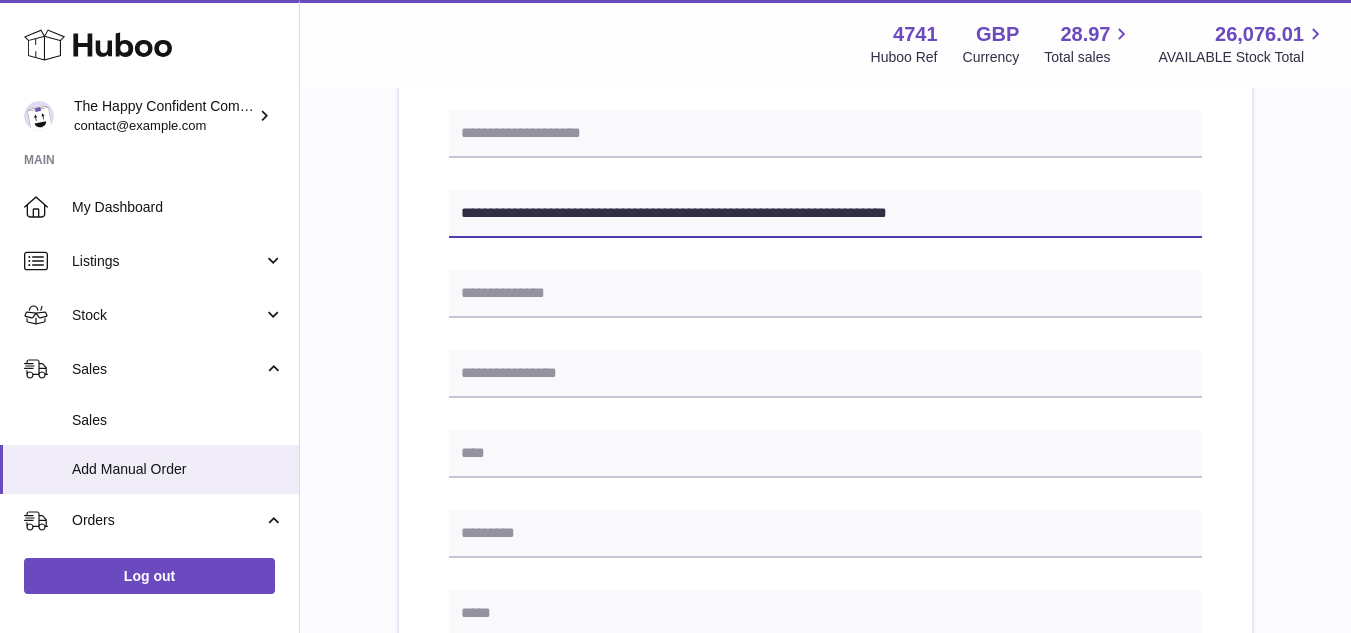click on "**********" at bounding box center (825, 214) 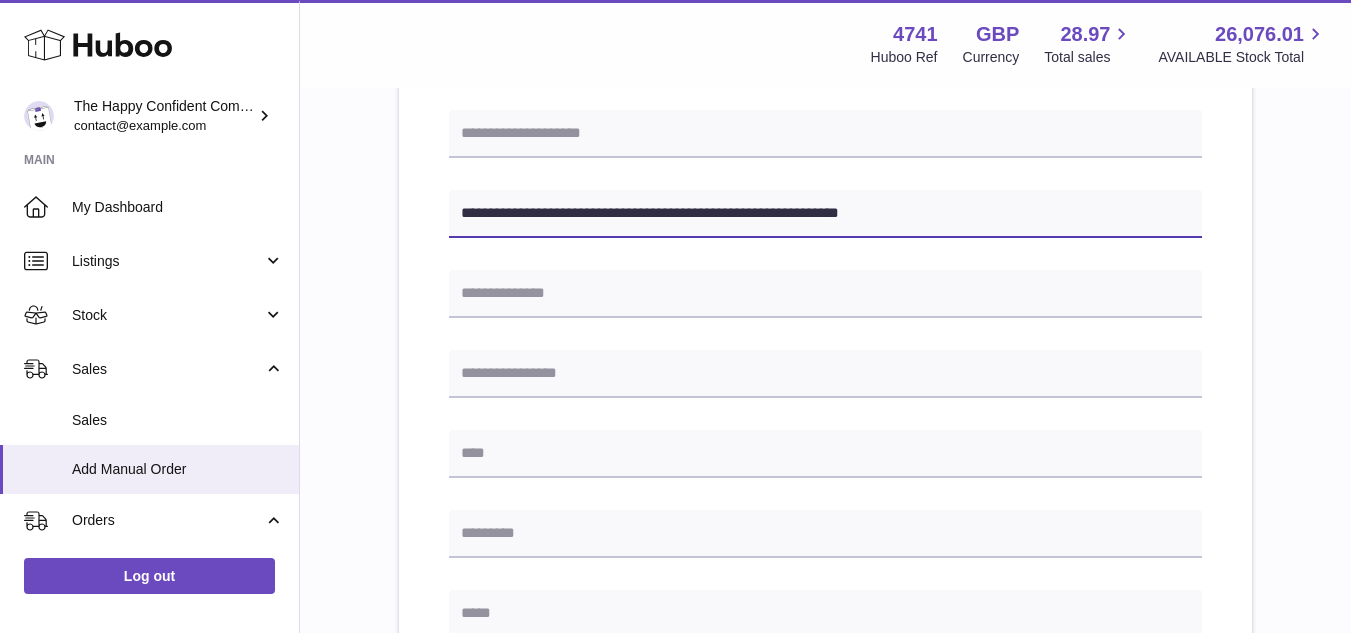 type on "**********" 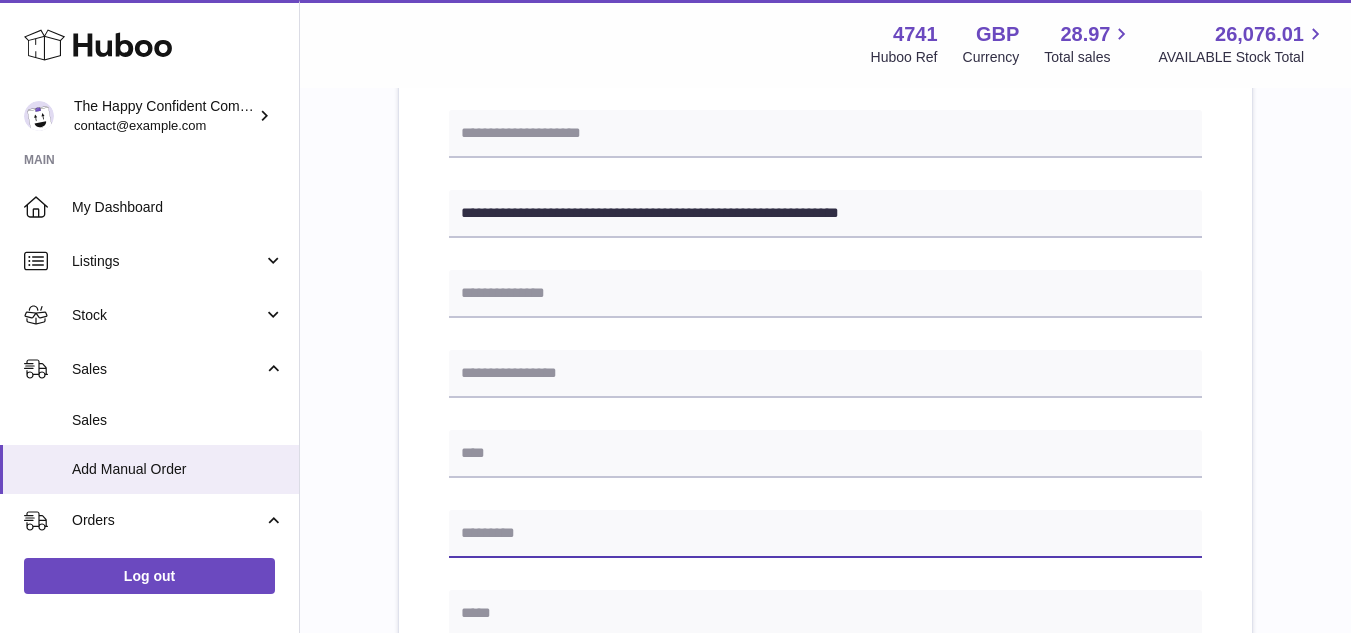 click at bounding box center (825, 534) 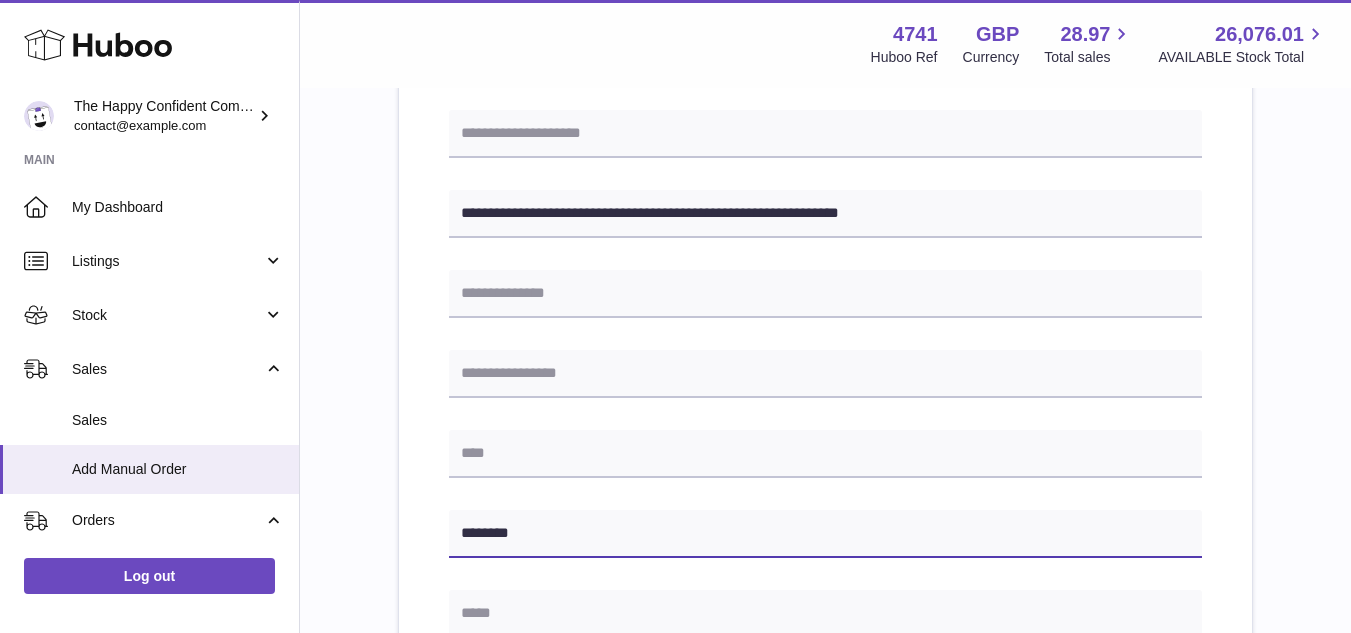type on "*******" 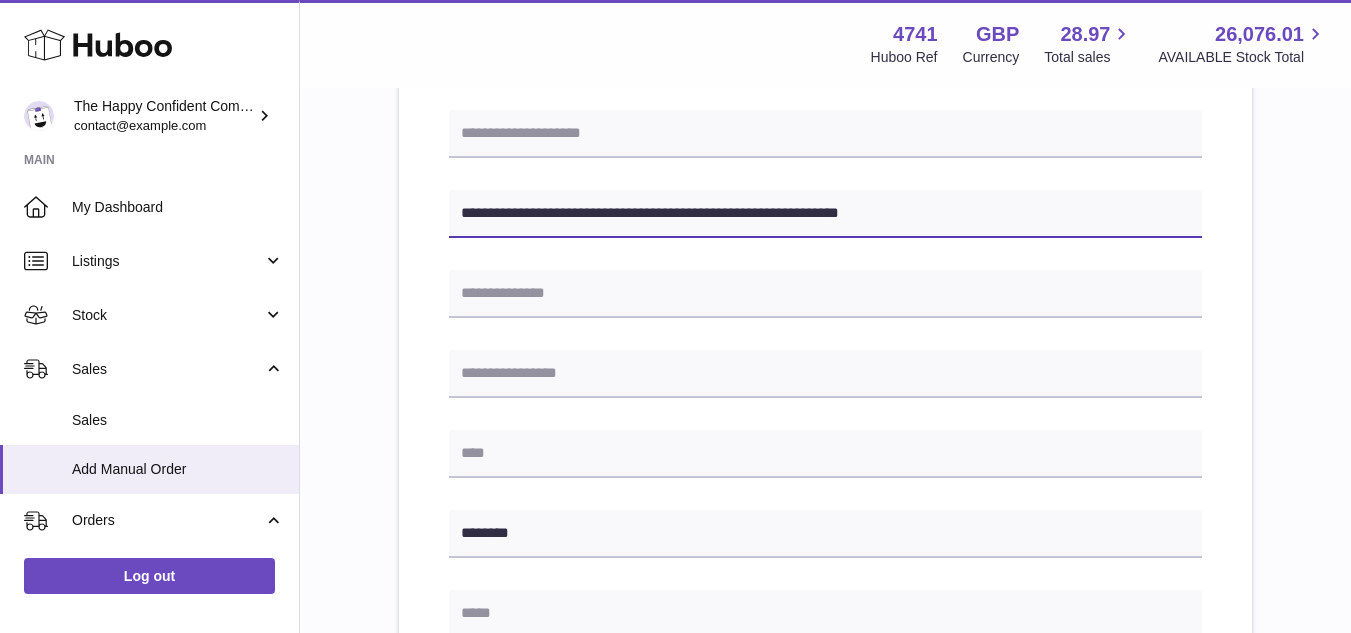 drag, startPoint x: 610, startPoint y: 210, endPoint x: 671, endPoint y: 213, distance: 61.073727 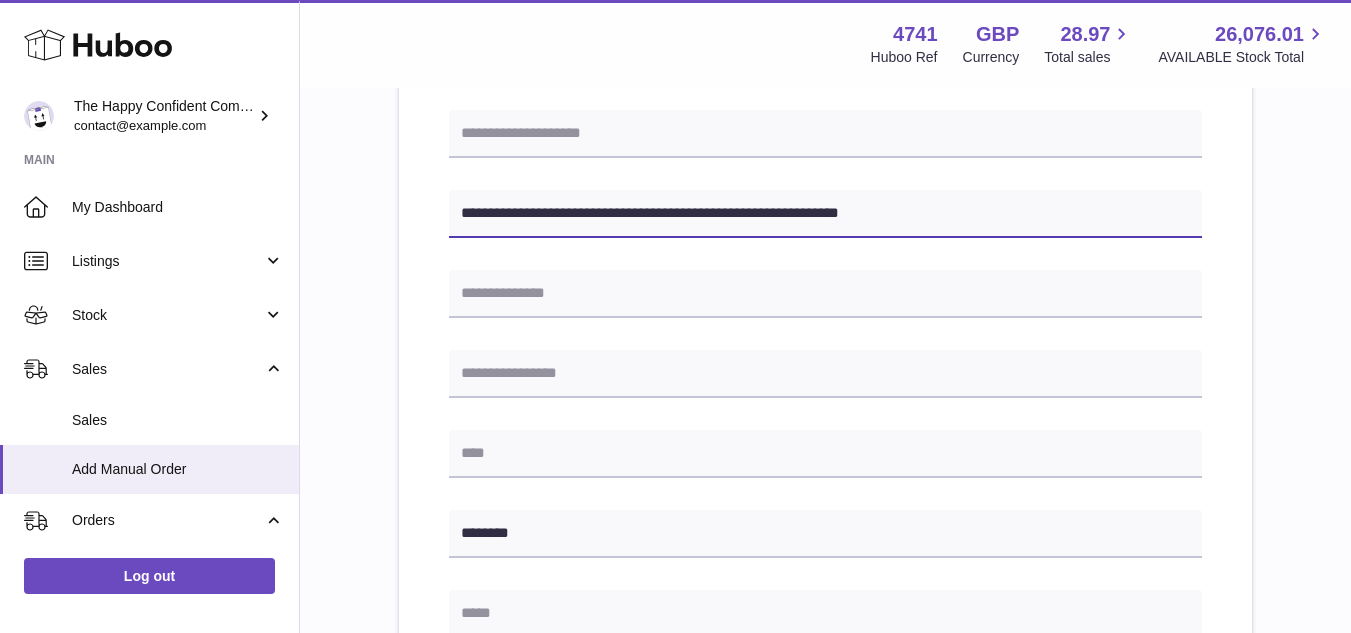 drag, startPoint x: 610, startPoint y: 212, endPoint x: 684, endPoint y: 213, distance: 74.00676 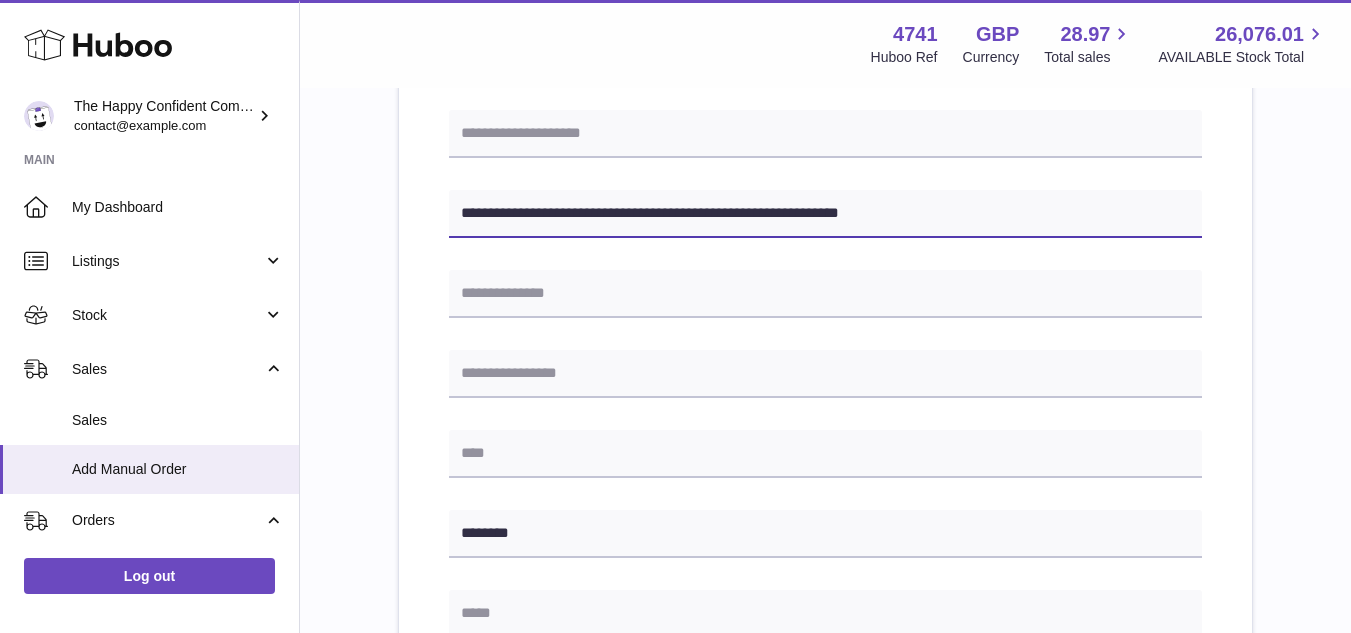 click on "**********" at bounding box center (825, 214) 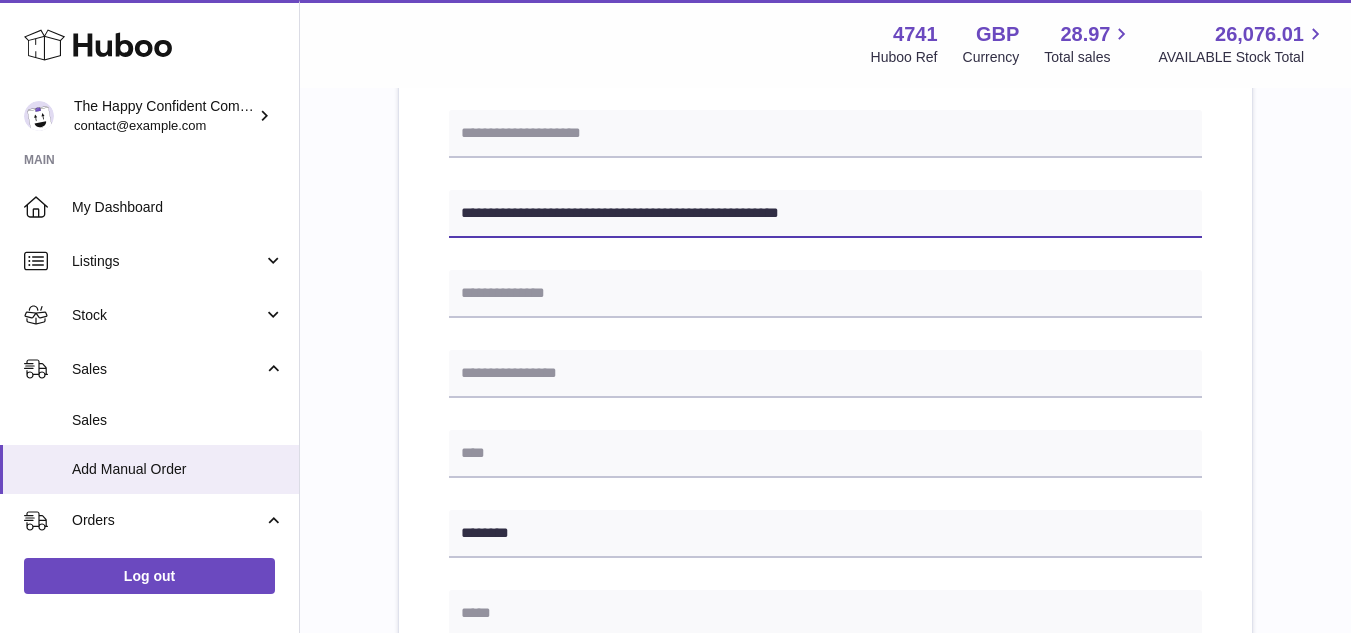 type on "**********" 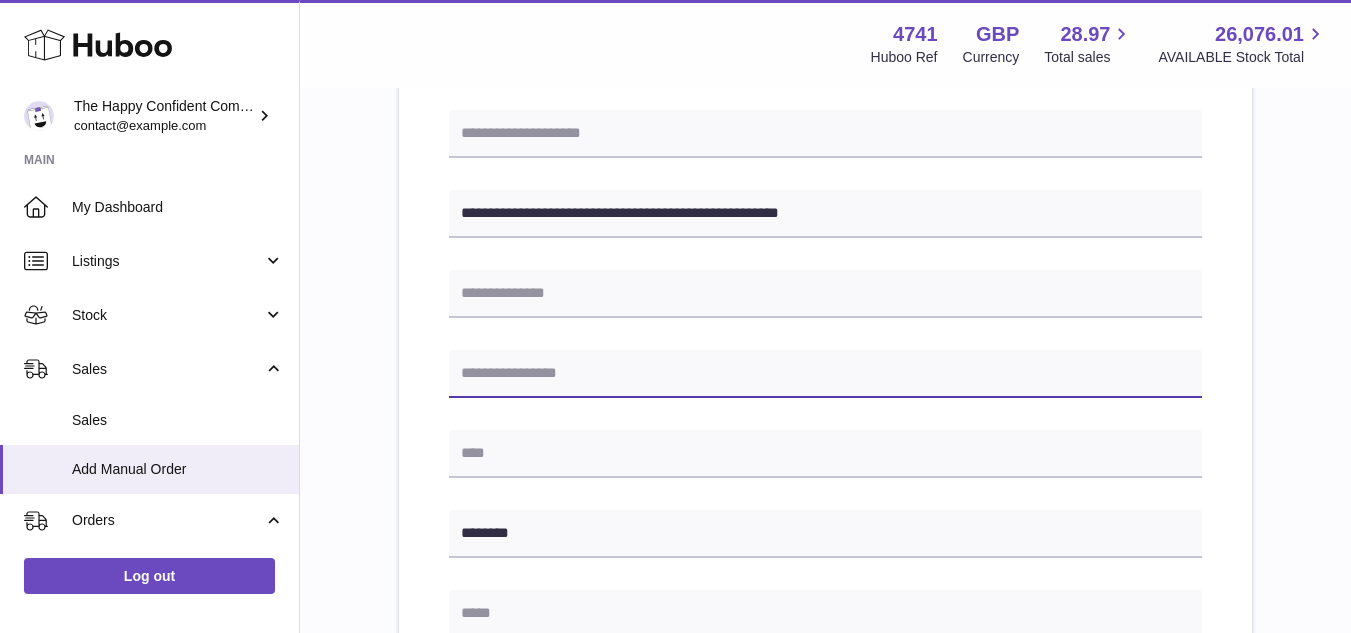 click at bounding box center (825, 374) 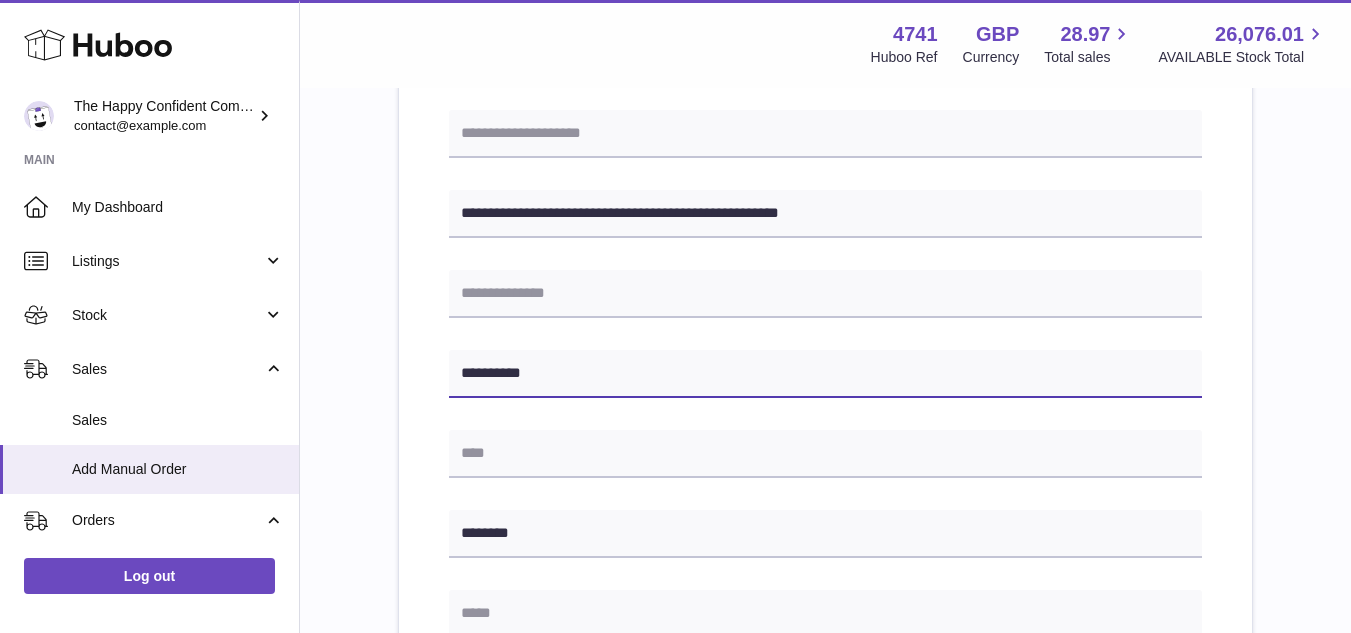 type on "*********" 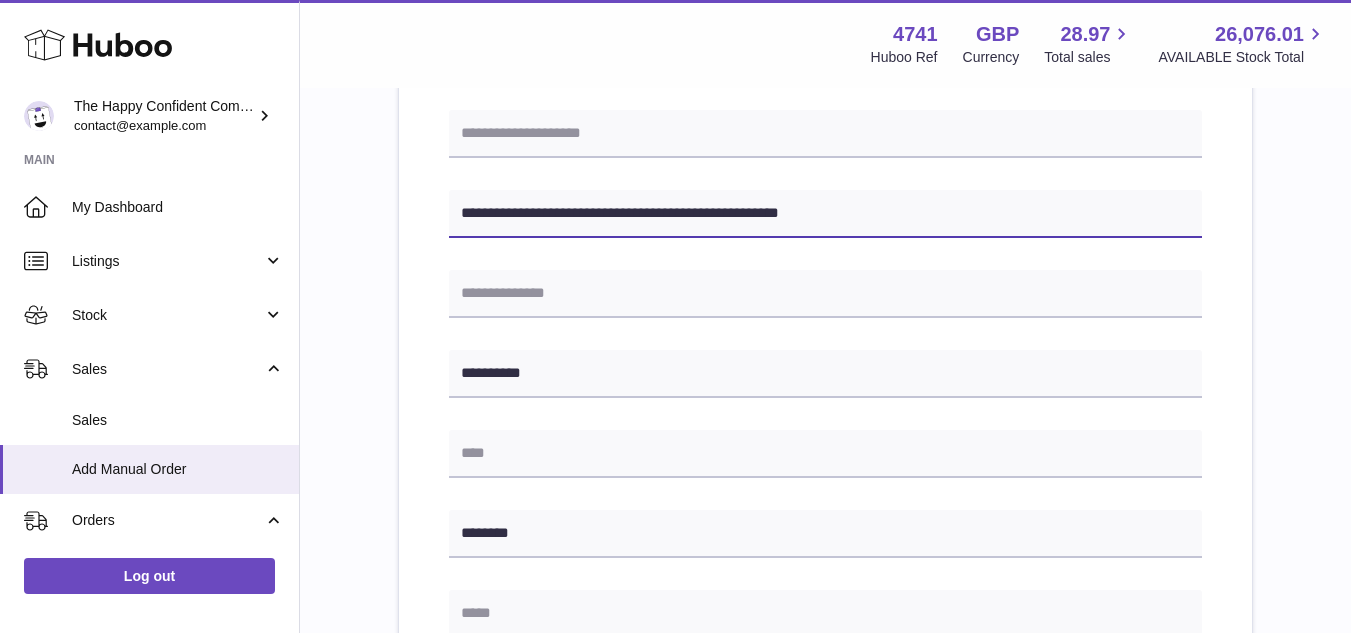 drag, startPoint x: 615, startPoint y: 211, endPoint x: 714, endPoint y: 211, distance: 99 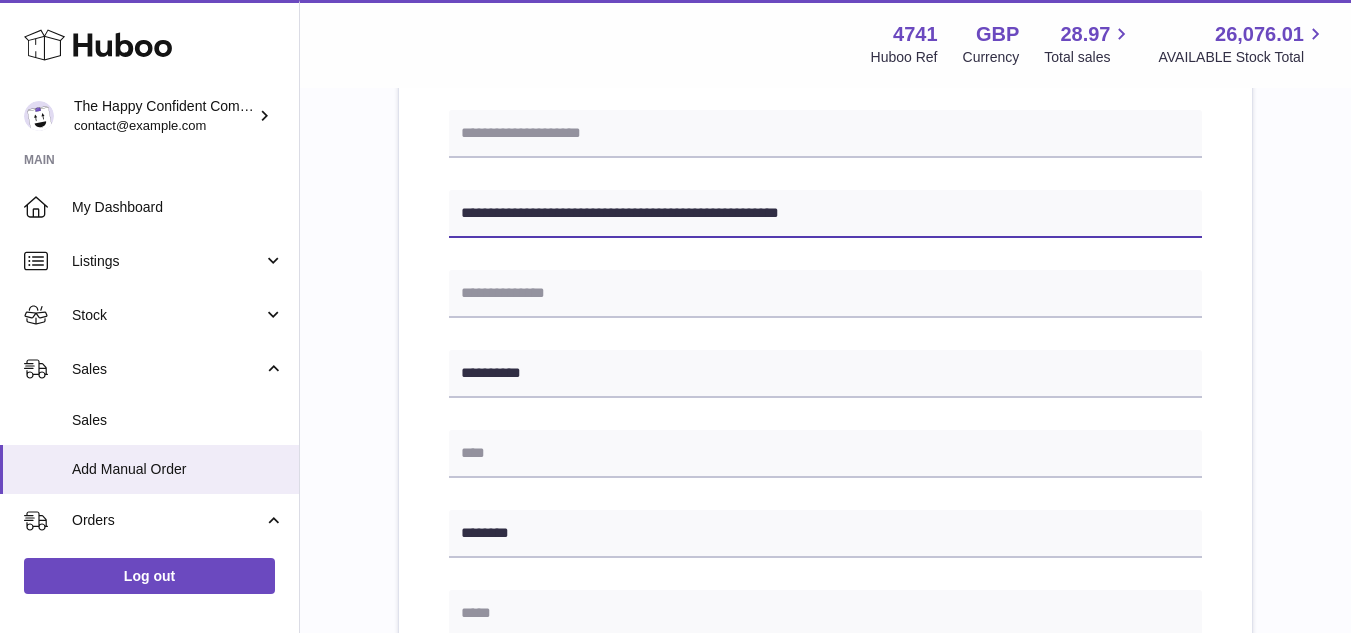 click on "**********" at bounding box center [825, 214] 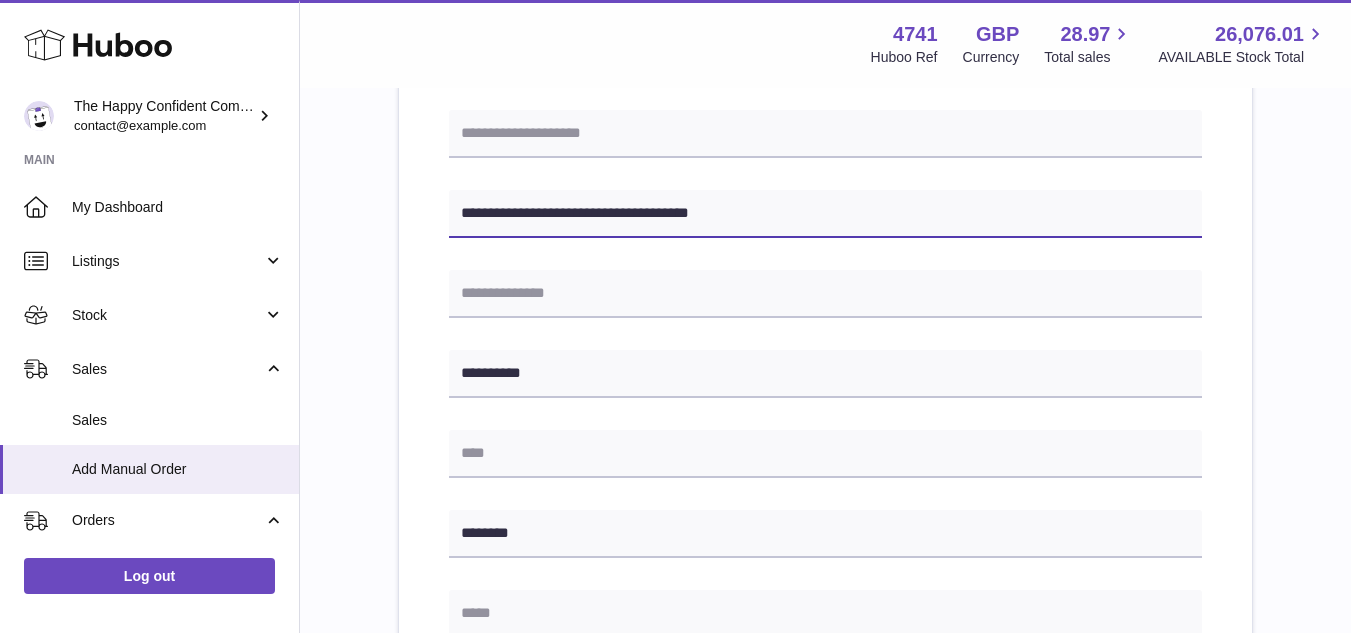 type on "**********" 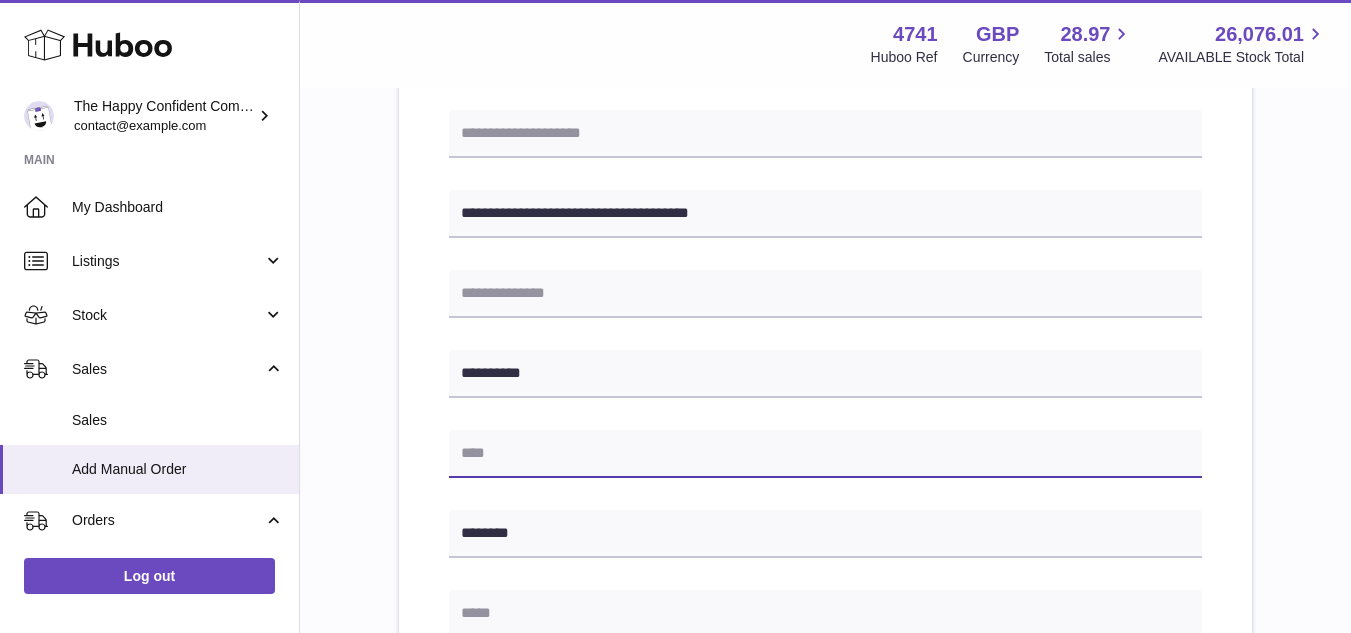 click at bounding box center (825, 454) 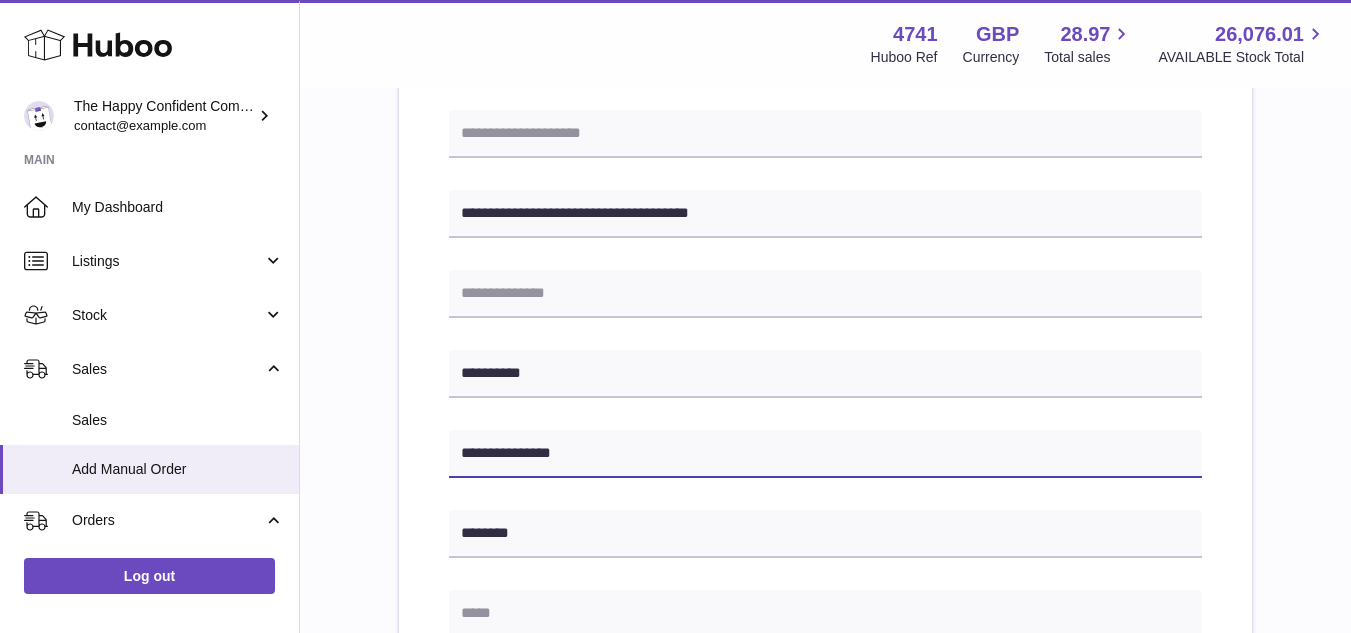type on "**********" 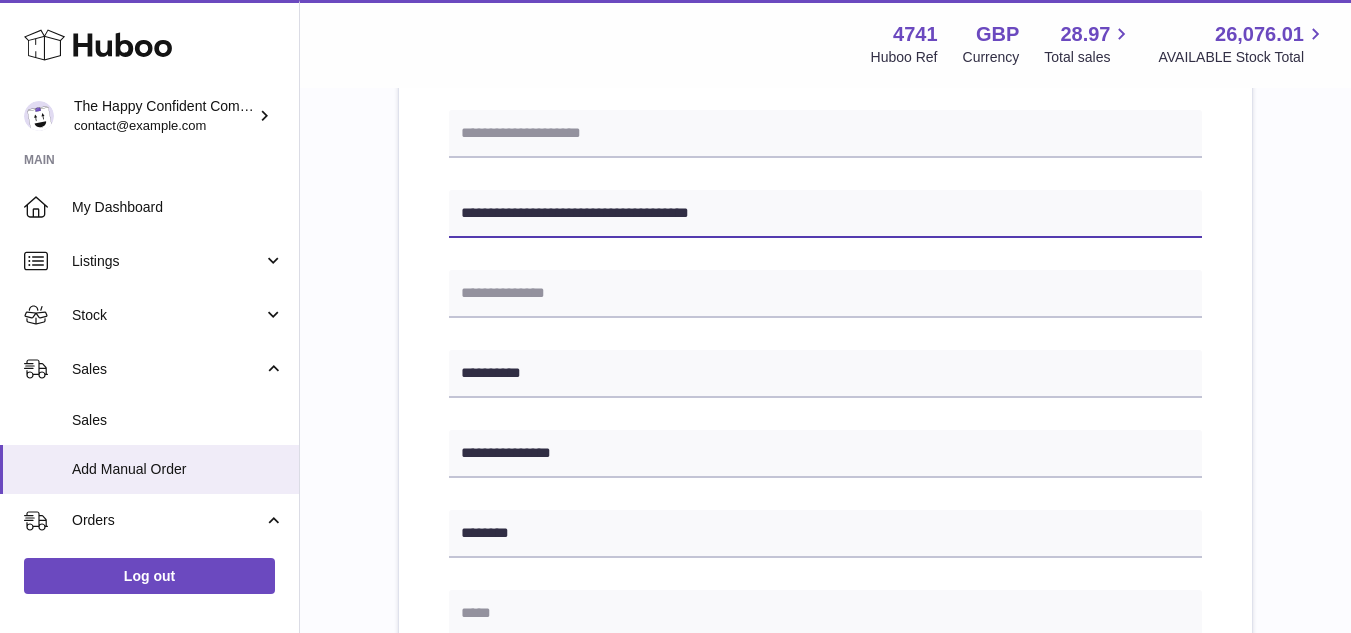 drag, startPoint x: 603, startPoint y: 210, endPoint x: 817, endPoint y: 220, distance: 214.23352 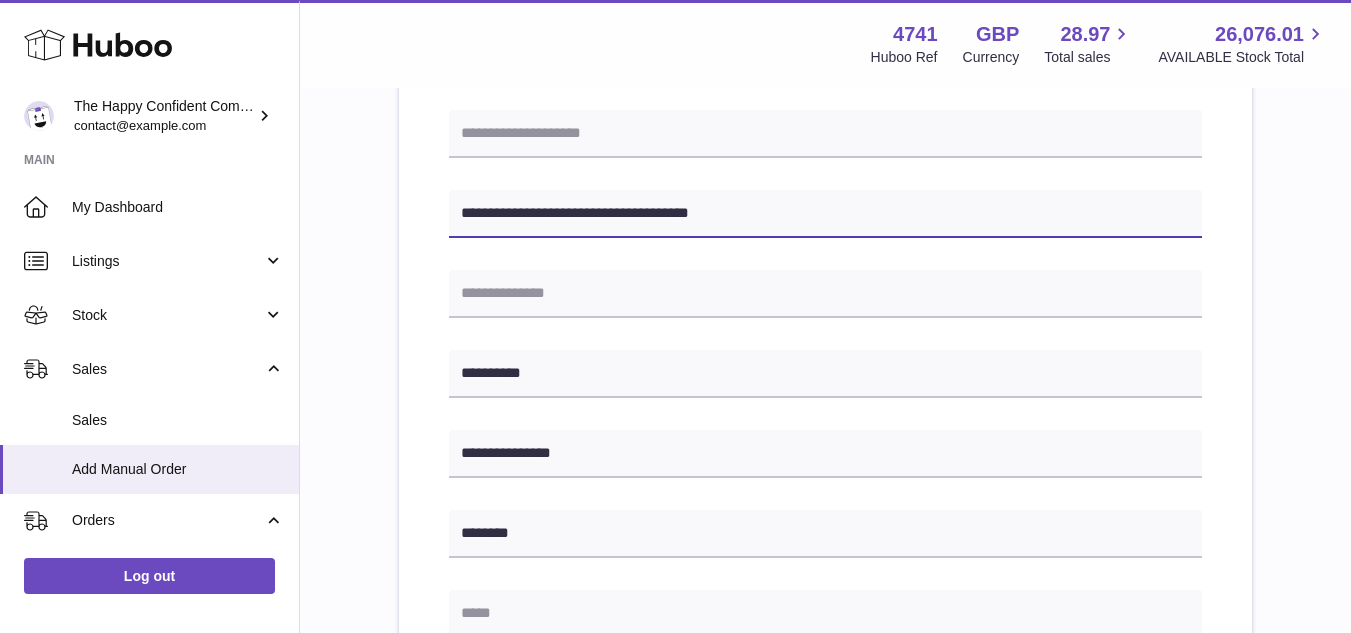 click on "**********" at bounding box center (825, 214) 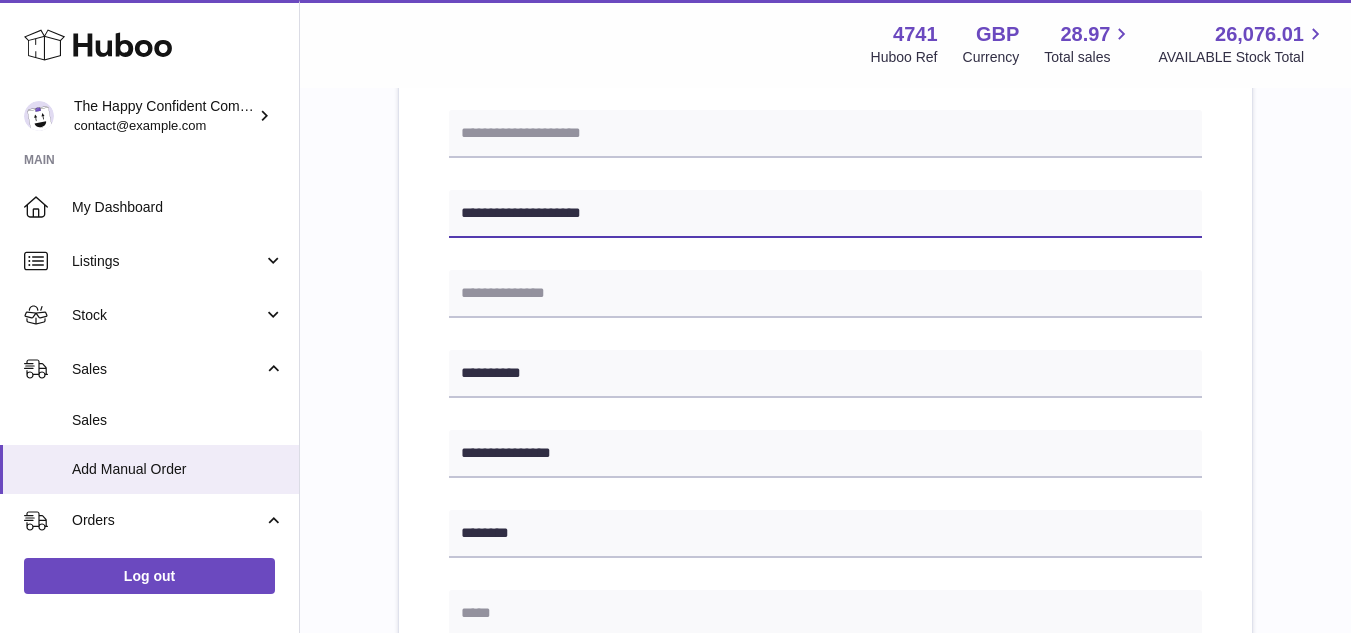 type on "**********" 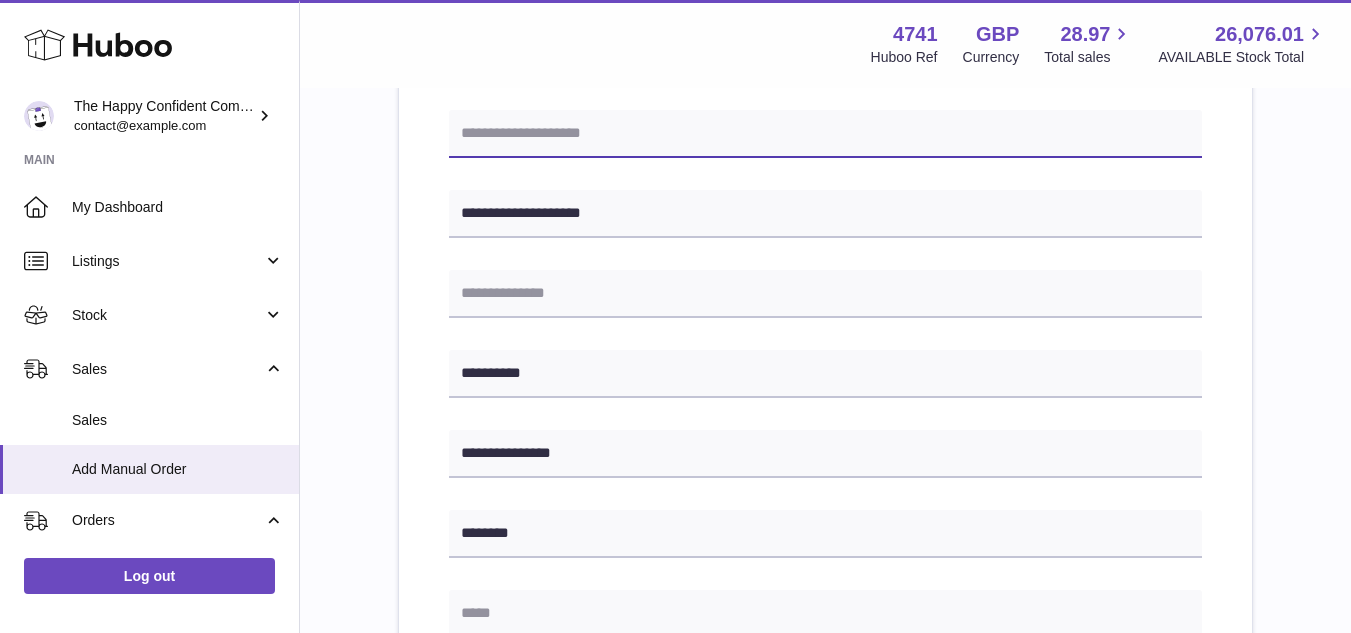 click at bounding box center (825, 134) 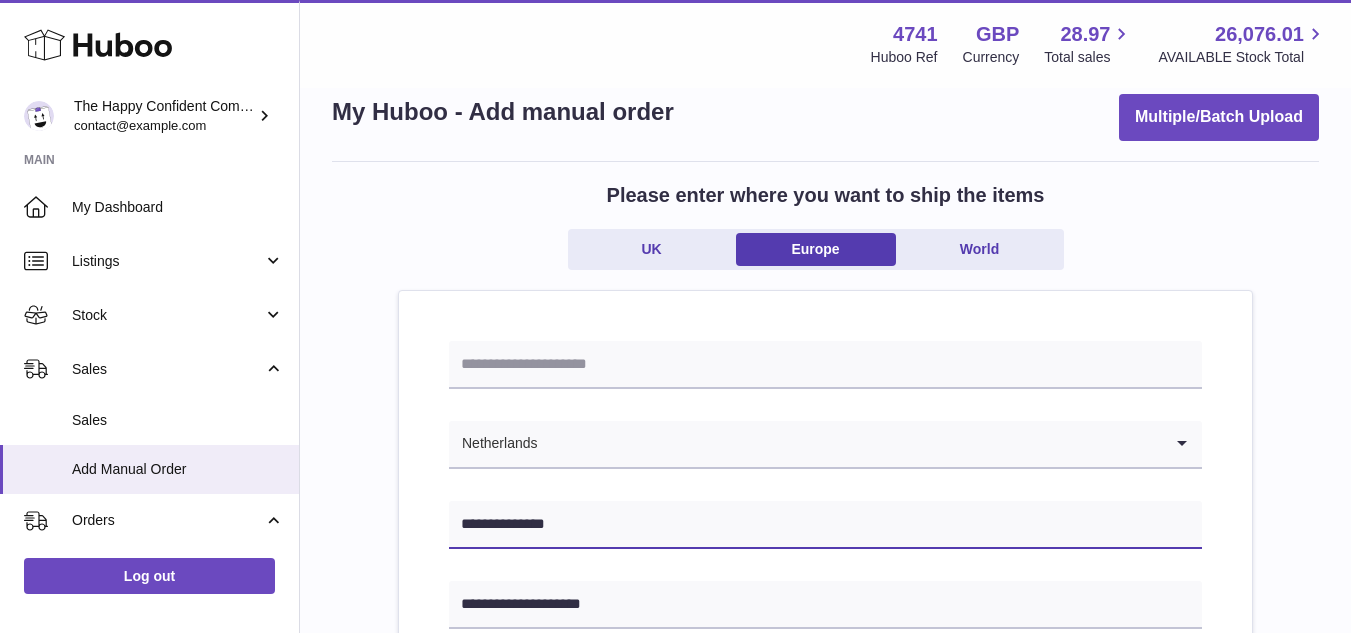 scroll, scrollTop: 33, scrollLeft: 0, axis: vertical 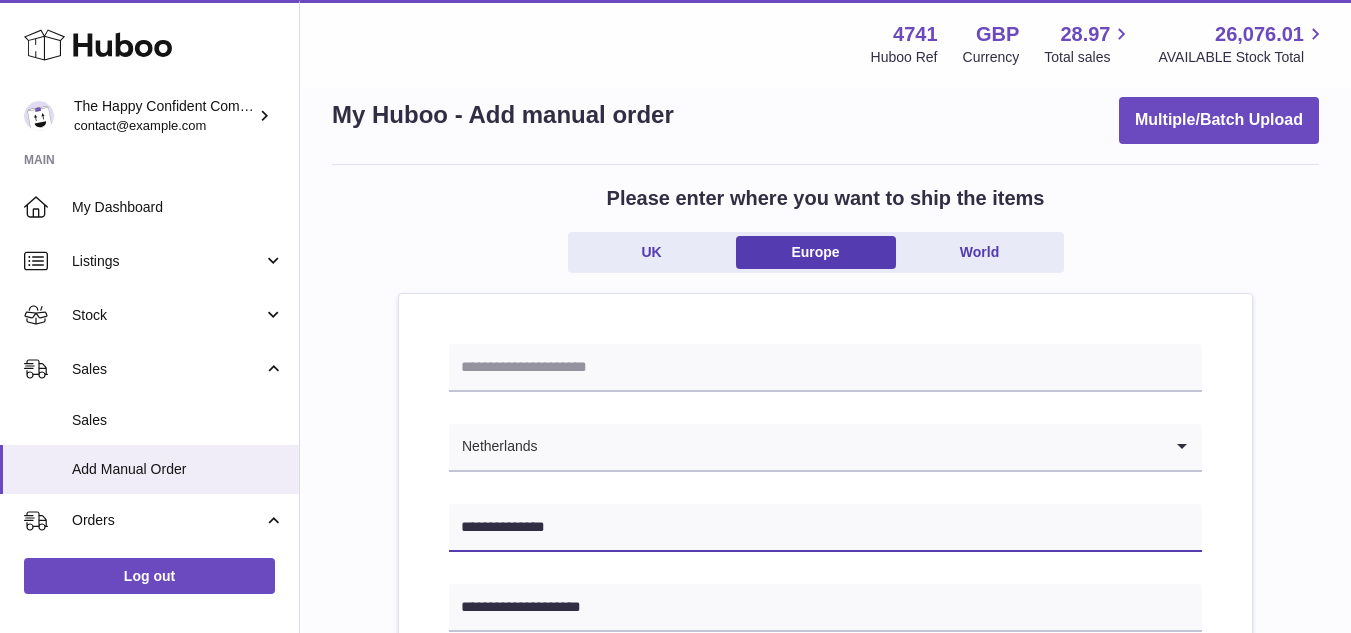 type on "**********" 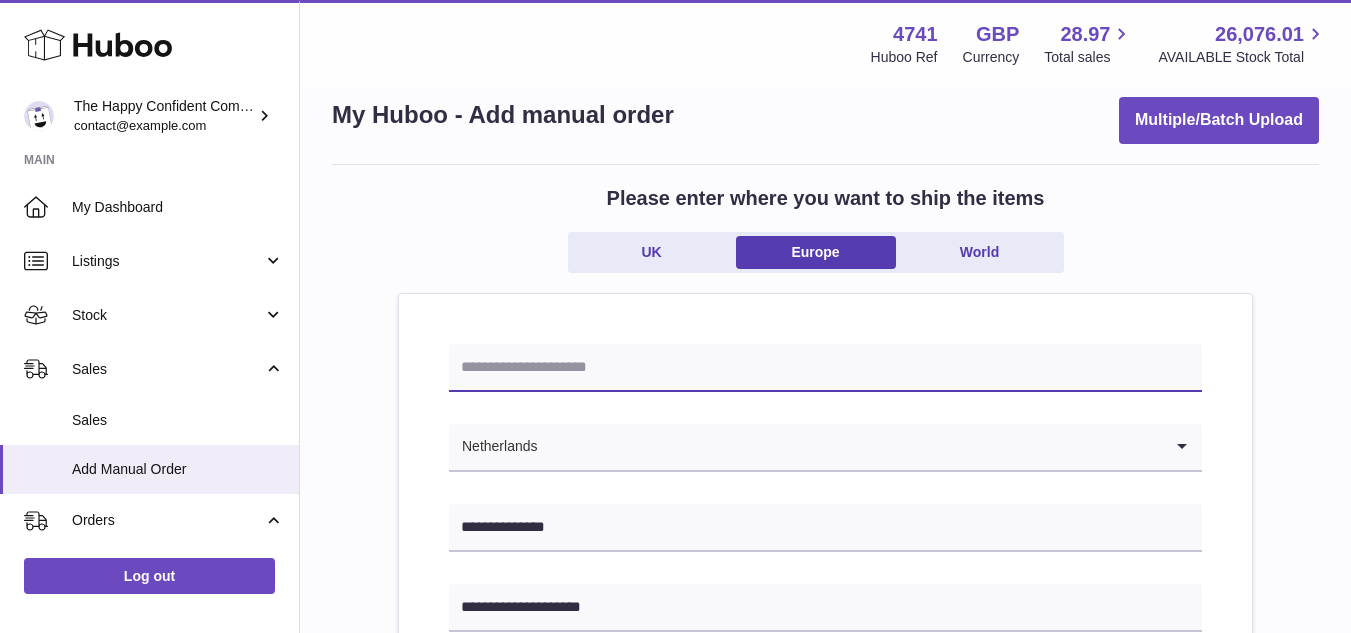 click at bounding box center [825, 368] 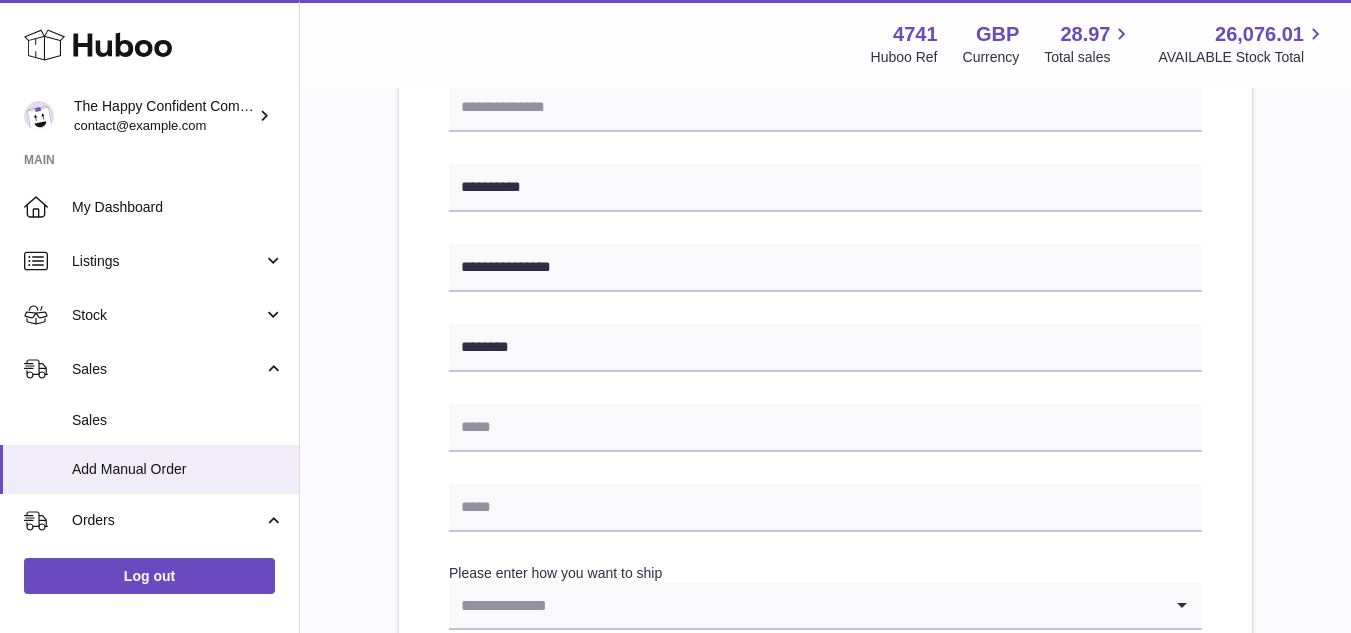 scroll, scrollTop: 614, scrollLeft: 0, axis: vertical 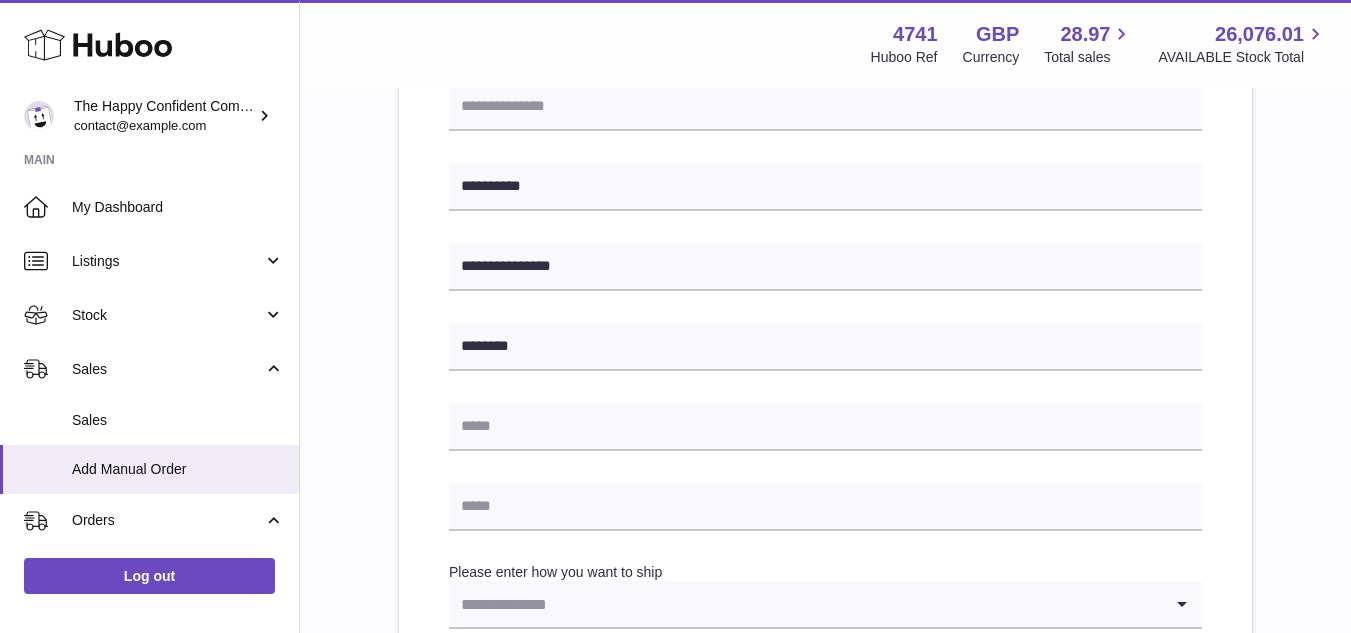 type on "********" 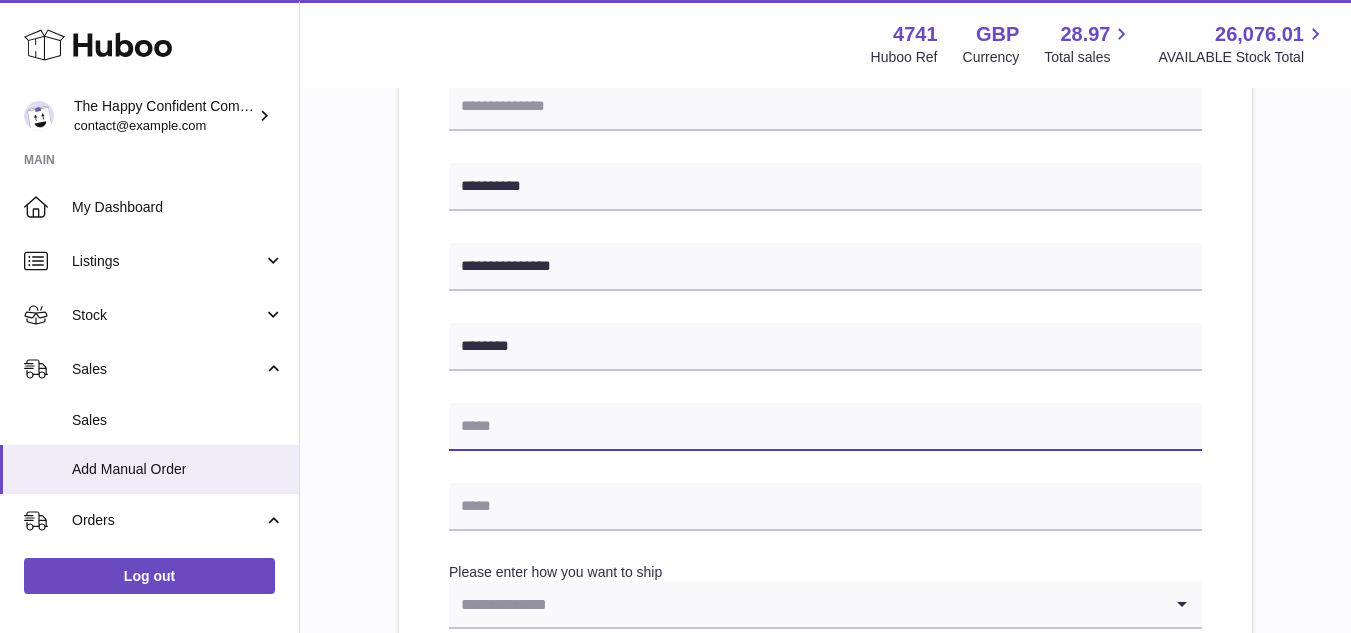 click at bounding box center (825, 427) 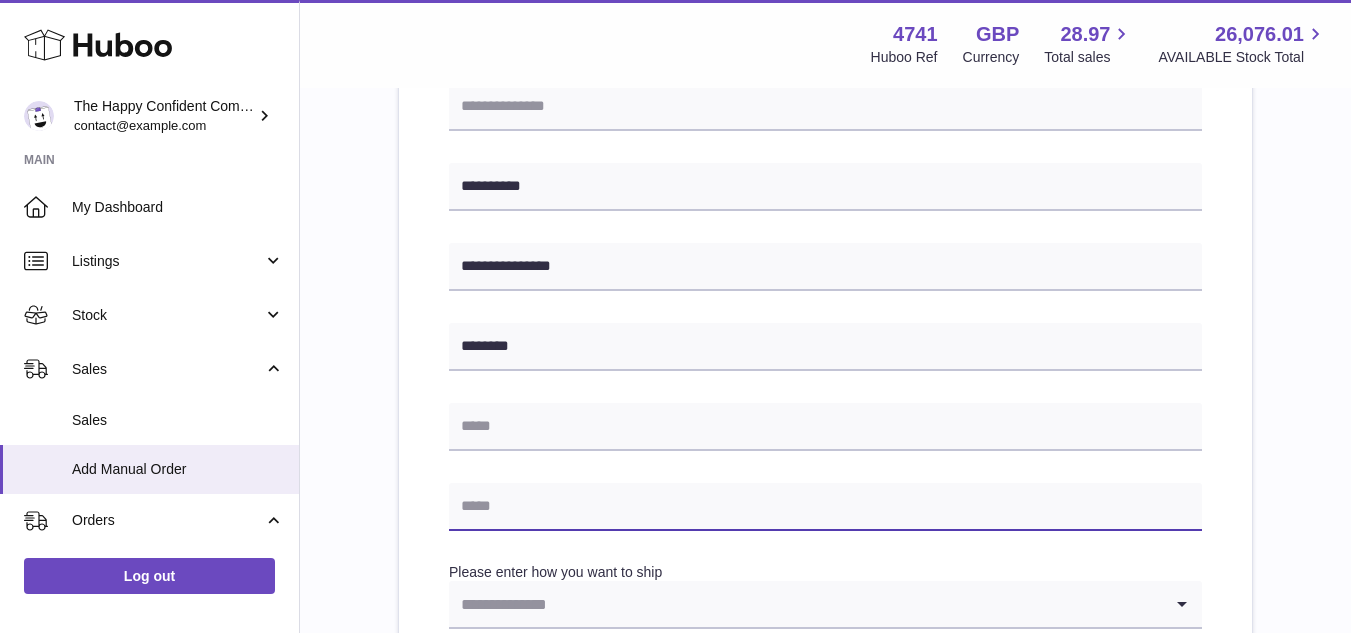 click at bounding box center [825, 507] 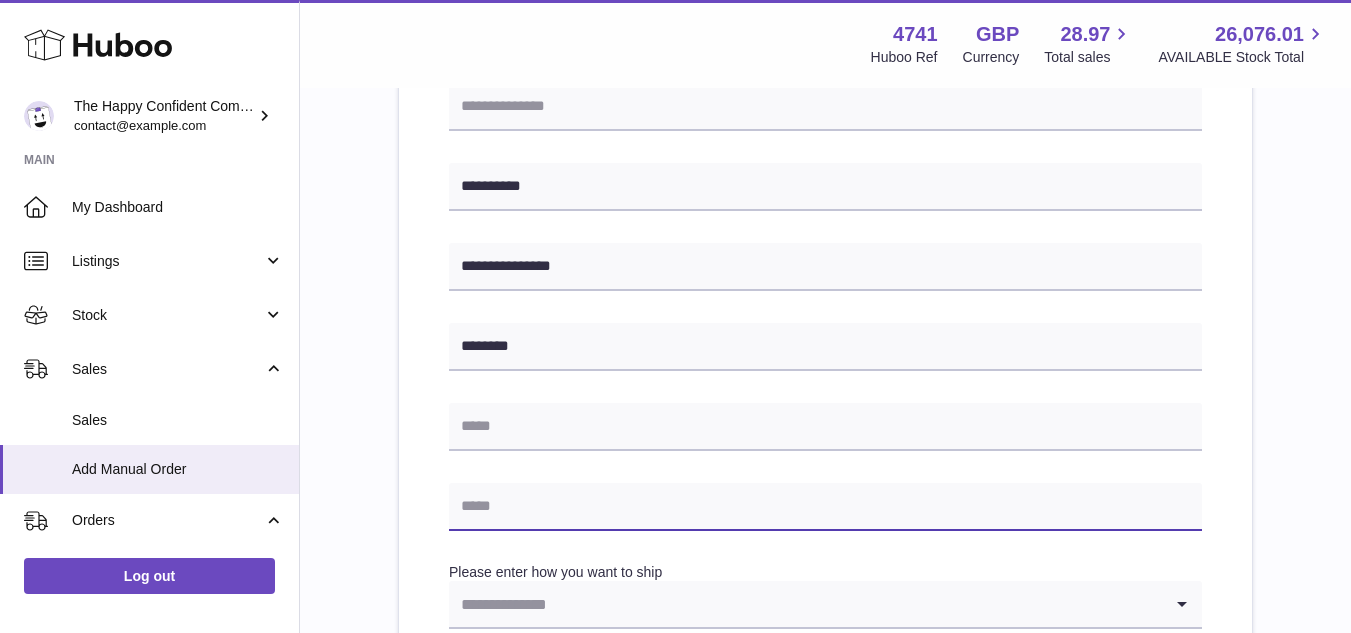 paste on "**********" 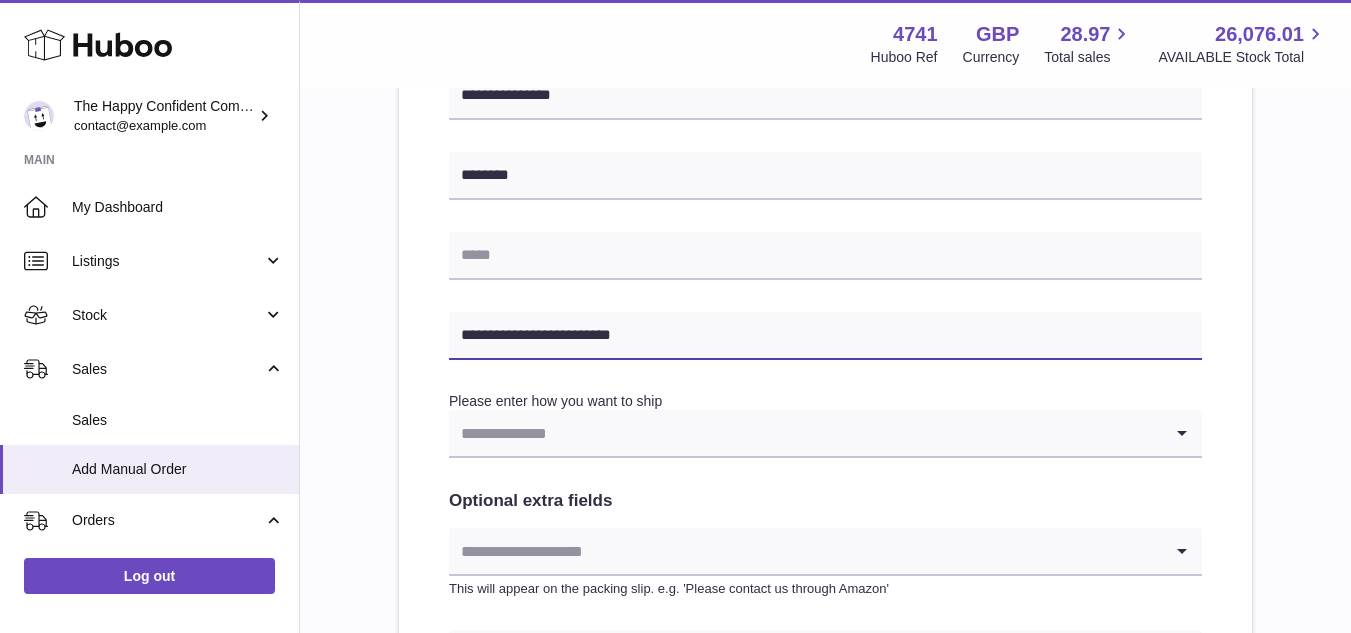 scroll, scrollTop: 788, scrollLeft: 0, axis: vertical 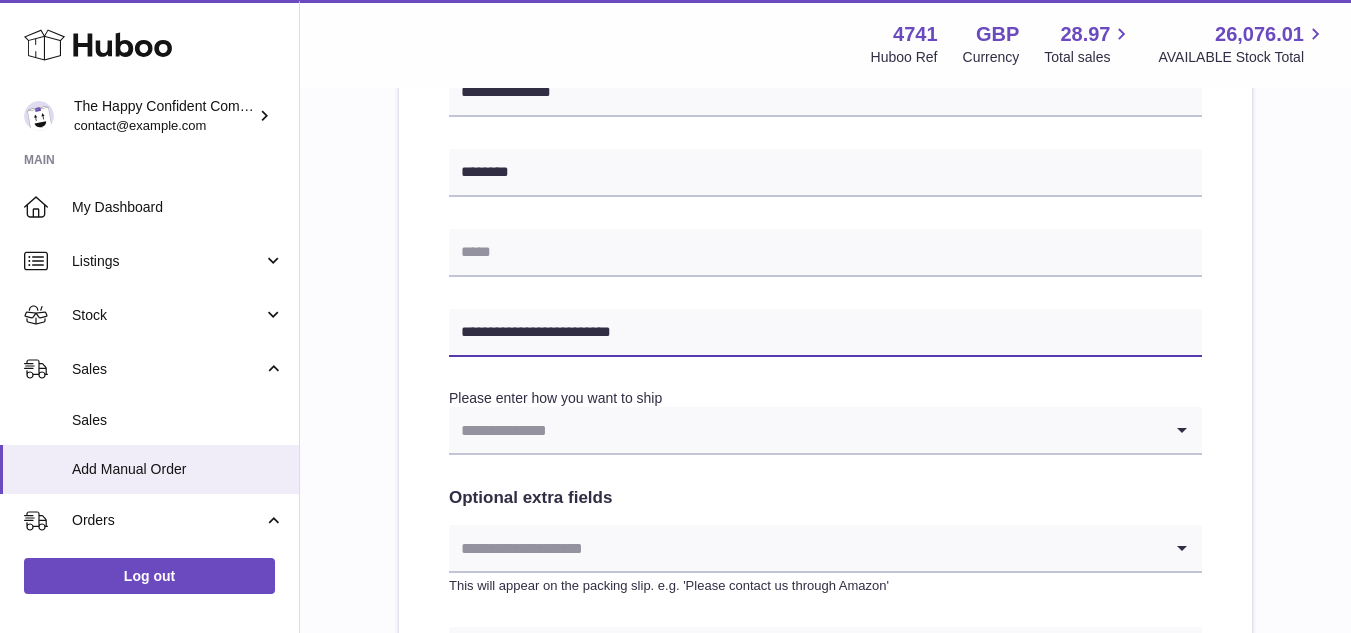 type on "**********" 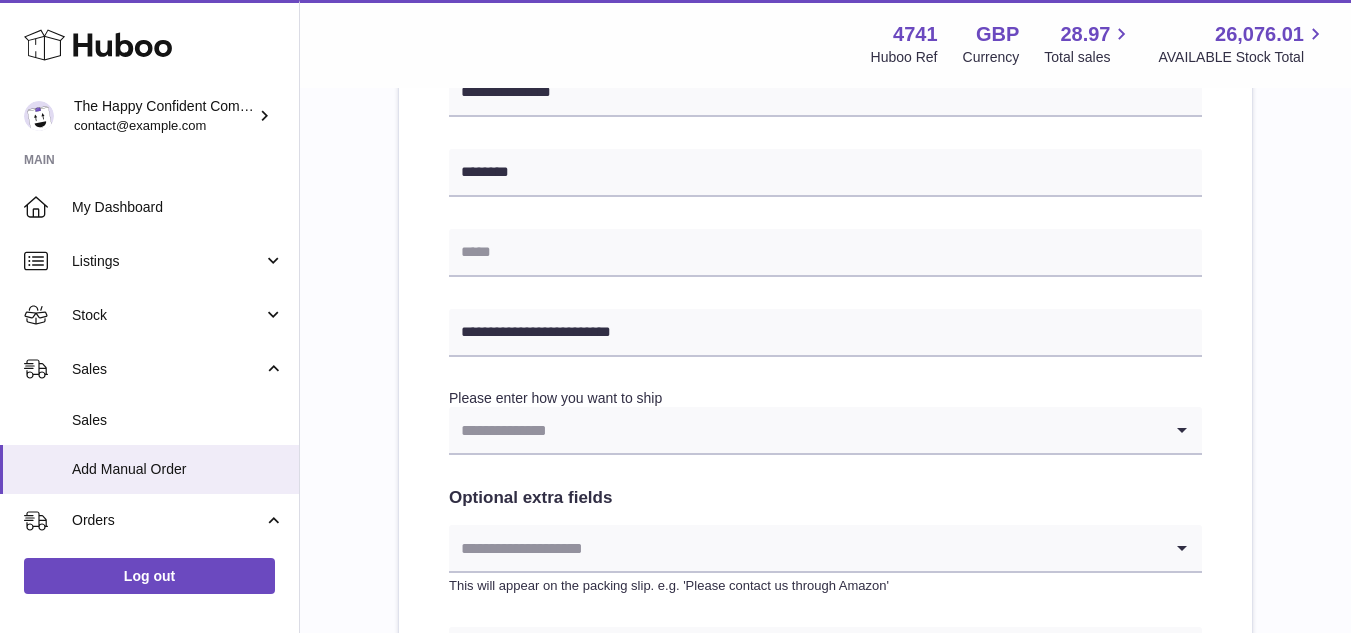 click at bounding box center (805, 430) 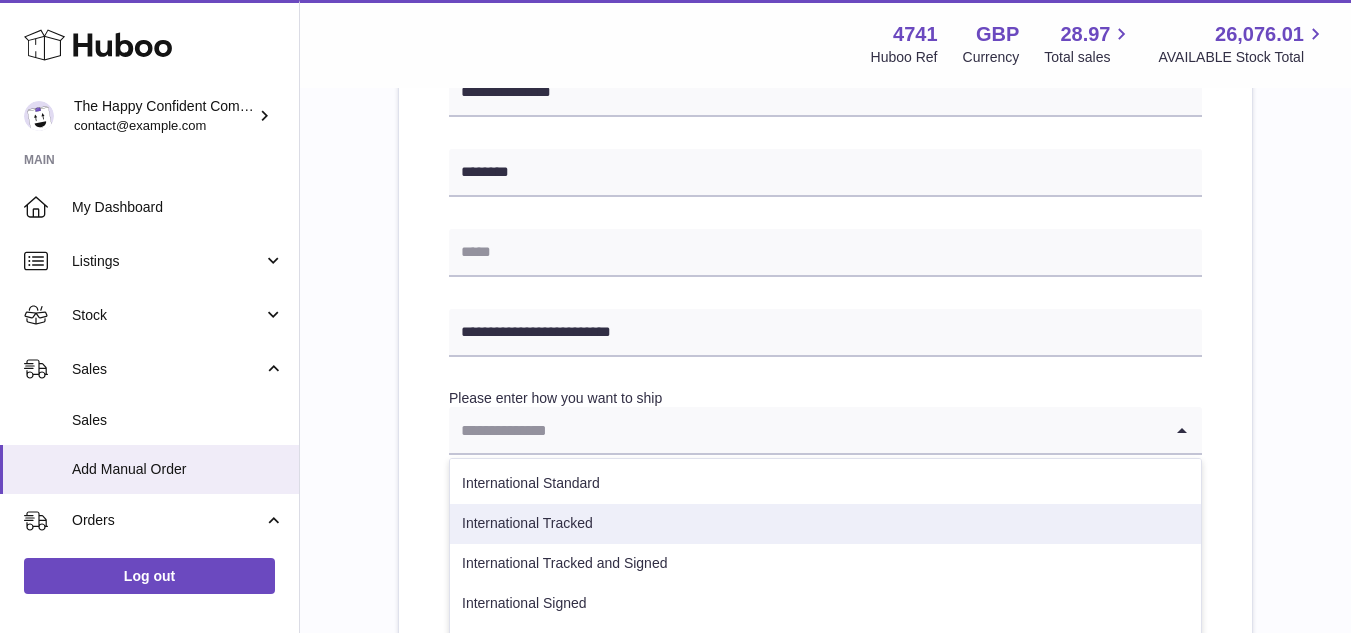 click on "International Tracked" at bounding box center (825, 524) 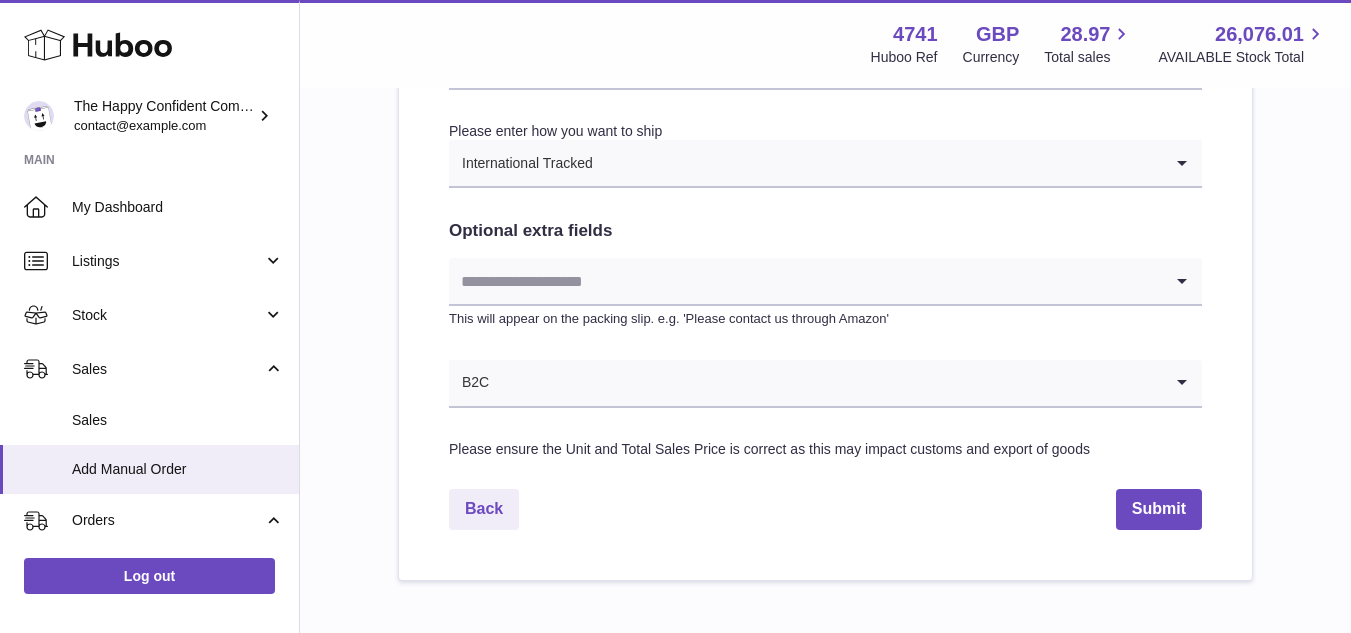 scroll, scrollTop: 1103, scrollLeft: 0, axis: vertical 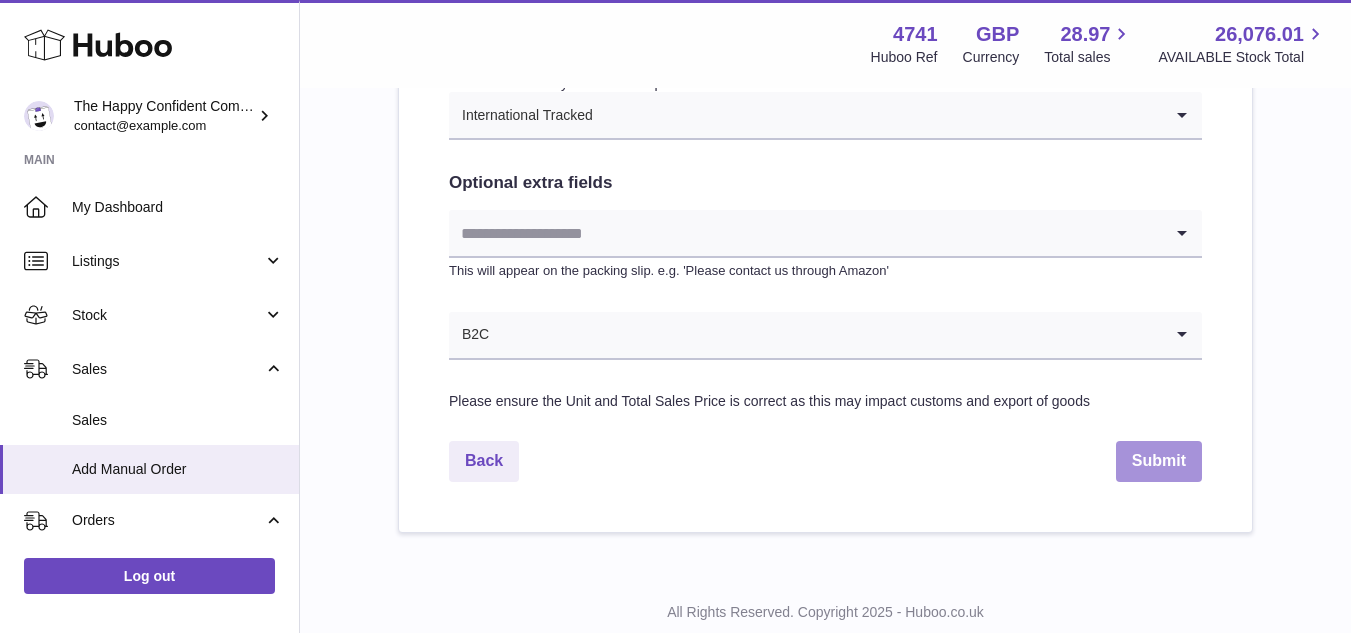 click on "Submit" at bounding box center (1159, 461) 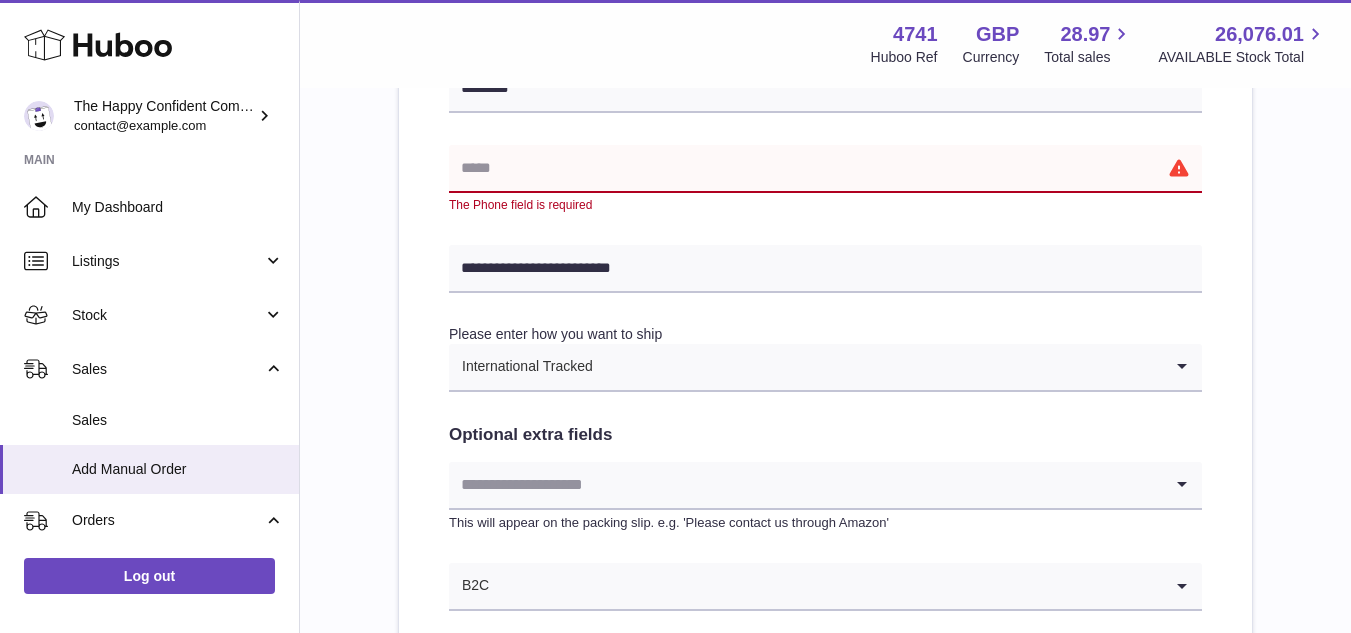 scroll, scrollTop: 871, scrollLeft: 0, axis: vertical 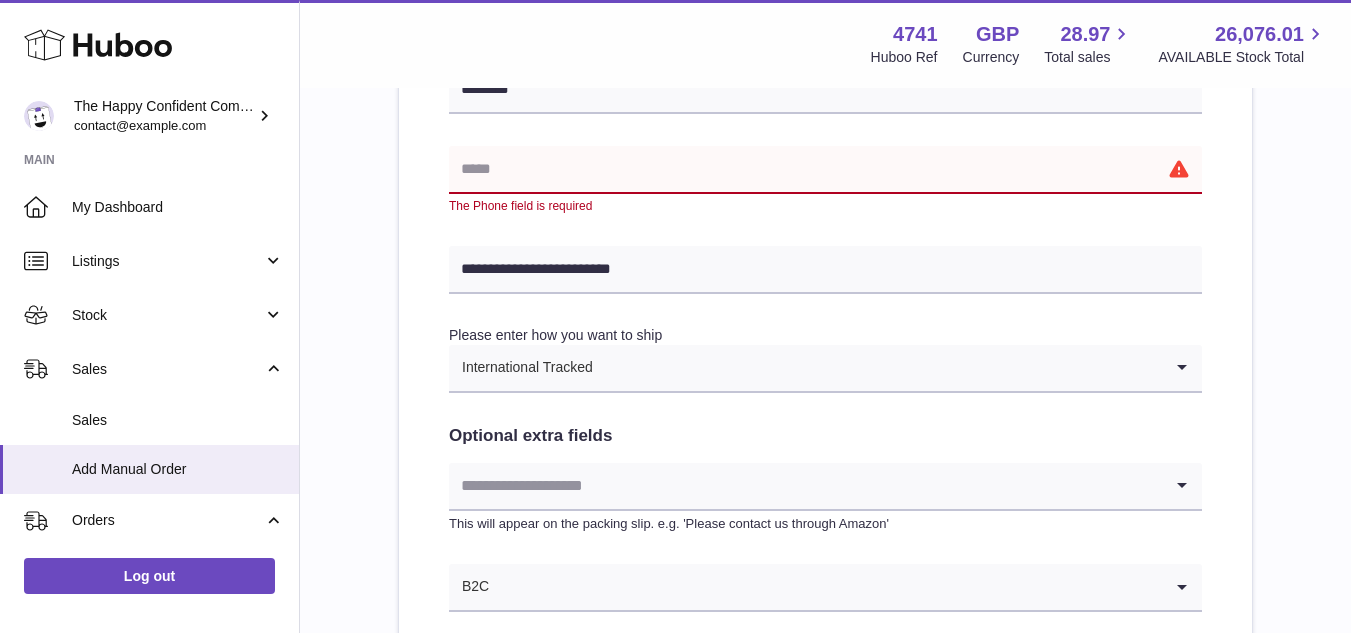 click at bounding box center [825, 170] 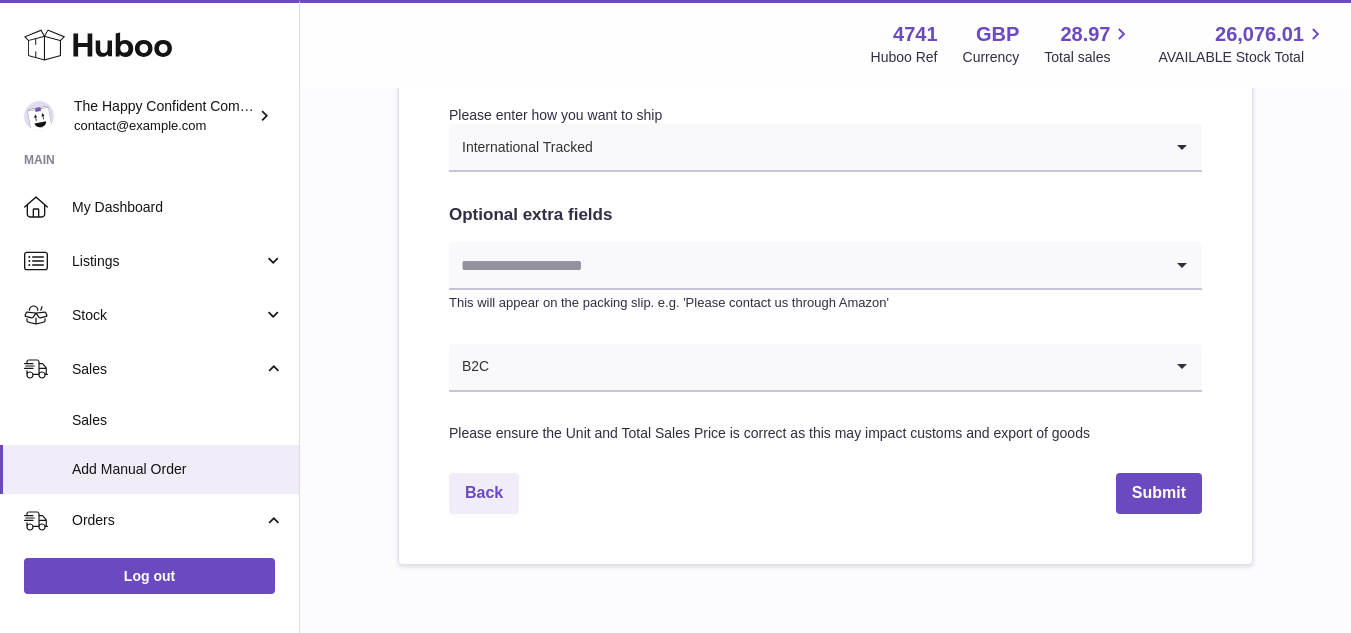 scroll, scrollTop: 1072, scrollLeft: 0, axis: vertical 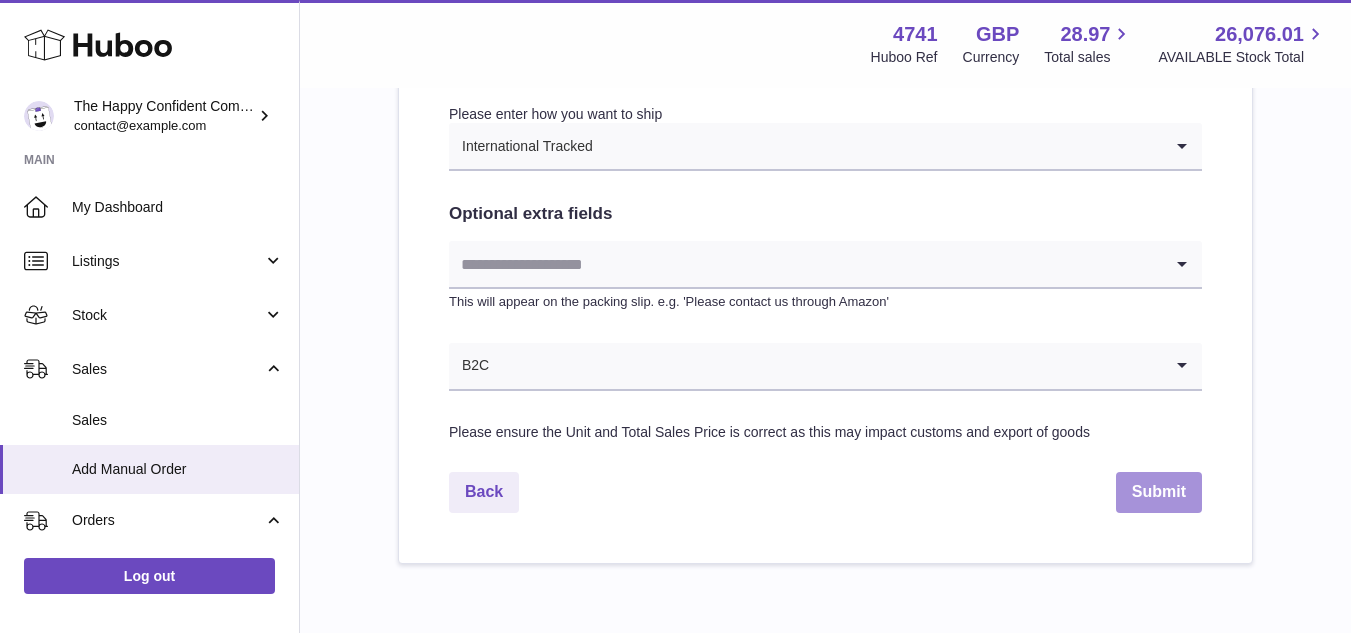 type on "**********" 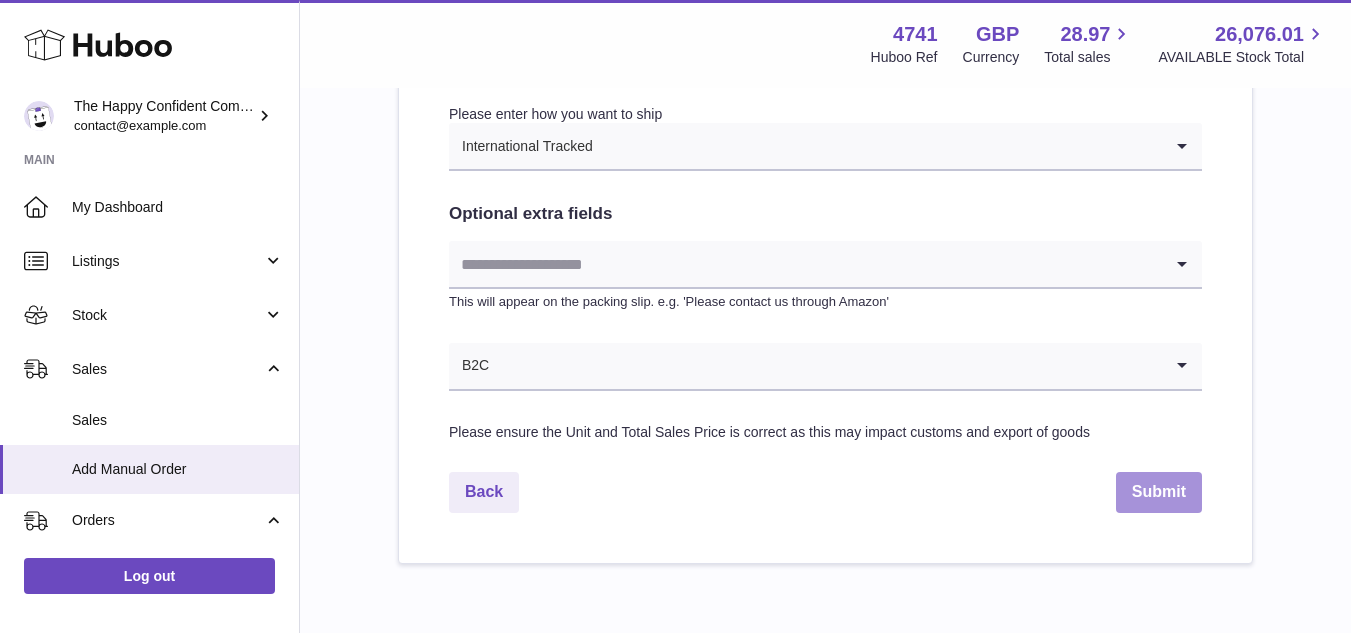 click on "Submit" at bounding box center (1159, 492) 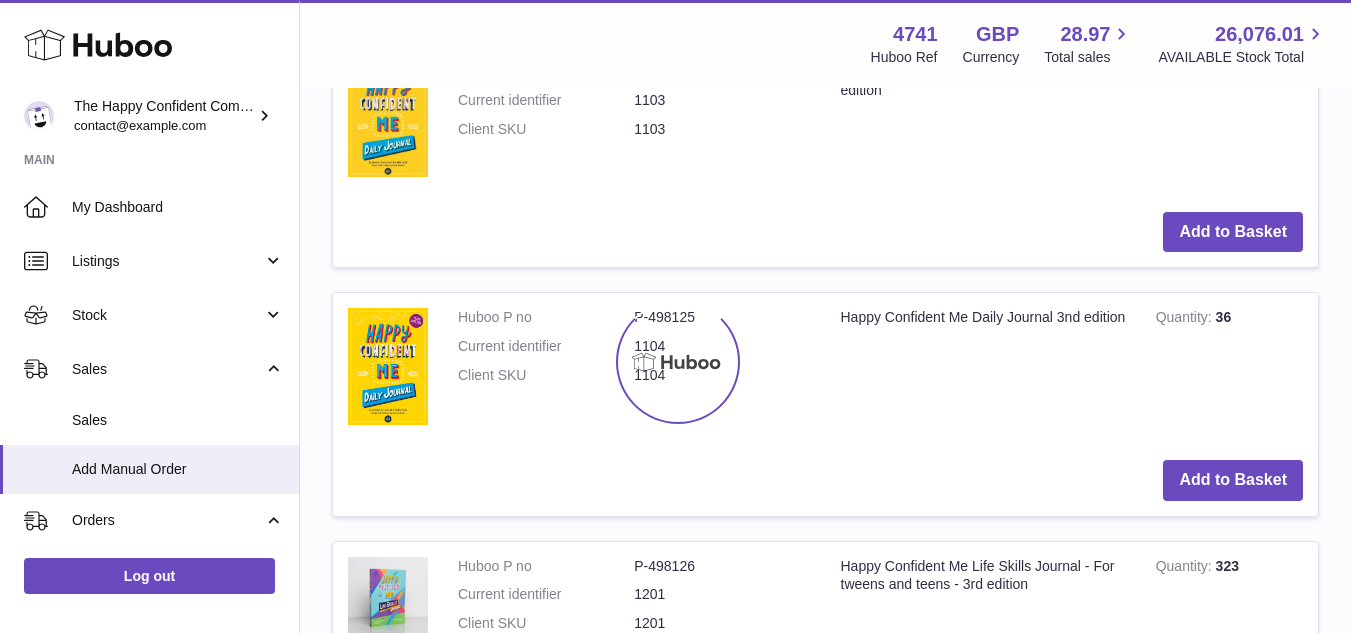 scroll, scrollTop: 0, scrollLeft: 0, axis: both 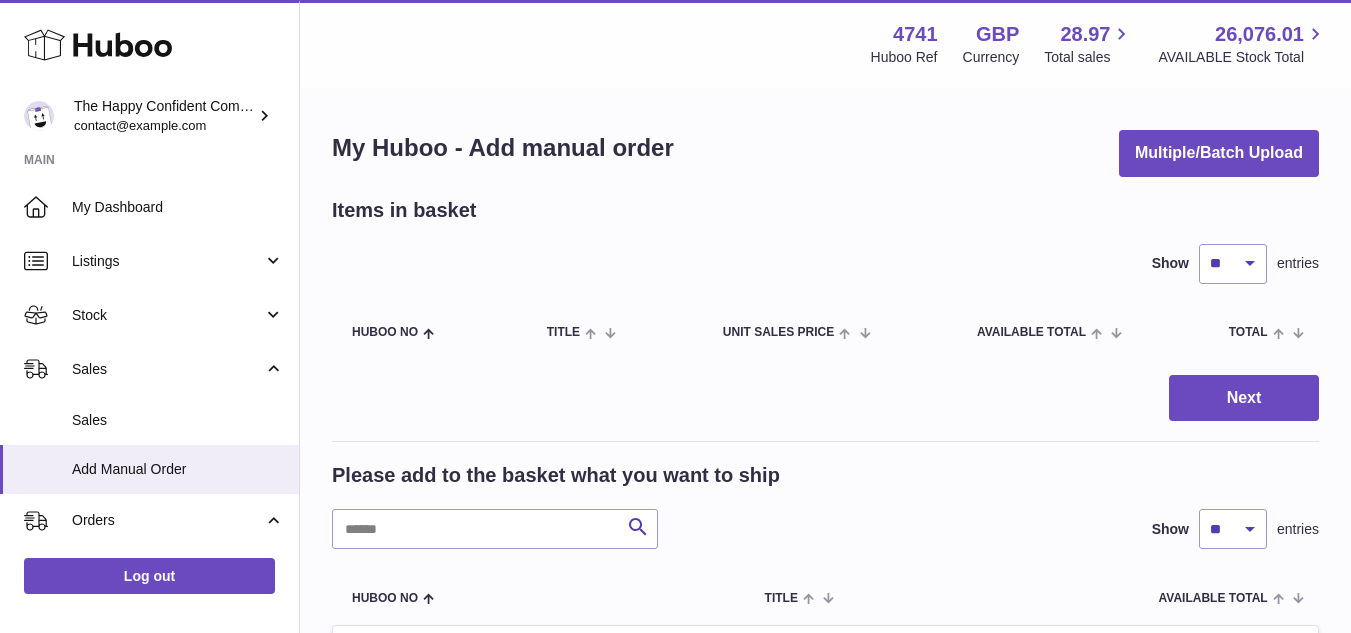 click at bounding box center (675, 316) 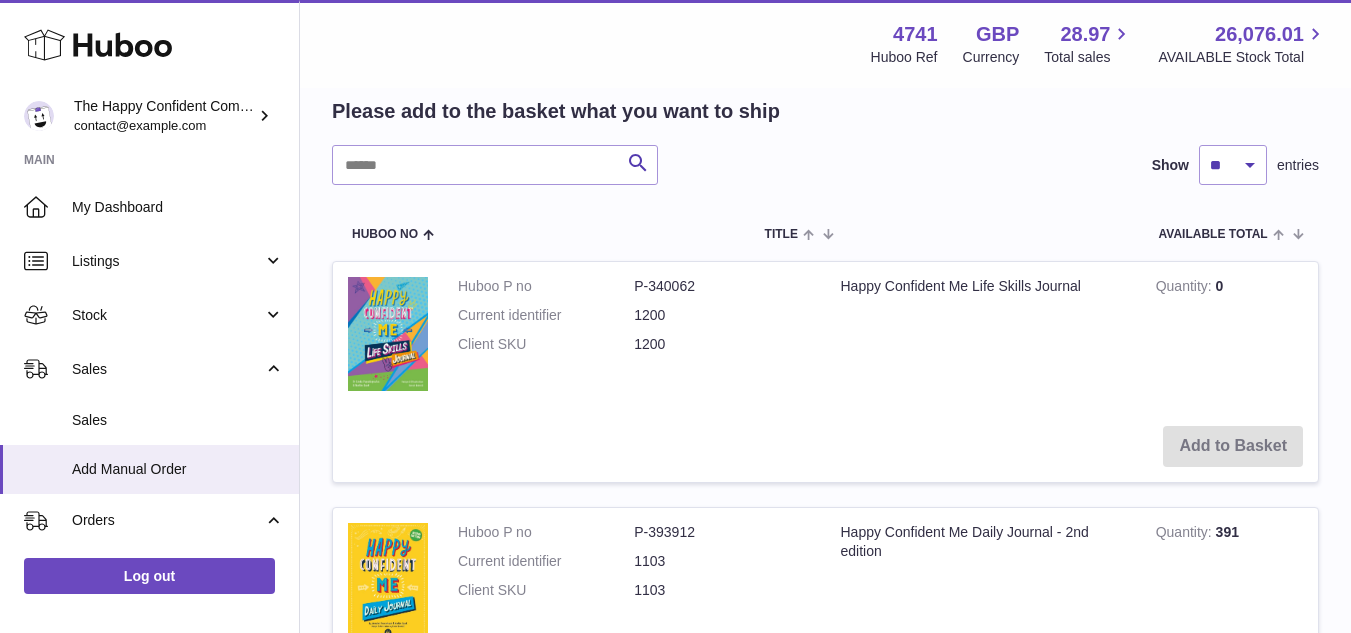scroll, scrollTop: 366, scrollLeft: 0, axis: vertical 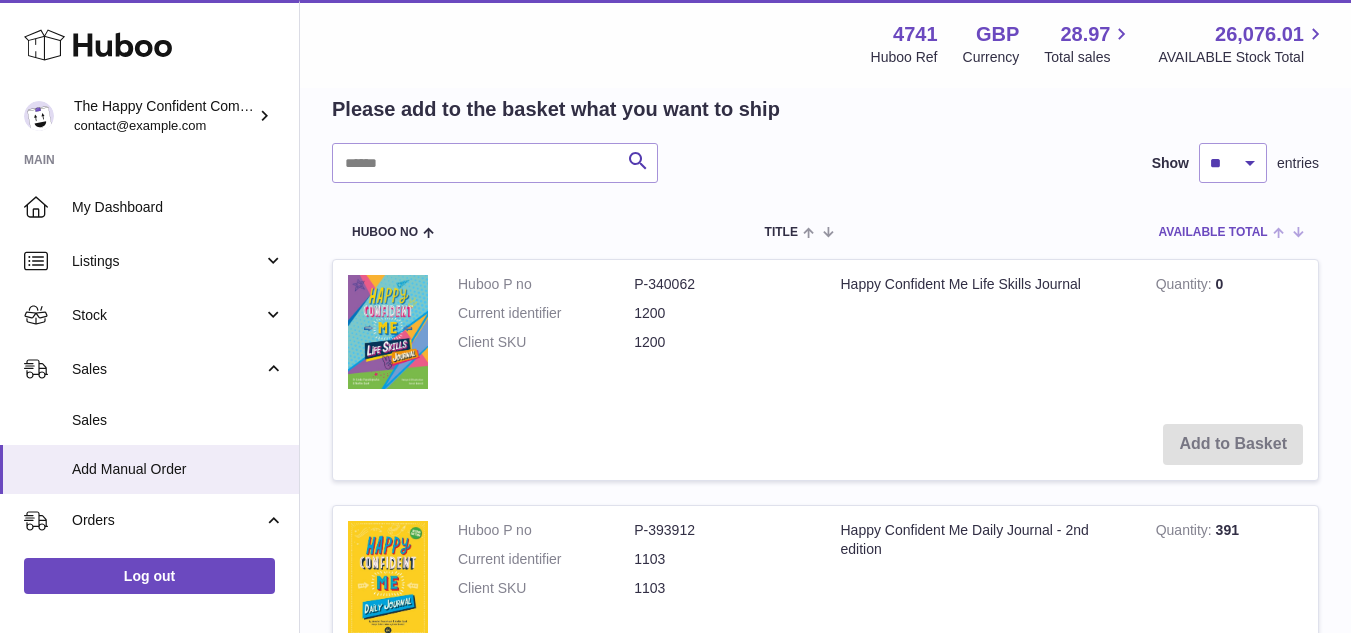 click on "AVAILABLE Total" at bounding box center [1213, 232] 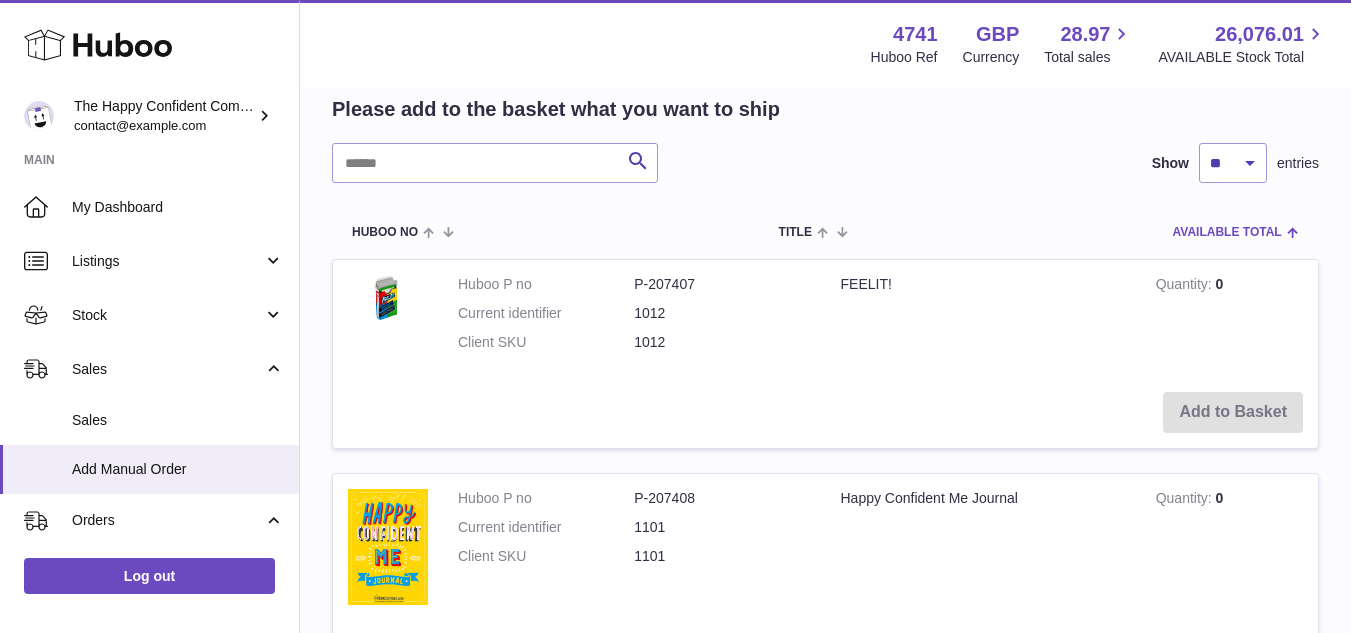 click on "AVAILABLE Total" at bounding box center (1227, 232) 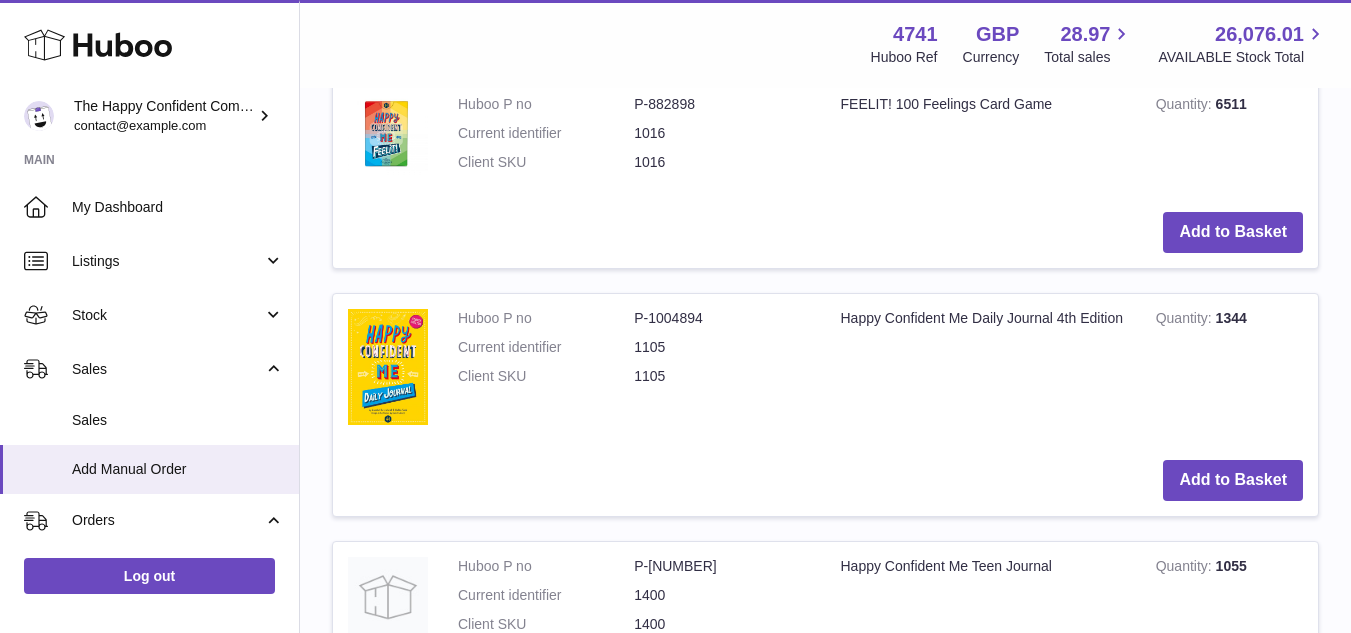 scroll, scrollTop: 547, scrollLeft: 0, axis: vertical 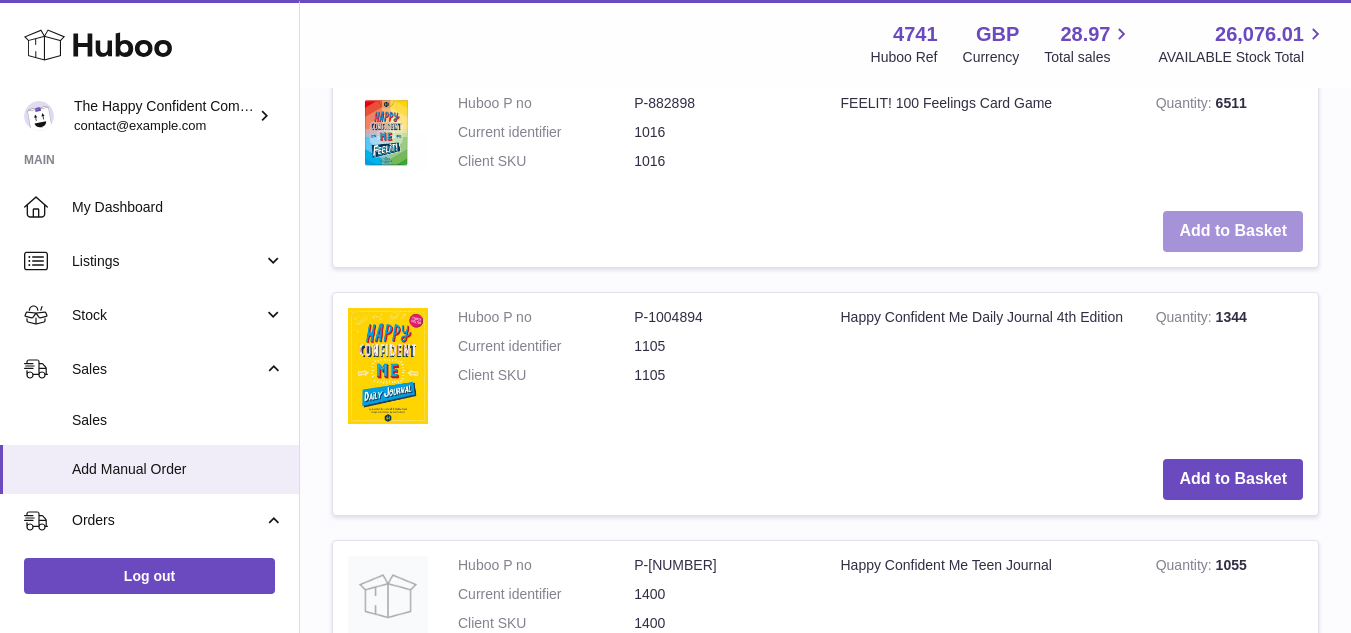 click on "Add to Basket" at bounding box center [1233, 231] 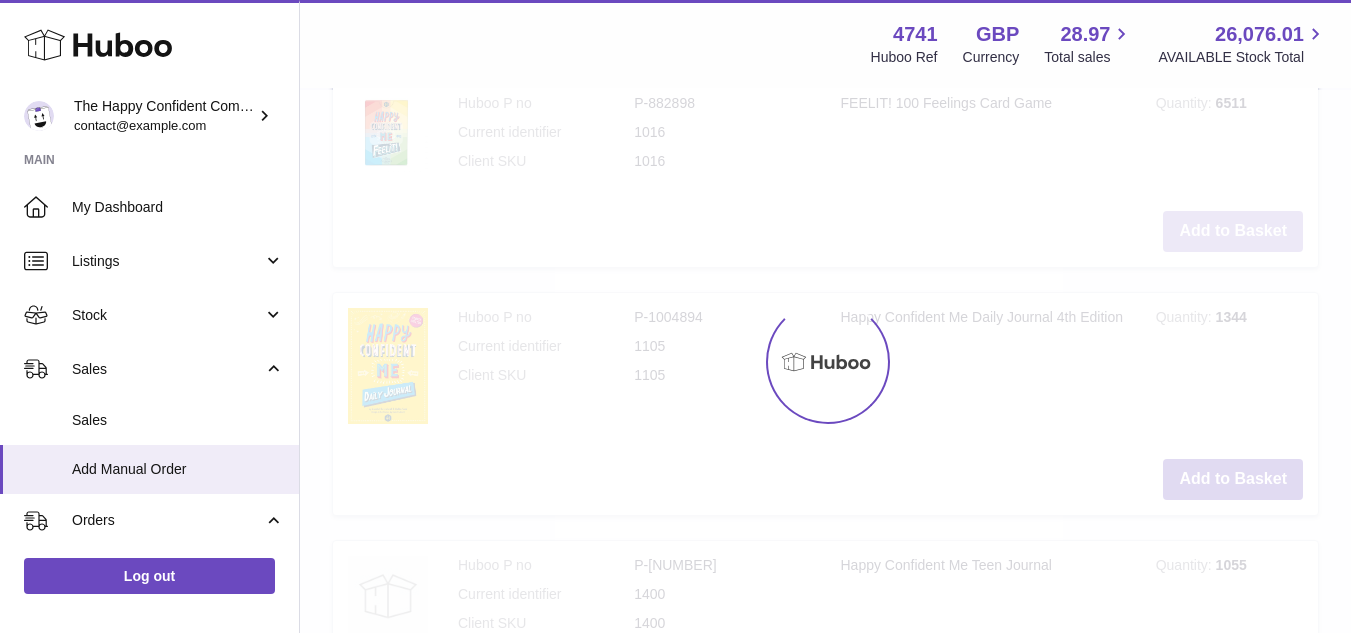 scroll, scrollTop: 769, scrollLeft: 0, axis: vertical 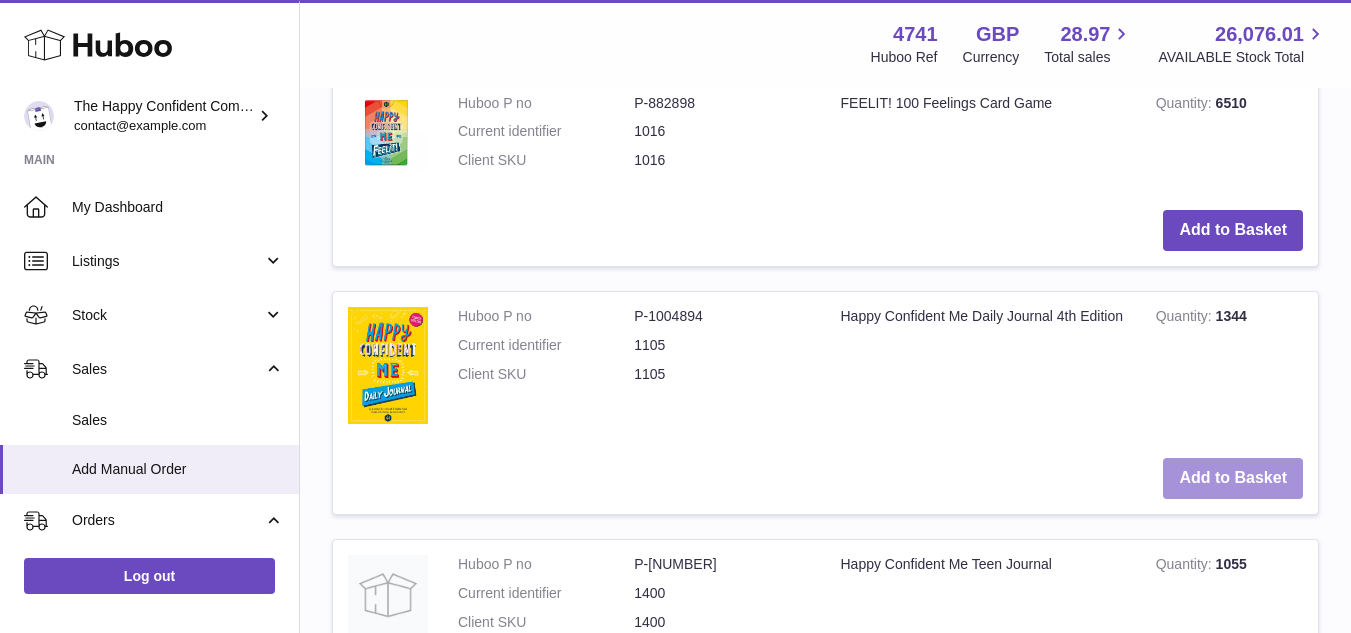 click on "Add to Basket" at bounding box center (1233, 478) 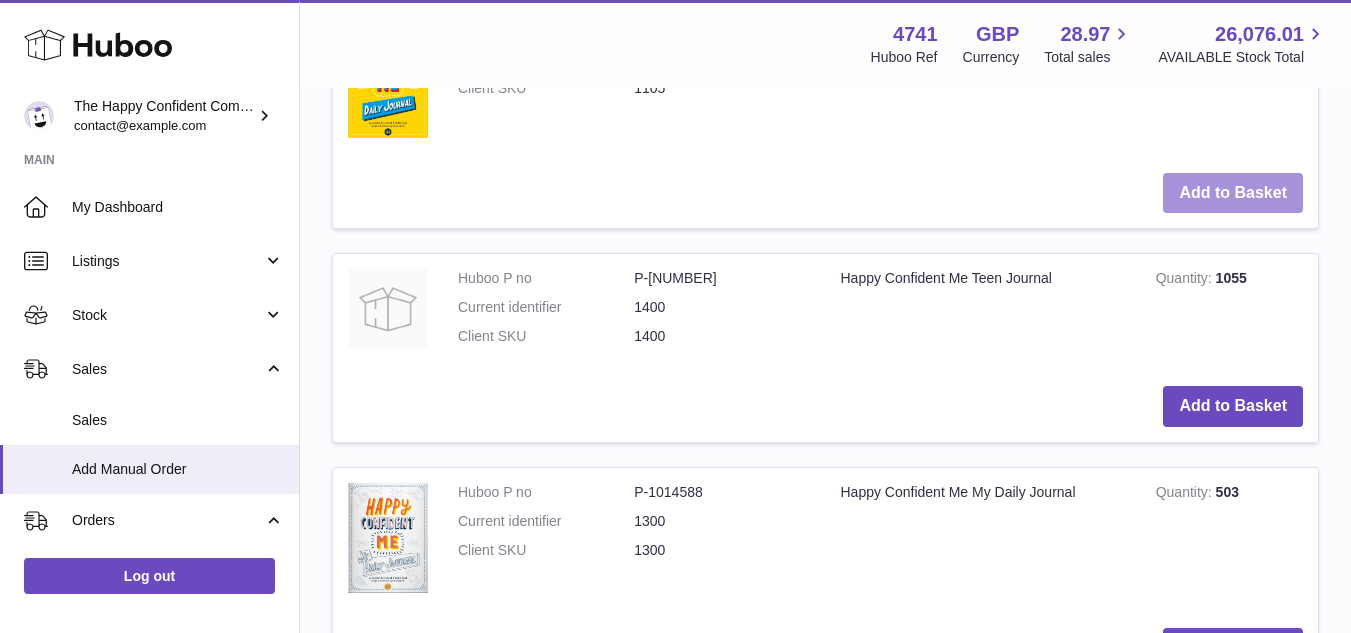 scroll, scrollTop: 1309, scrollLeft: 0, axis: vertical 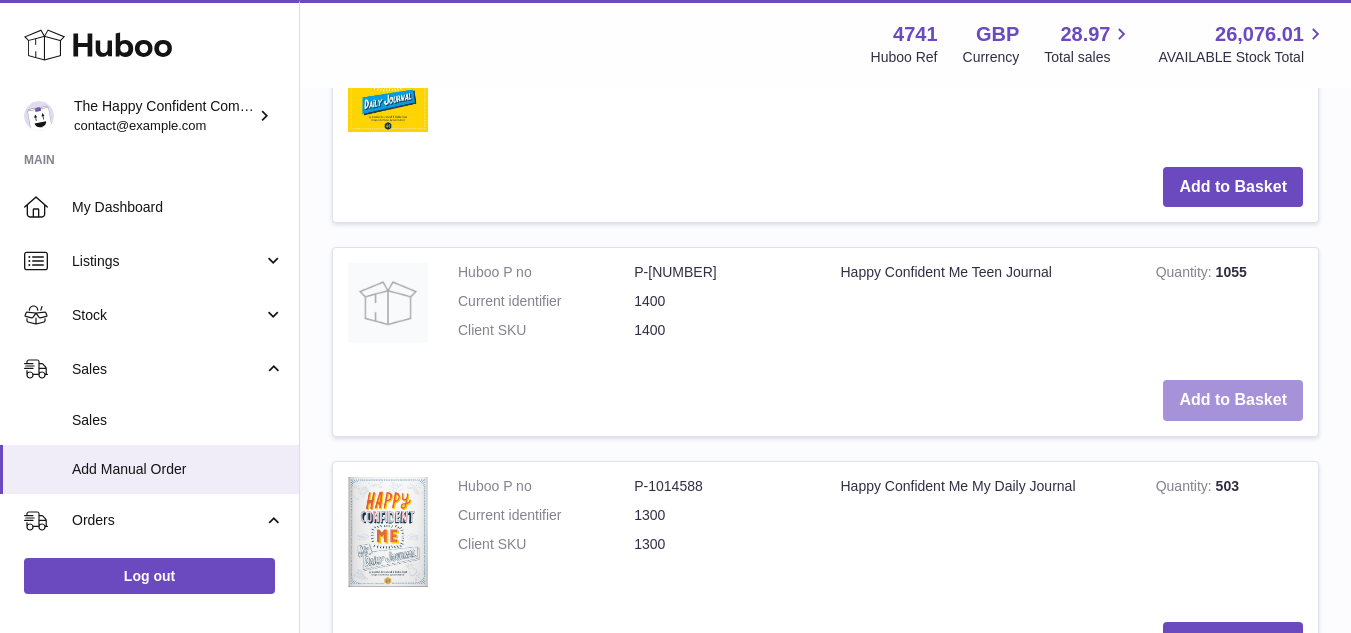 click on "Add to Basket" at bounding box center [1233, 400] 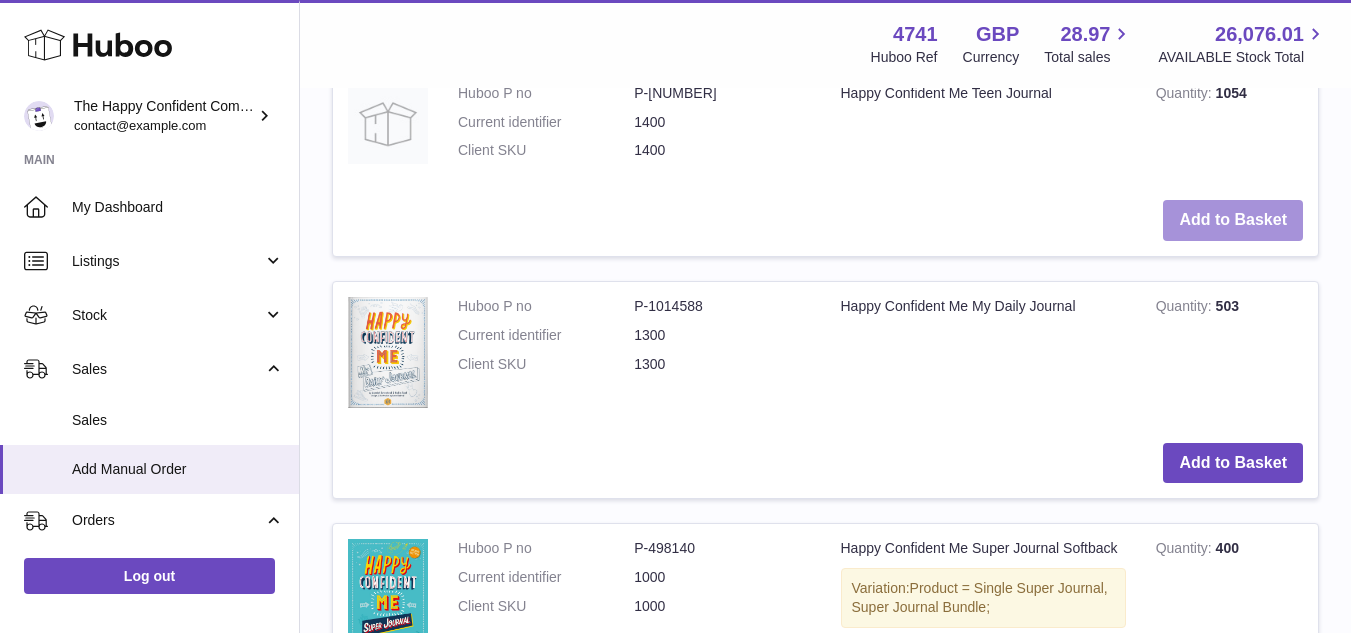 scroll, scrollTop: 1716, scrollLeft: 0, axis: vertical 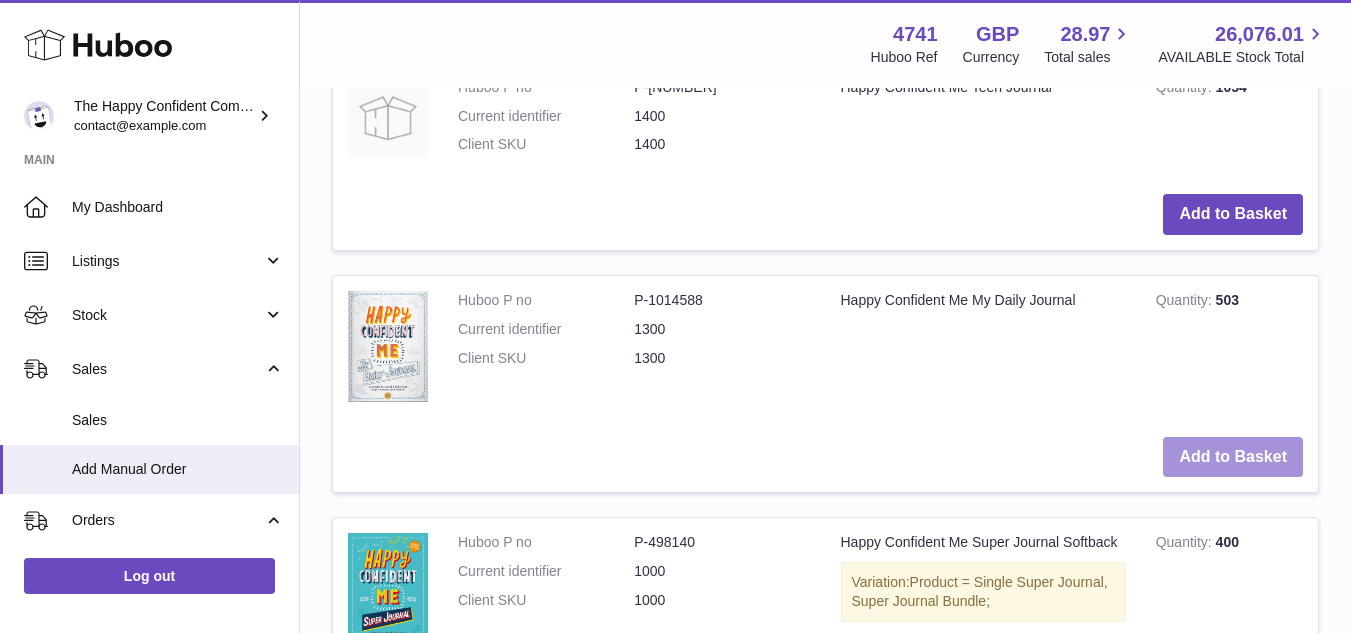 click on "Add to Basket" at bounding box center (1233, 457) 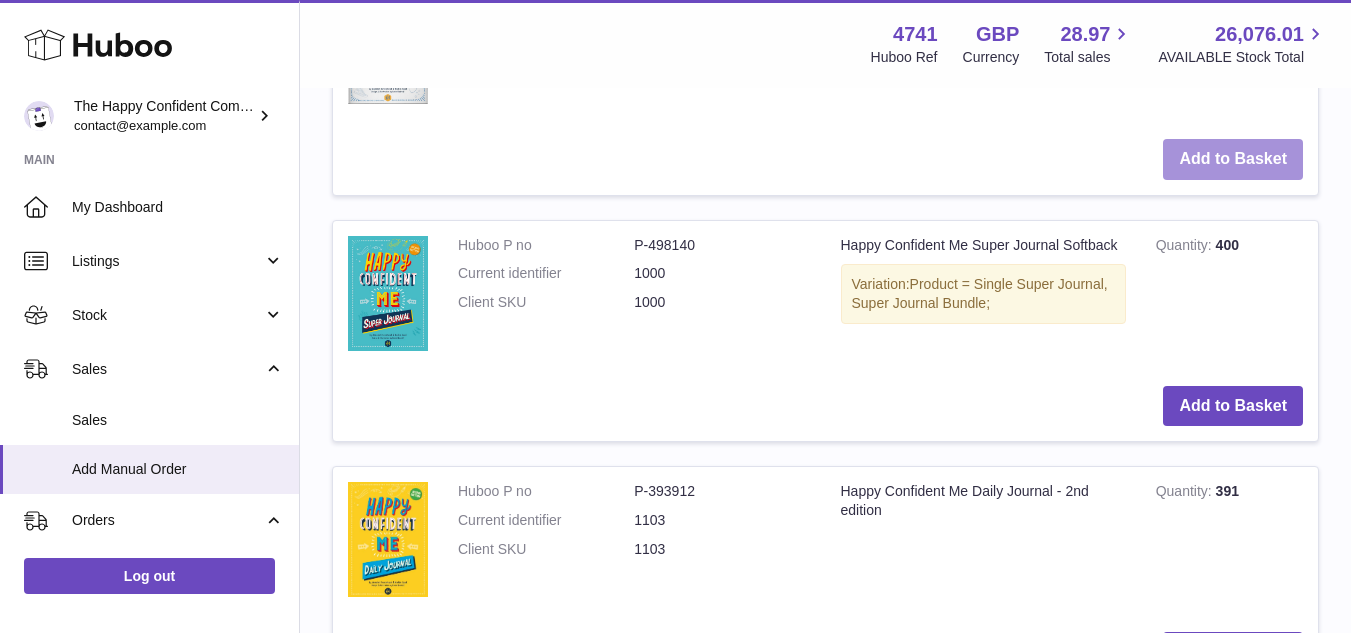 scroll, scrollTop: 2261, scrollLeft: 0, axis: vertical 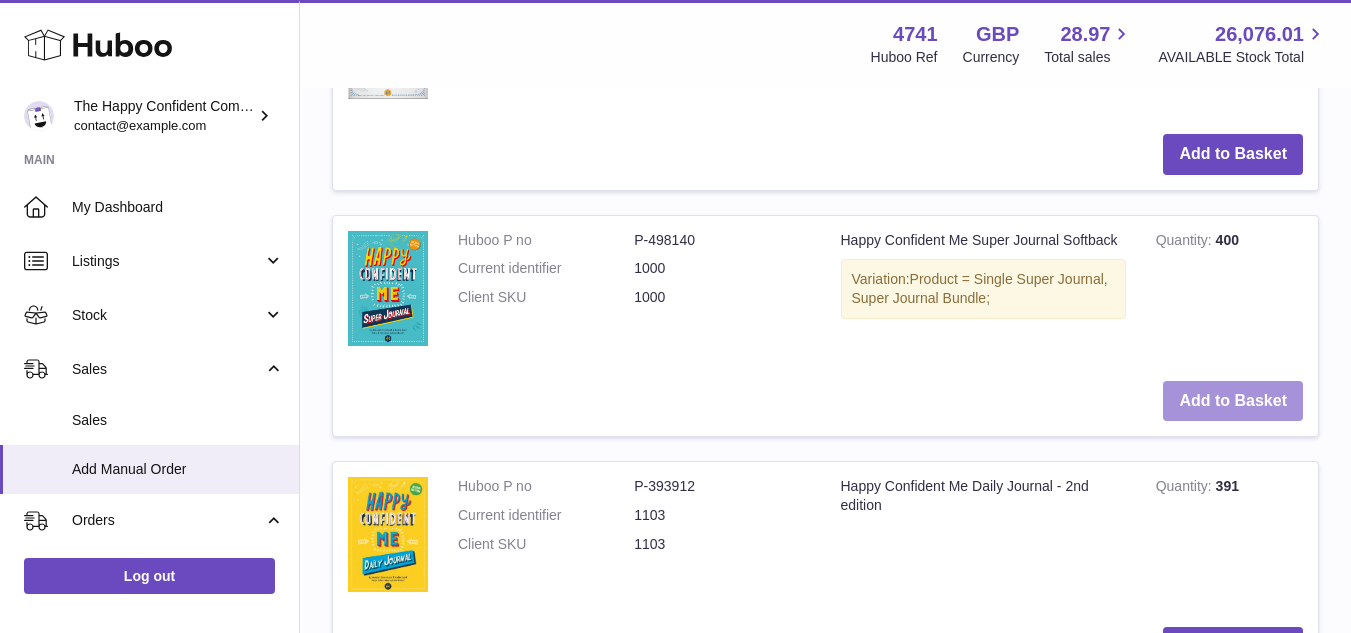 click on "Add to Basket" at bounding box center [1233, 401] 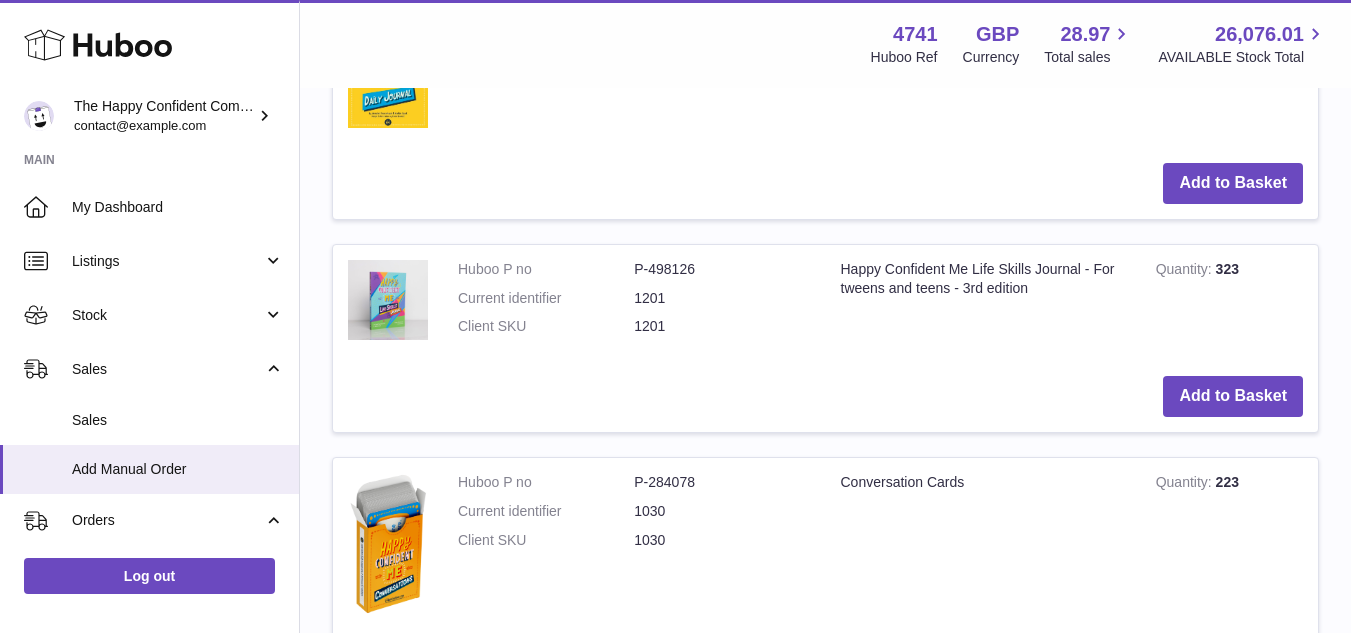 scroll, scrollTop: 2974, scrollLeft: 0, axis: vertical 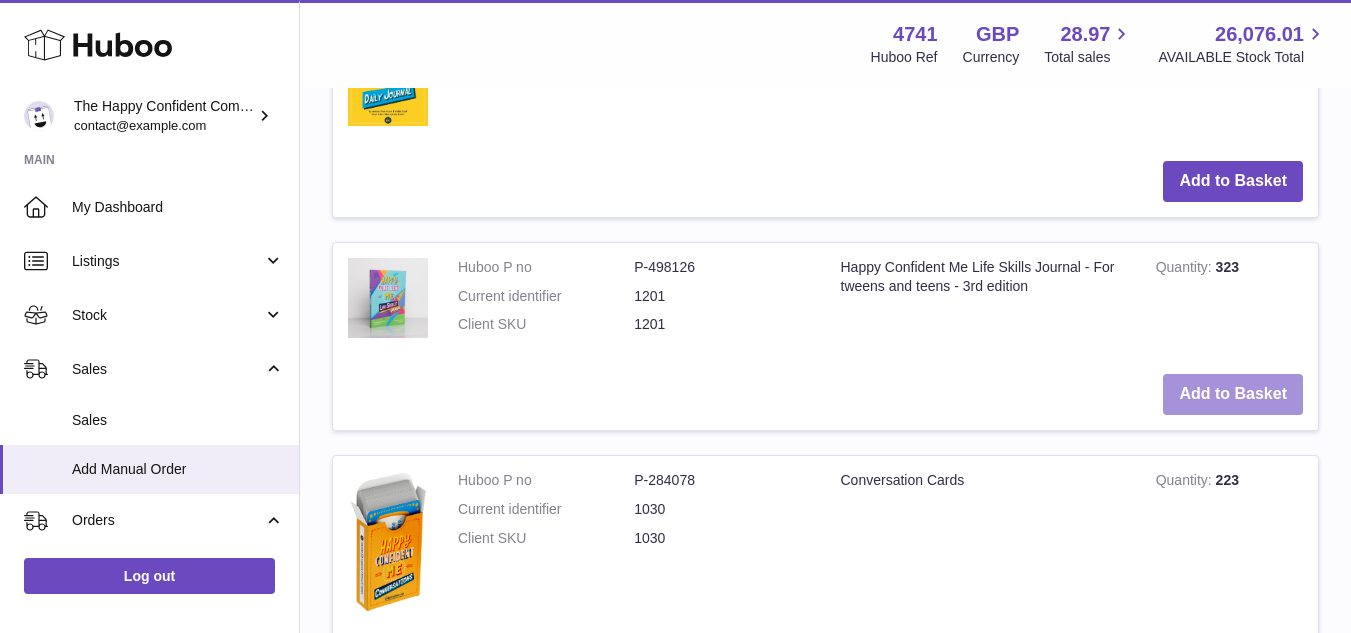 click on "Add to Basket" at bounding box center [1233, 394] 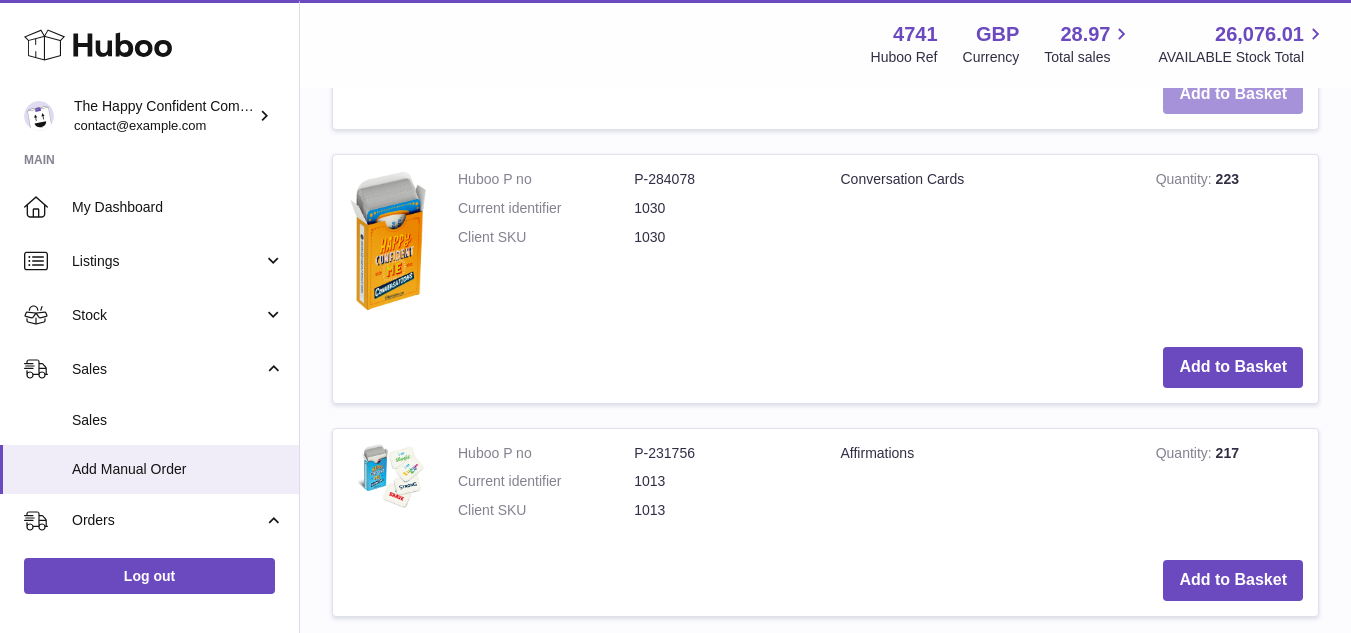 scroll, scrollTop: 3497, scrollLeft: 0, axis: vertical 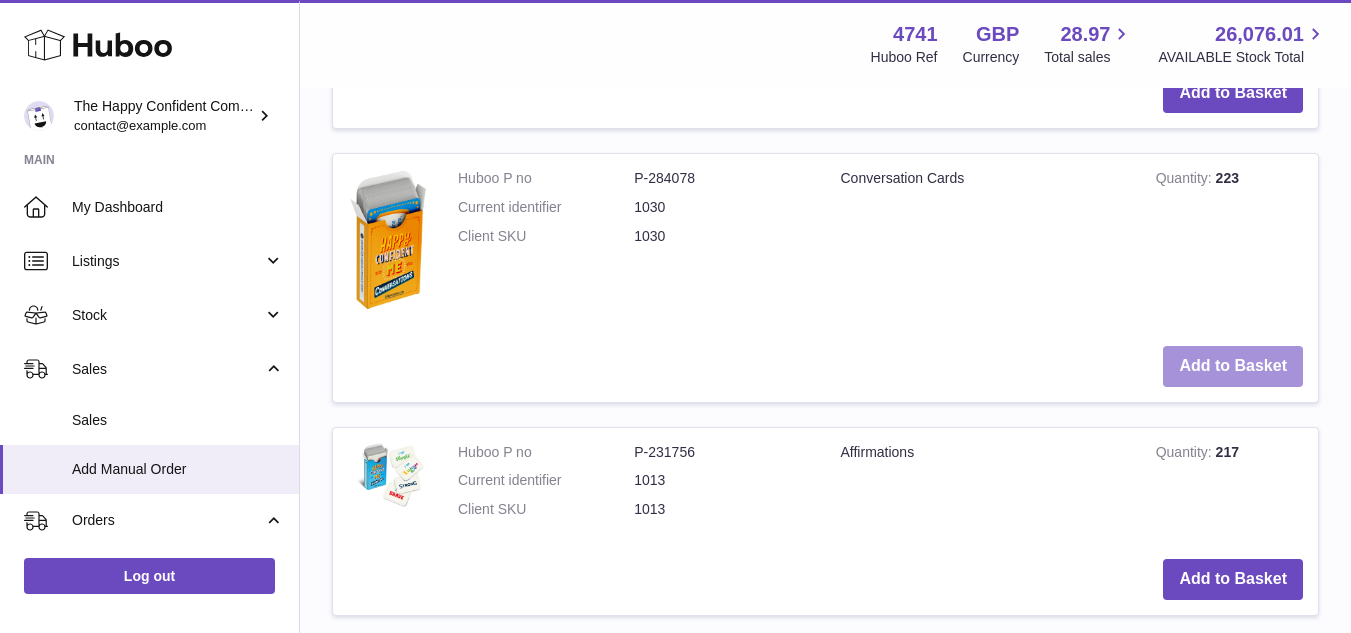 click on "Add to Basket" at bounding box center [1233, 366] 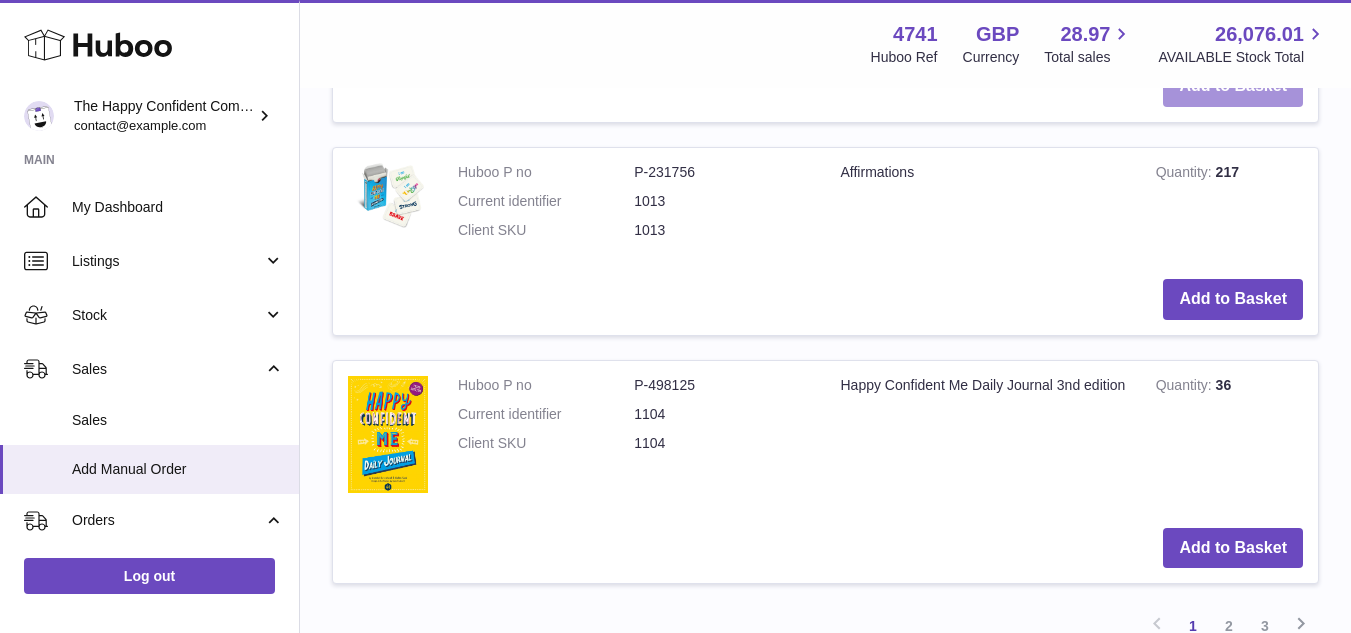 scroll, scrollTop: 4051, scrollLeft: 0, axis: vertical 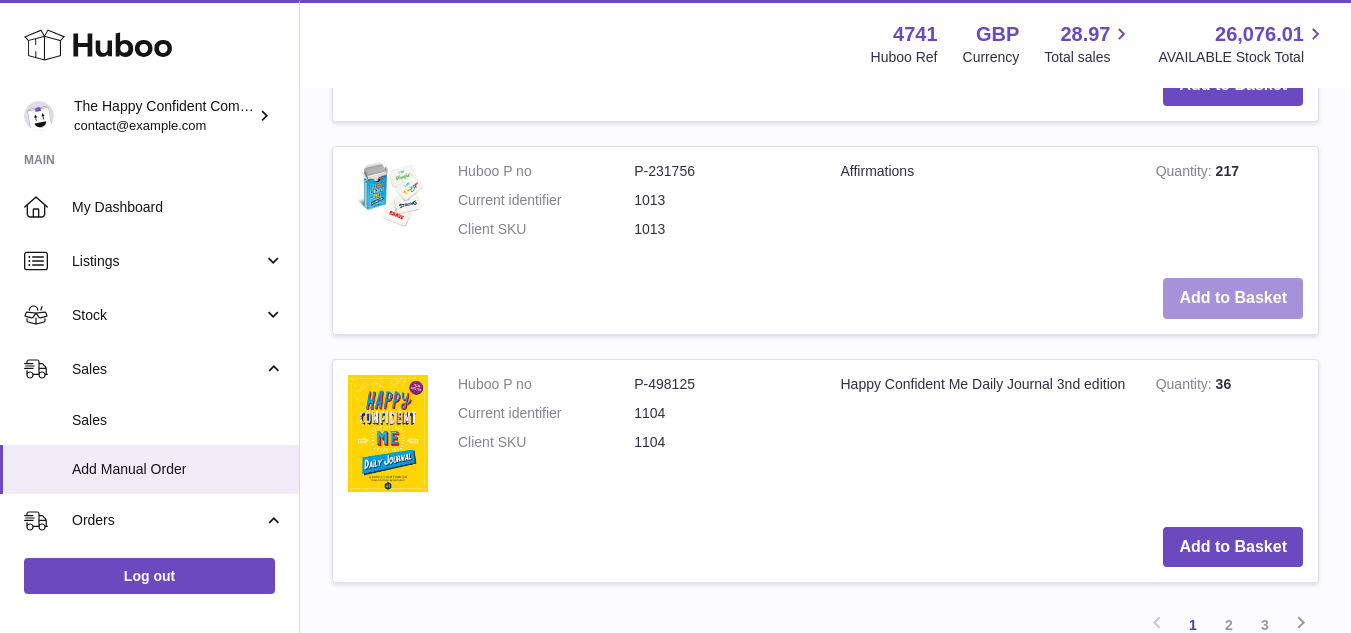 click on "Add to Basket" at bounding box center [1233, 298] 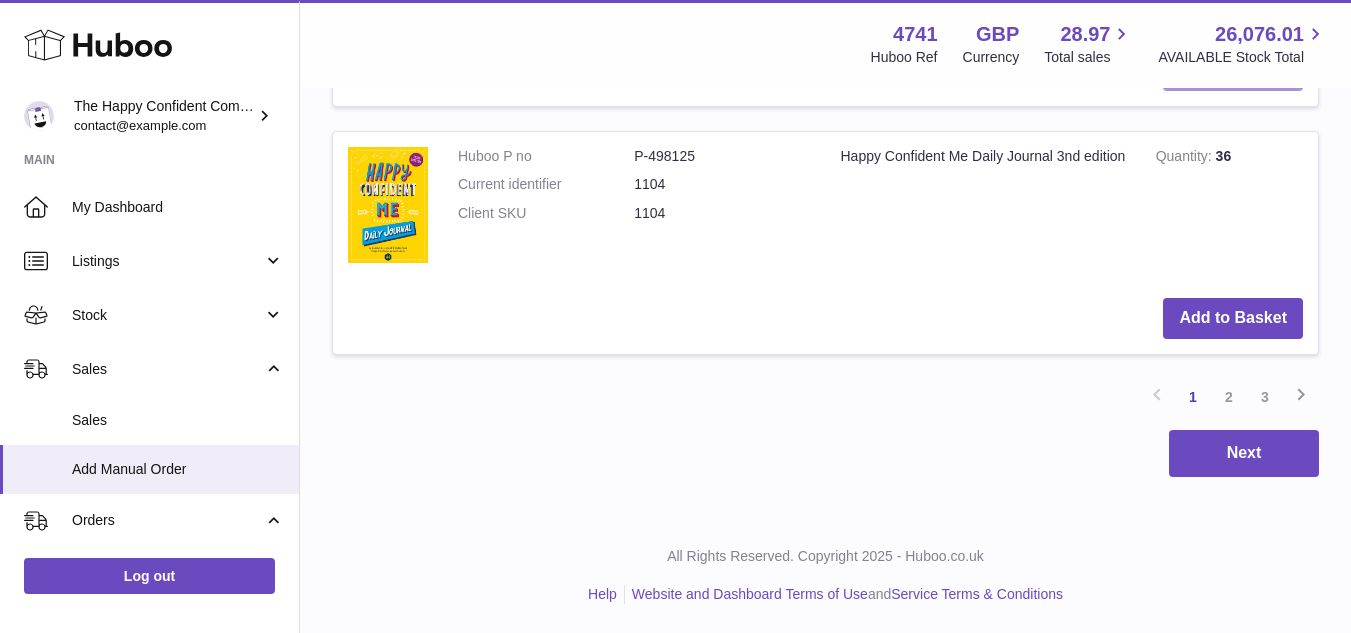 scroll, scrollTop: 4502, scrollLeft: 0, axis: vertical 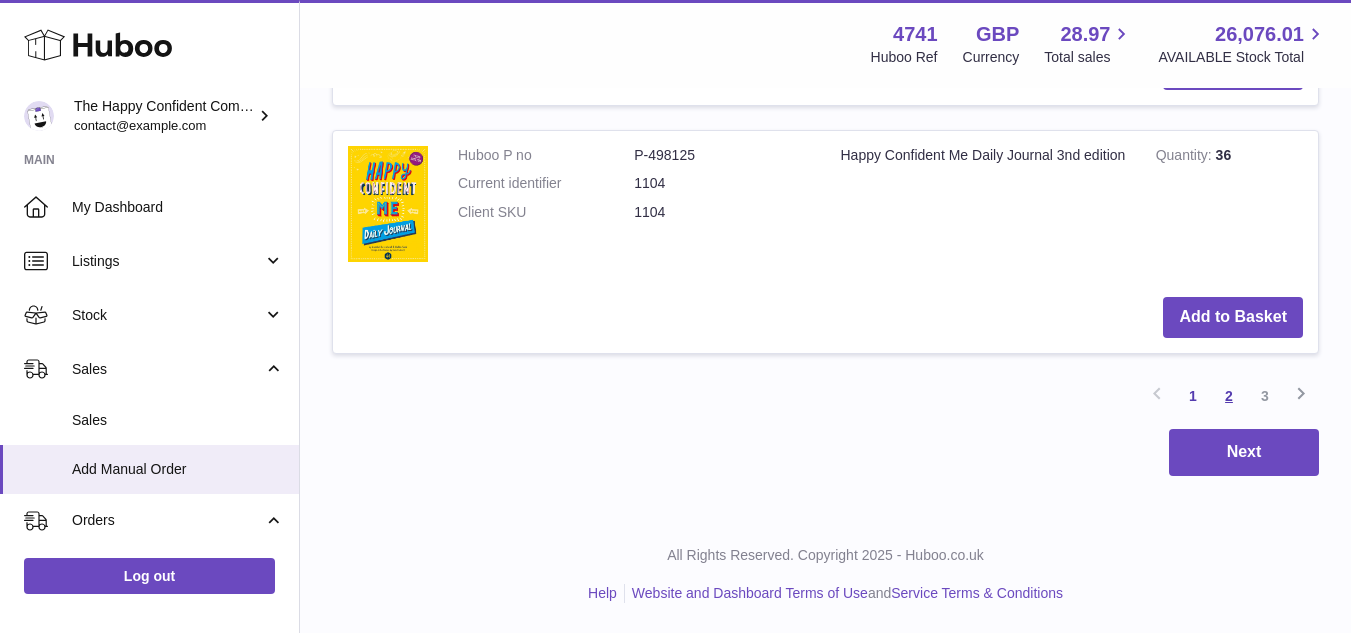 click on "2" at bounding box center (1229, 396) 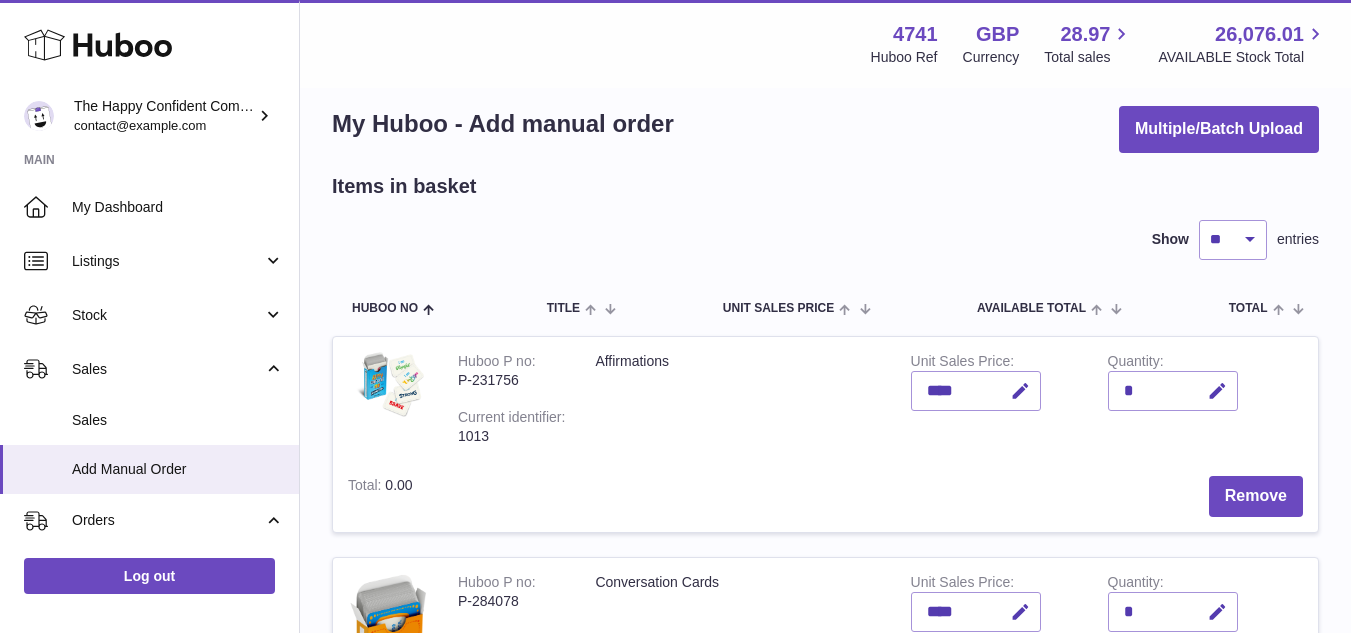 scroll, scrollTop: 0, scrollLeft: 0, axis: both 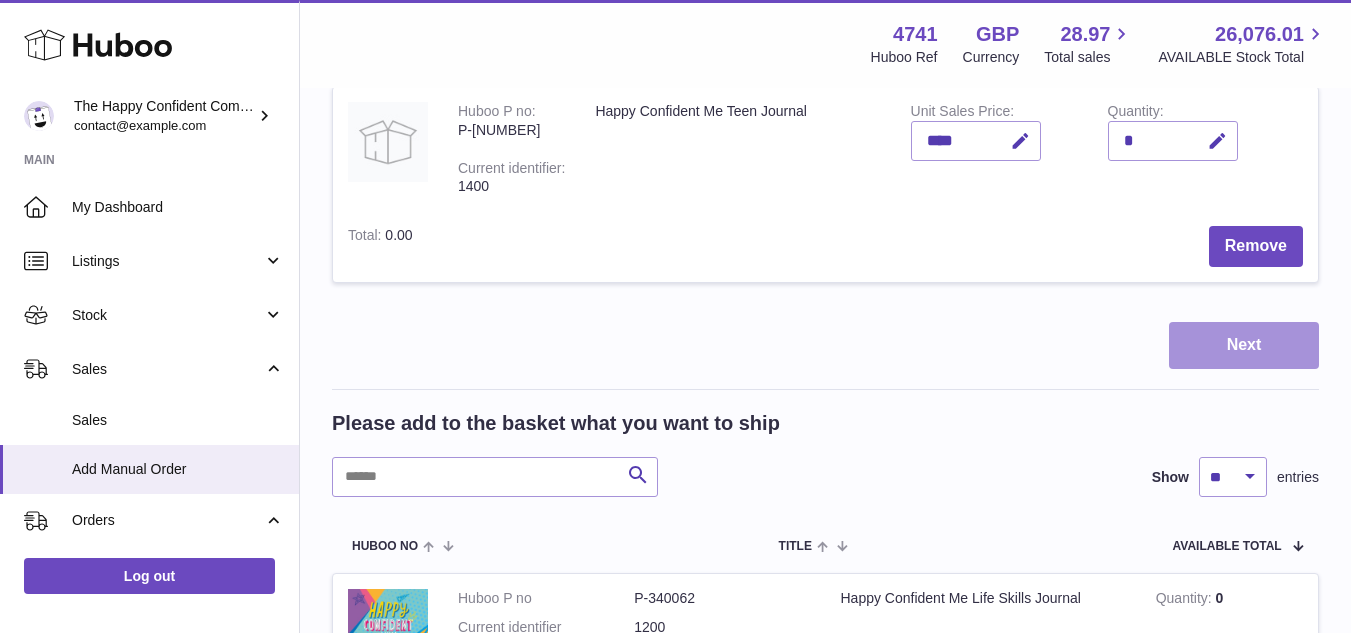 click on "Next" at bounding box center (1244, 345) 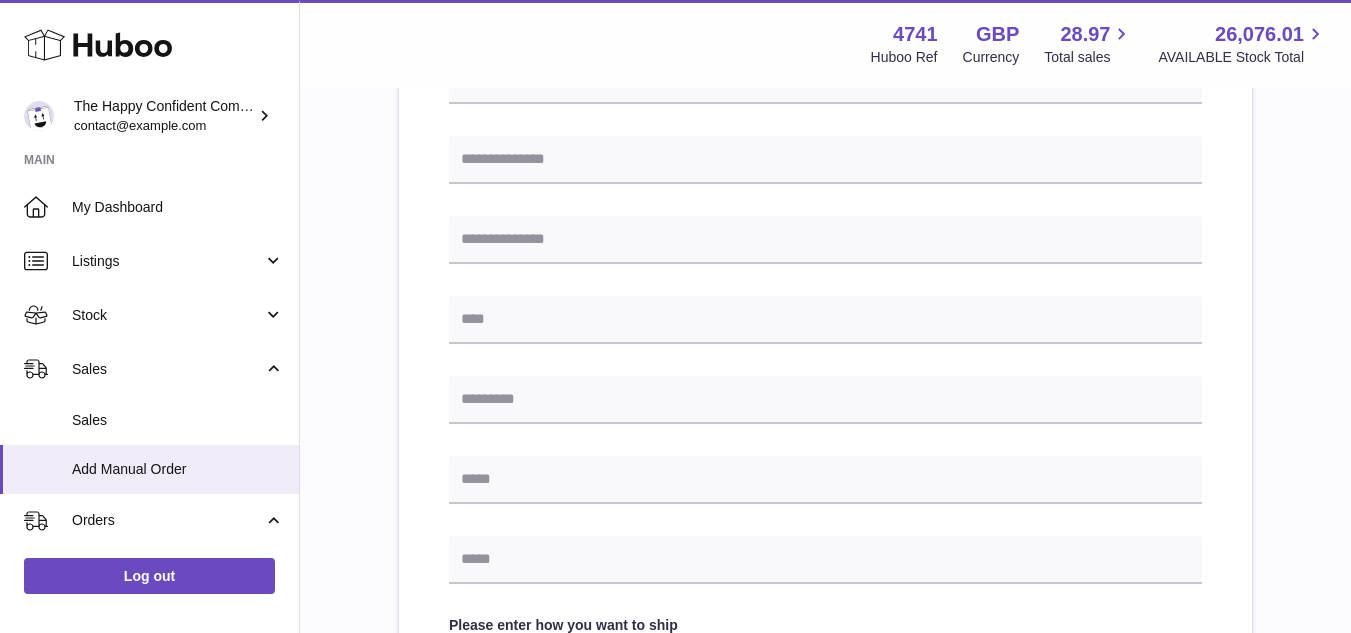 scroll, scrollTop: 0, scrollLeft: 0, axis: both 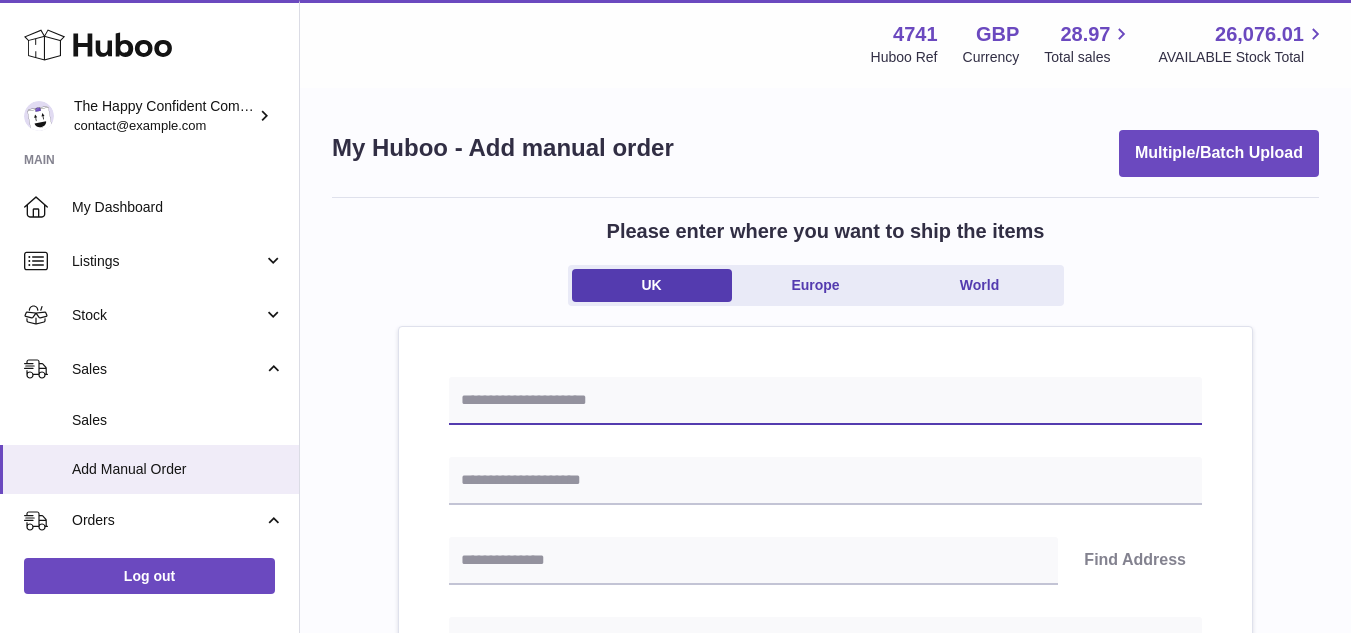 click at bounding box center (825, 401) 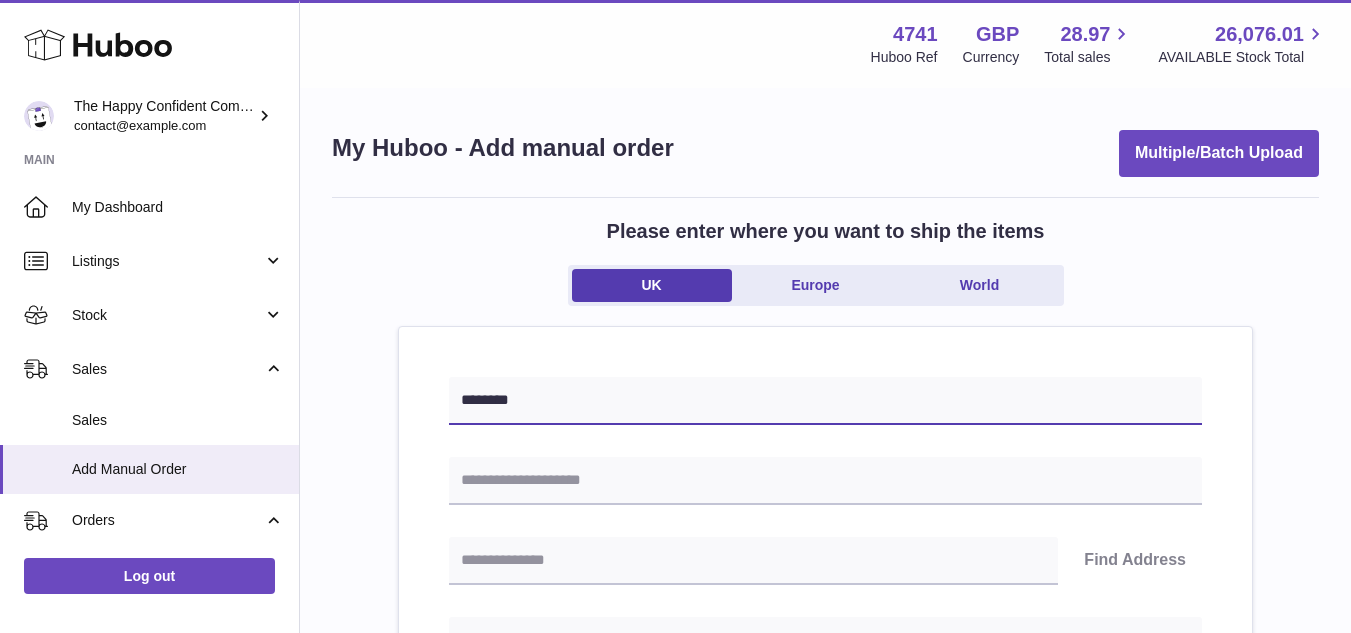 type on "********" 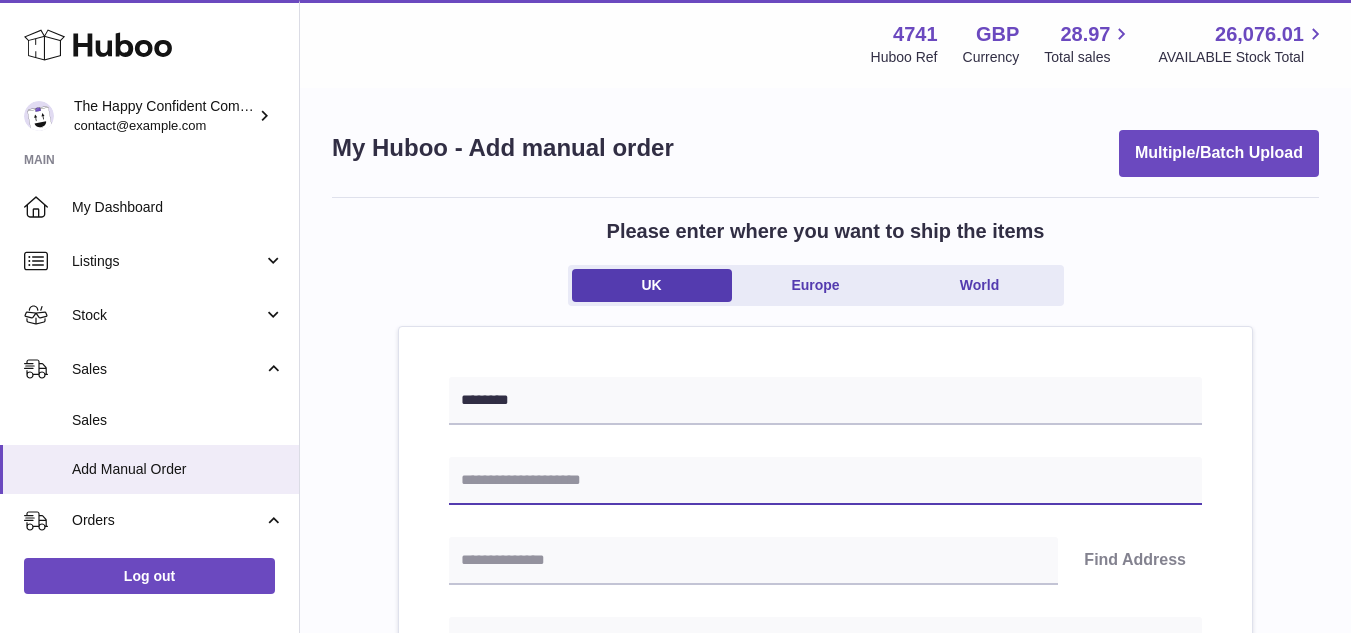 click at bounding box center [825, 481] 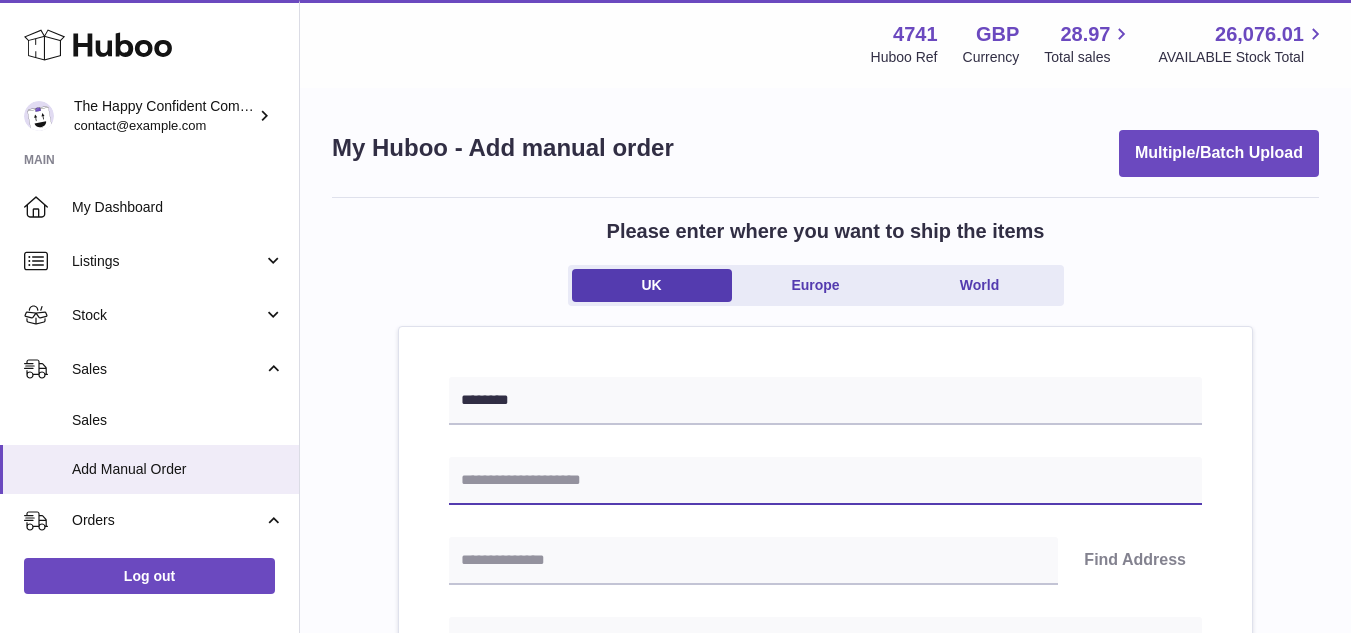 paste on "**********" 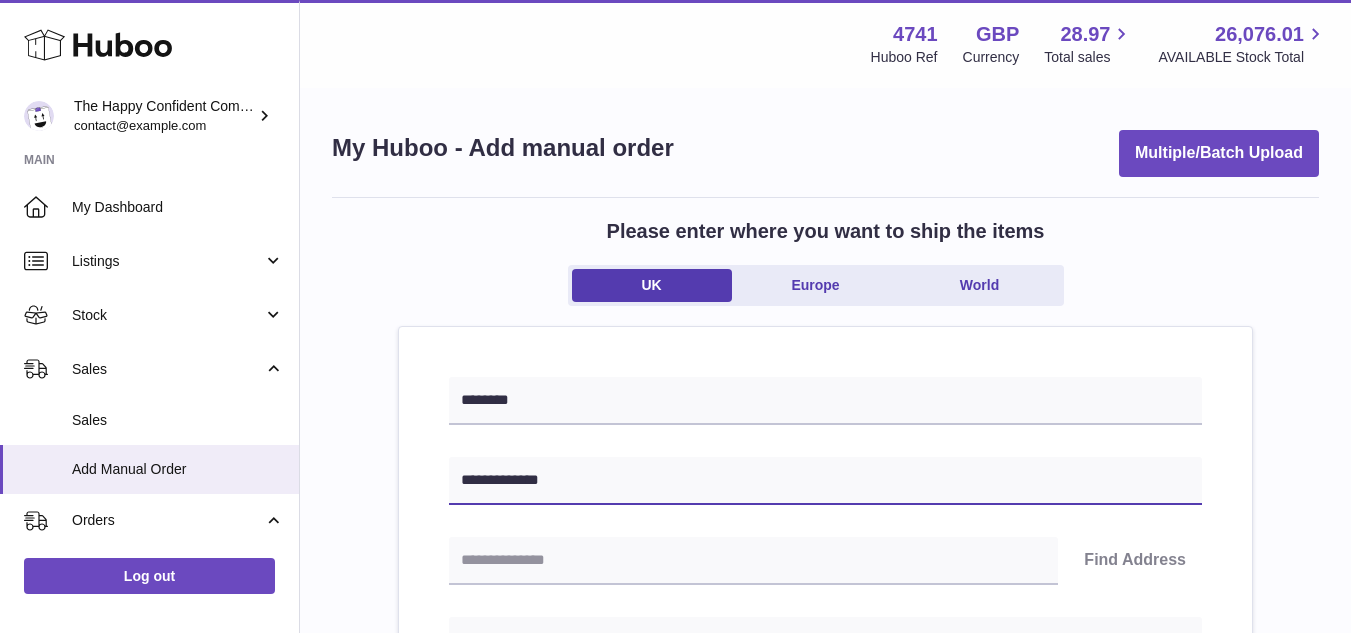 type on "**********" 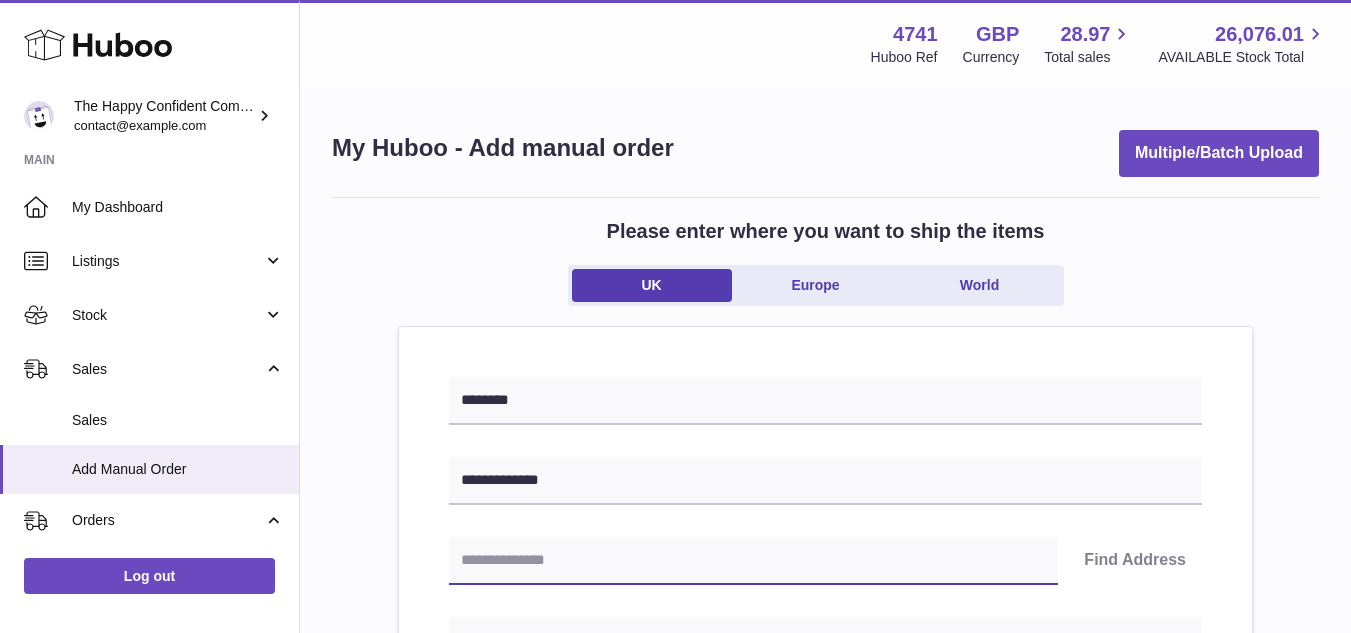 click at bounding box center [753, 561] 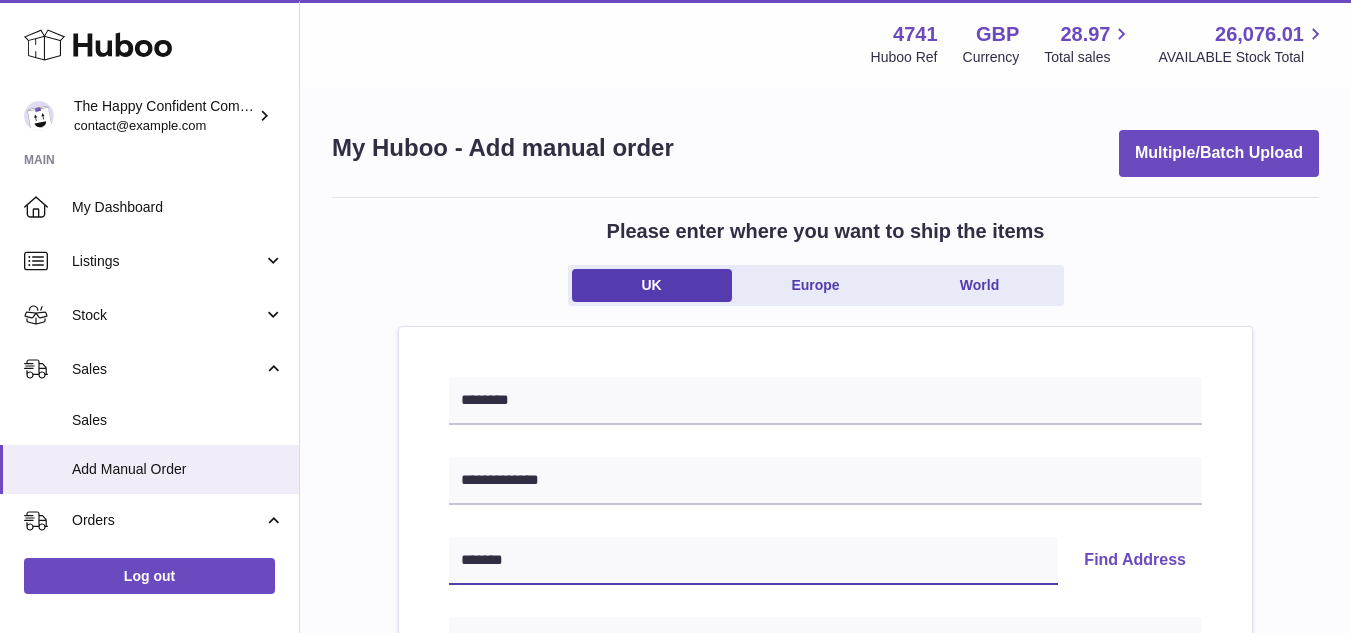 type on "*******" 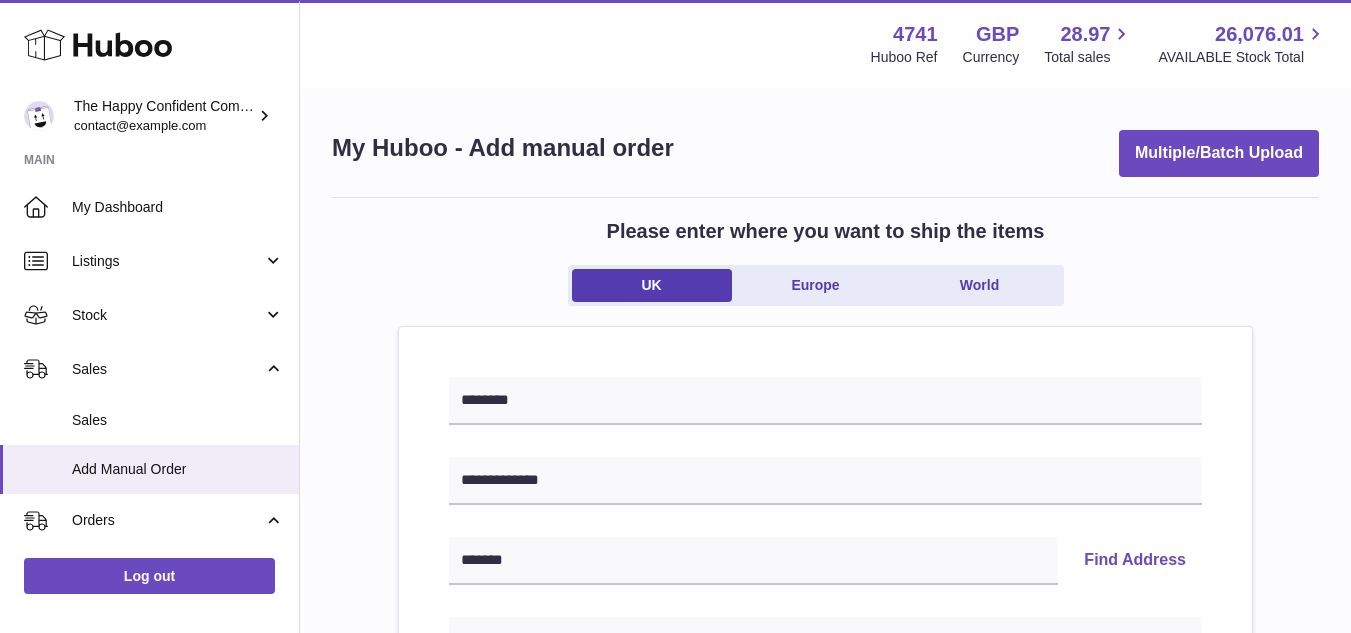 click on "Find Address" at bounding box center [1135, 561] 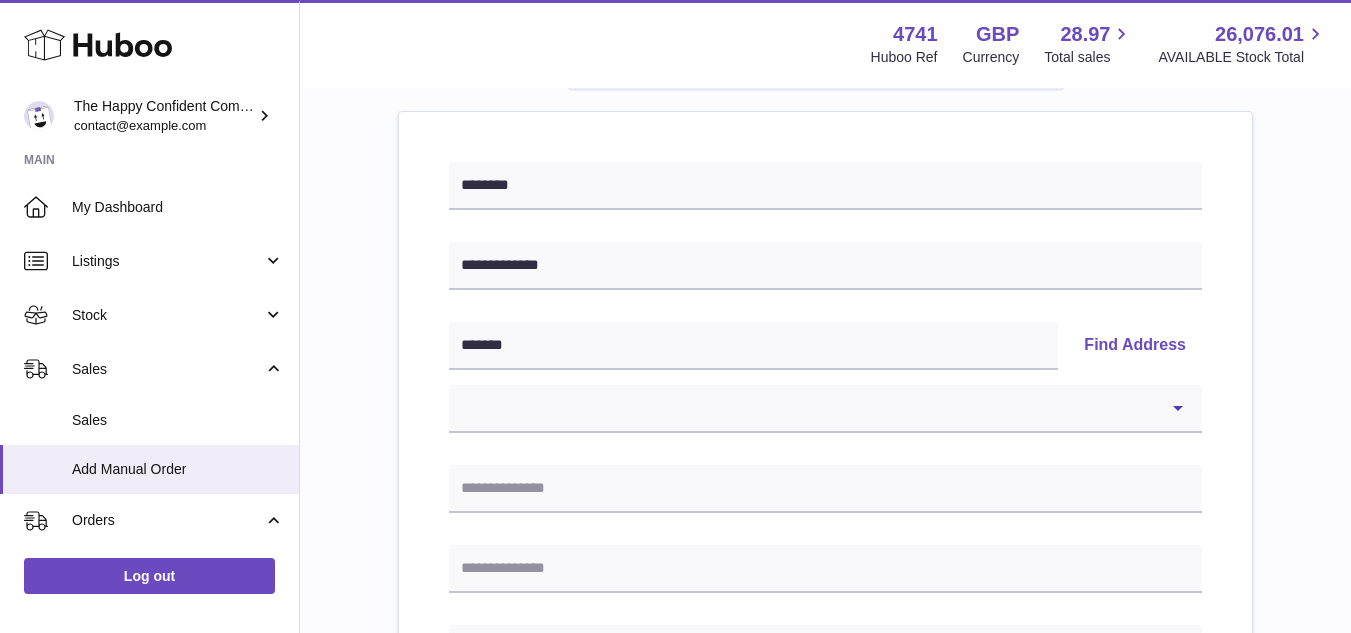 scroll, scrollTop: 309, scrollLeft: 0, axis: vertical 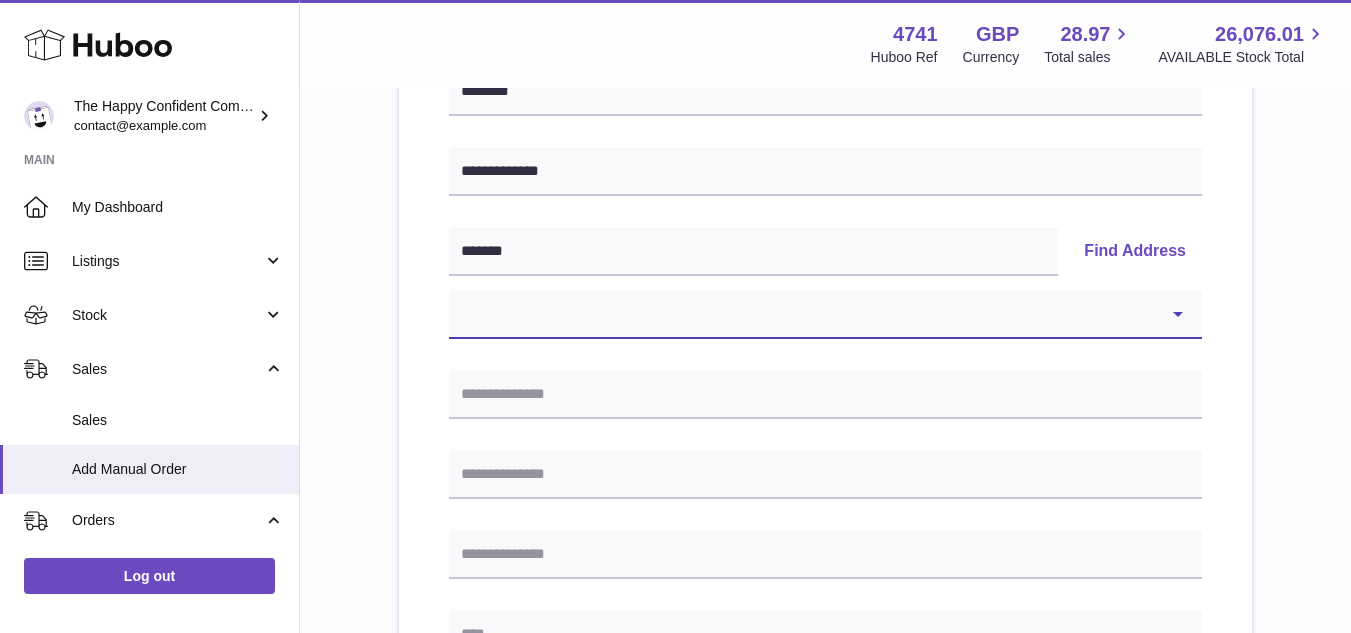 click on "**********" at bounding box center [825, 315] 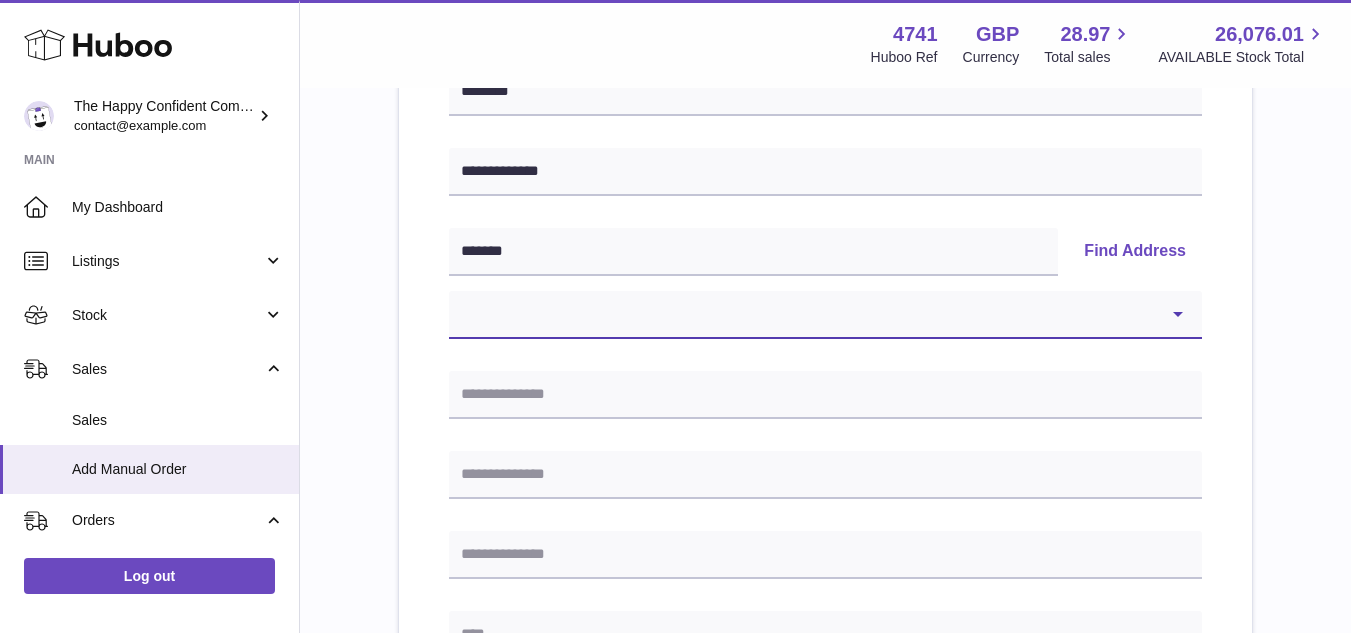 select on "**" 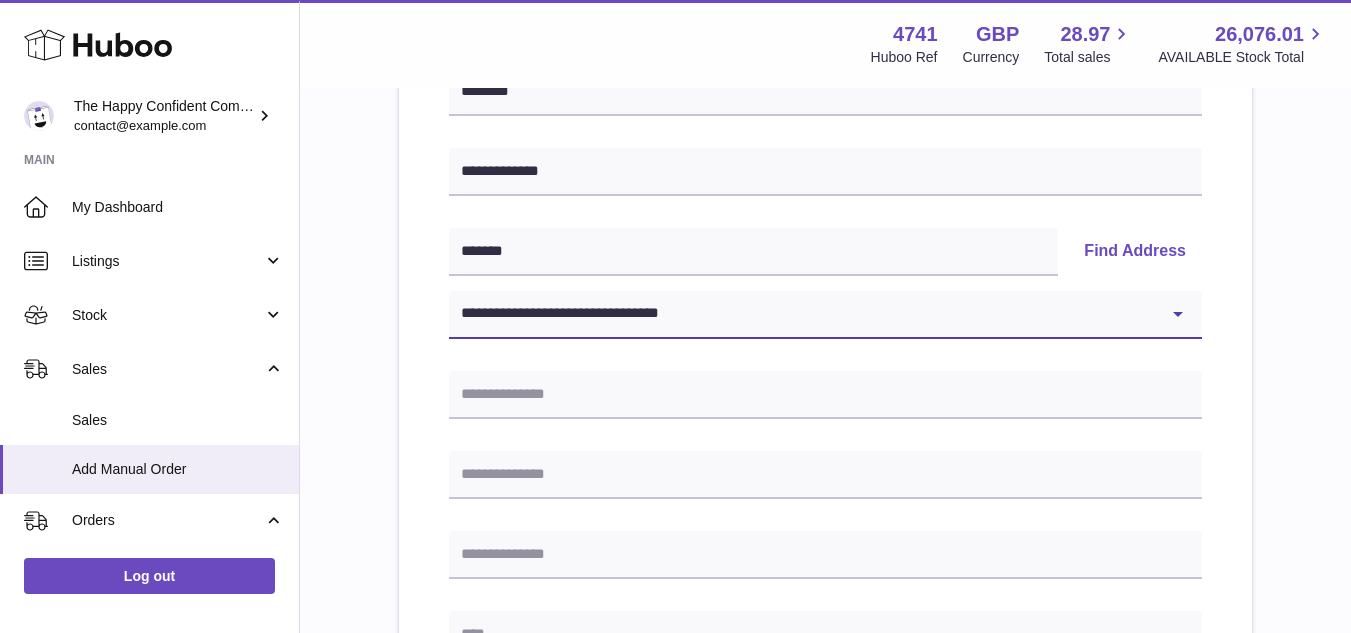 click on "**********" at bounding box center [825, 315] 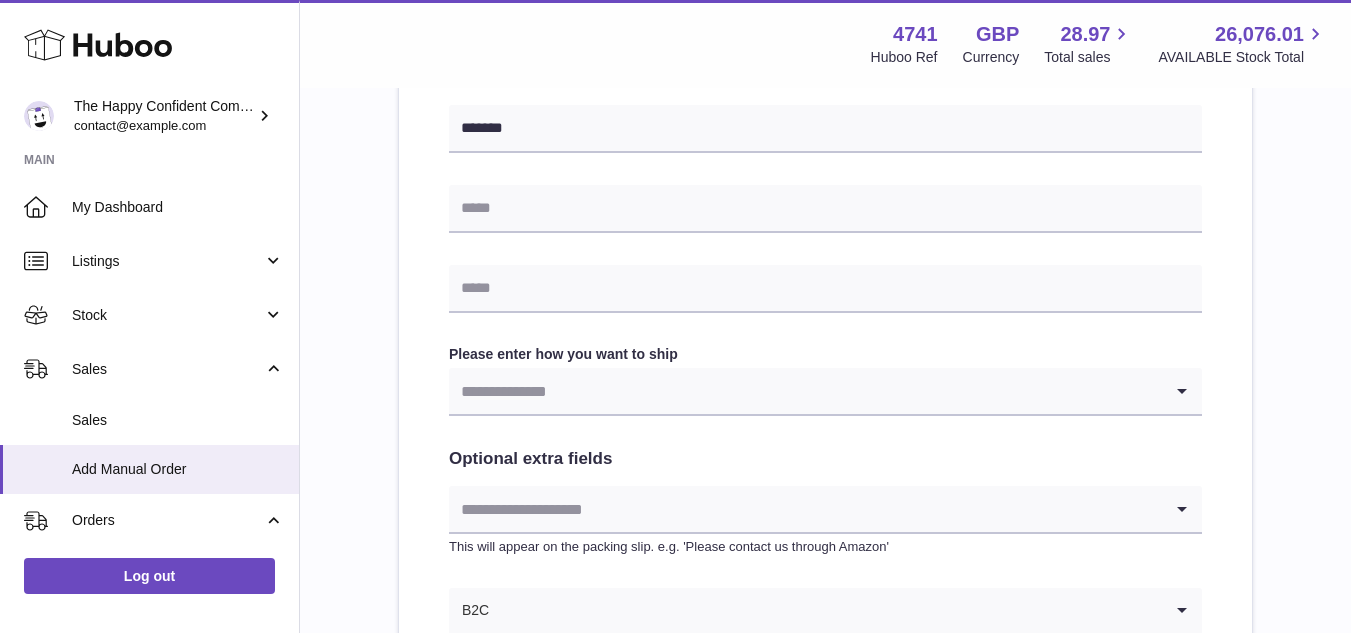 scroll, scrollTop: 927, scrollLeft: 0, axis: vertical 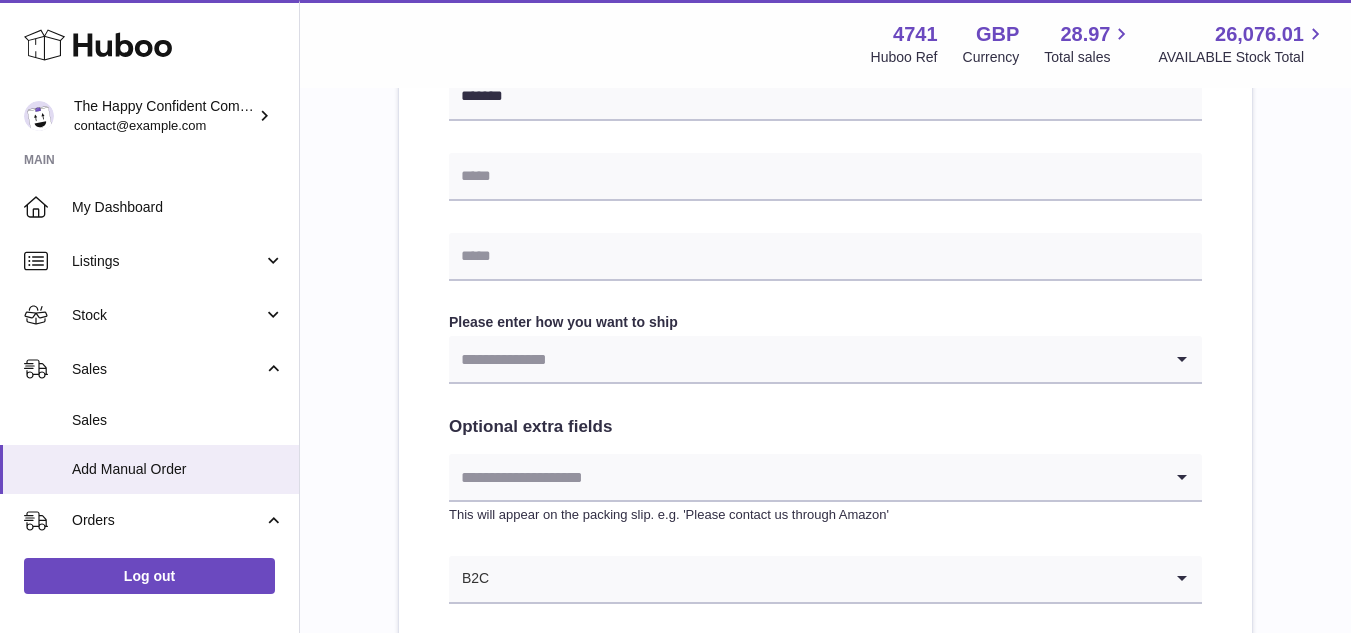 click at bounding box center [805, 359] 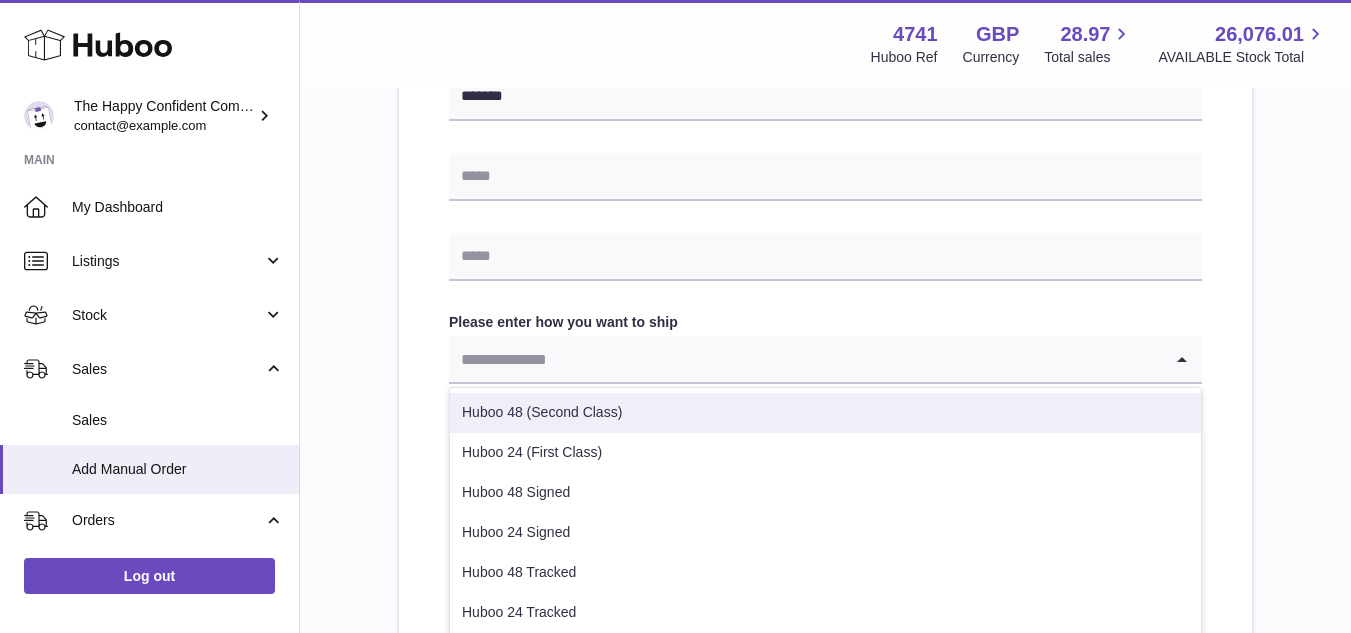 click on "Huboo 48 (Second Class)" at bounding box center (825, 413) 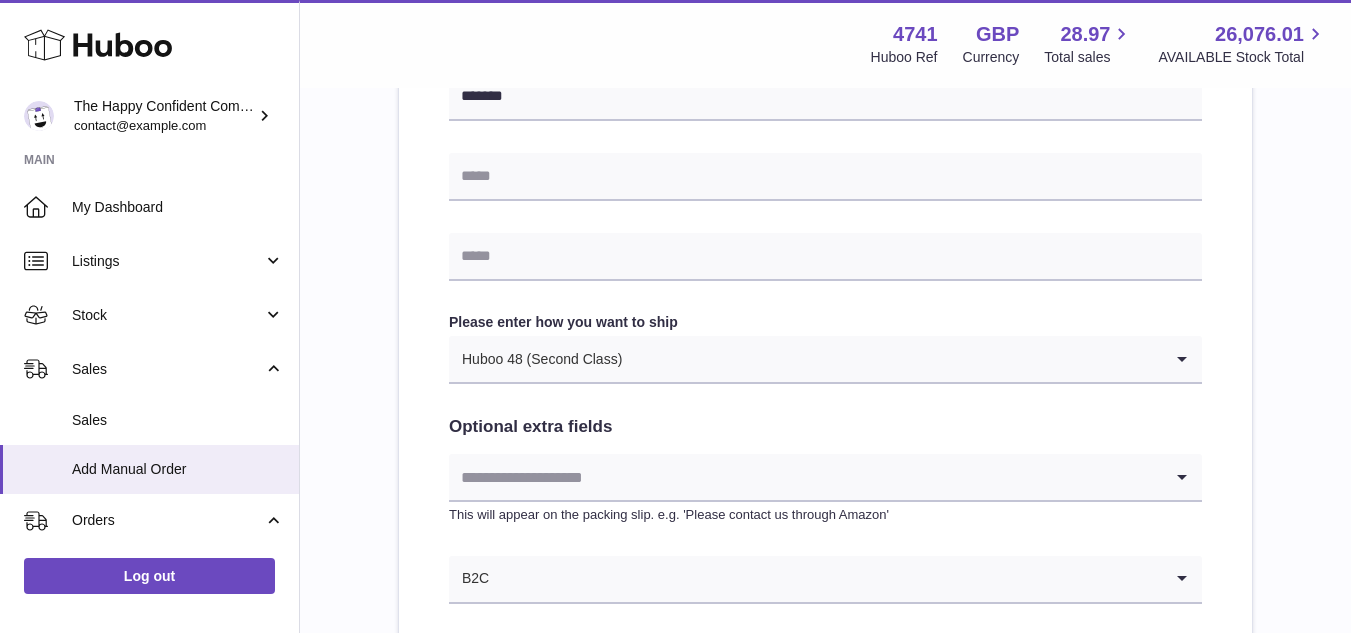 scroll, scrollTop: 1178, scrollLeft: 0, axis: vertical 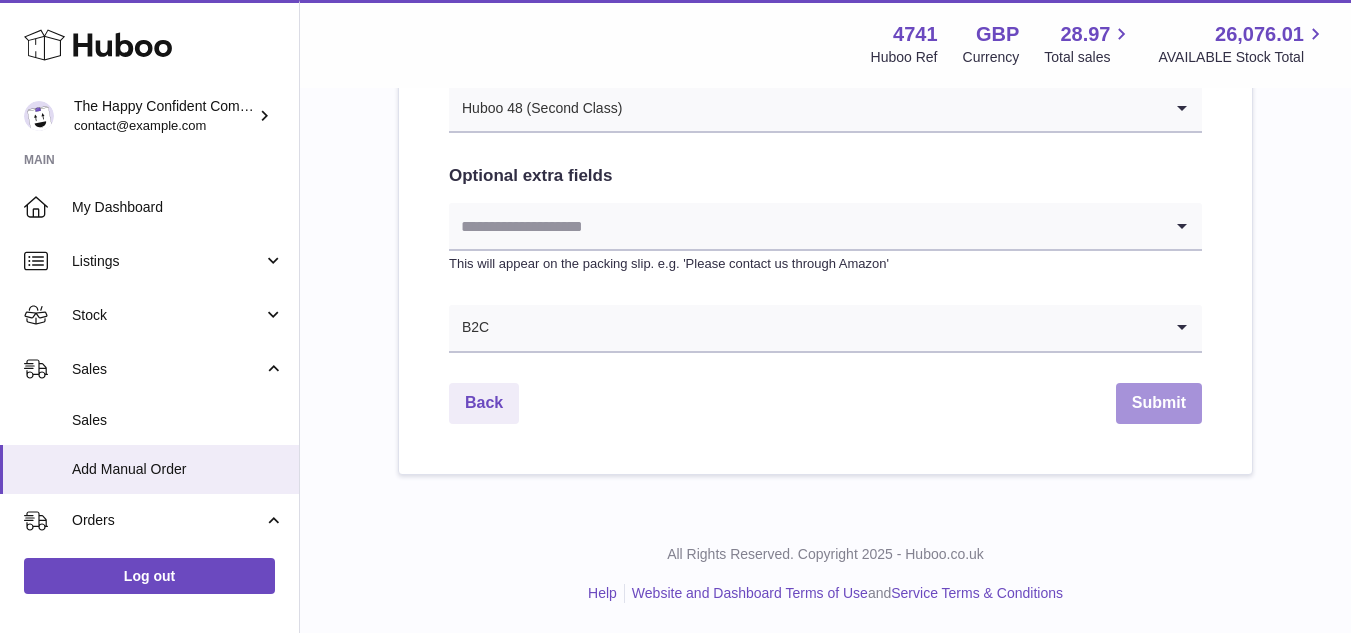 click on "Submit" at bounding box center (1159, 403) 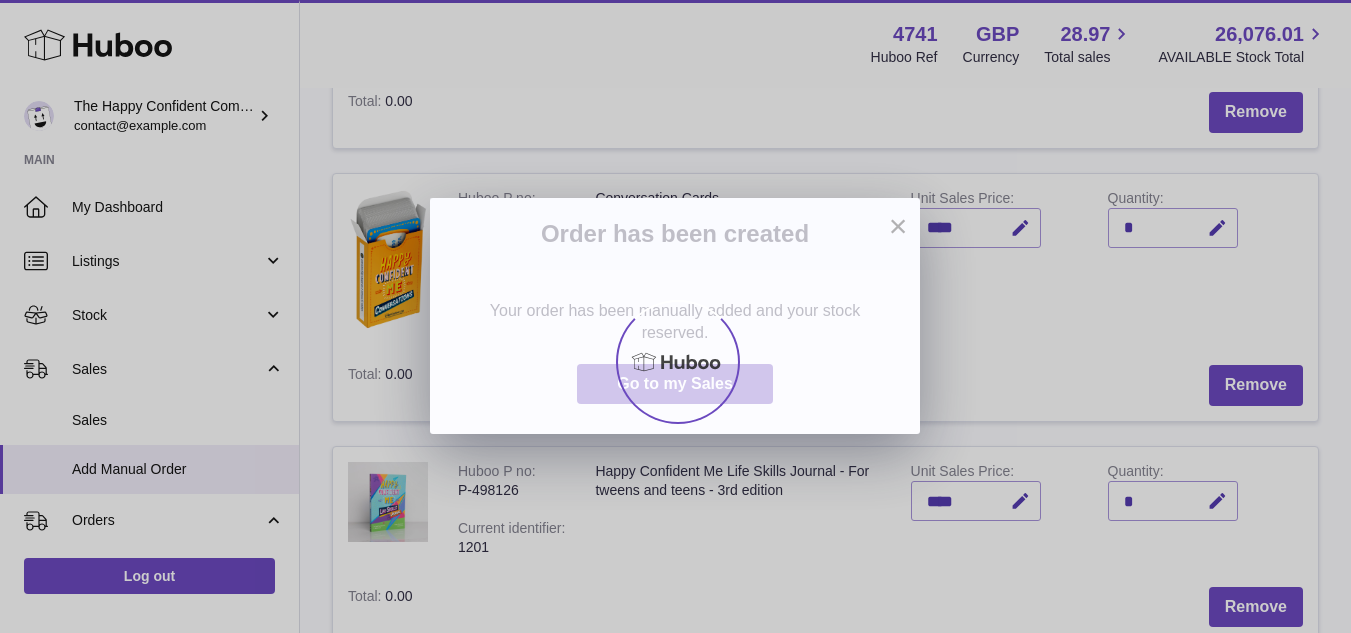 scroll, scrollTop: 52, scrollLeft: 0, axis: vertical 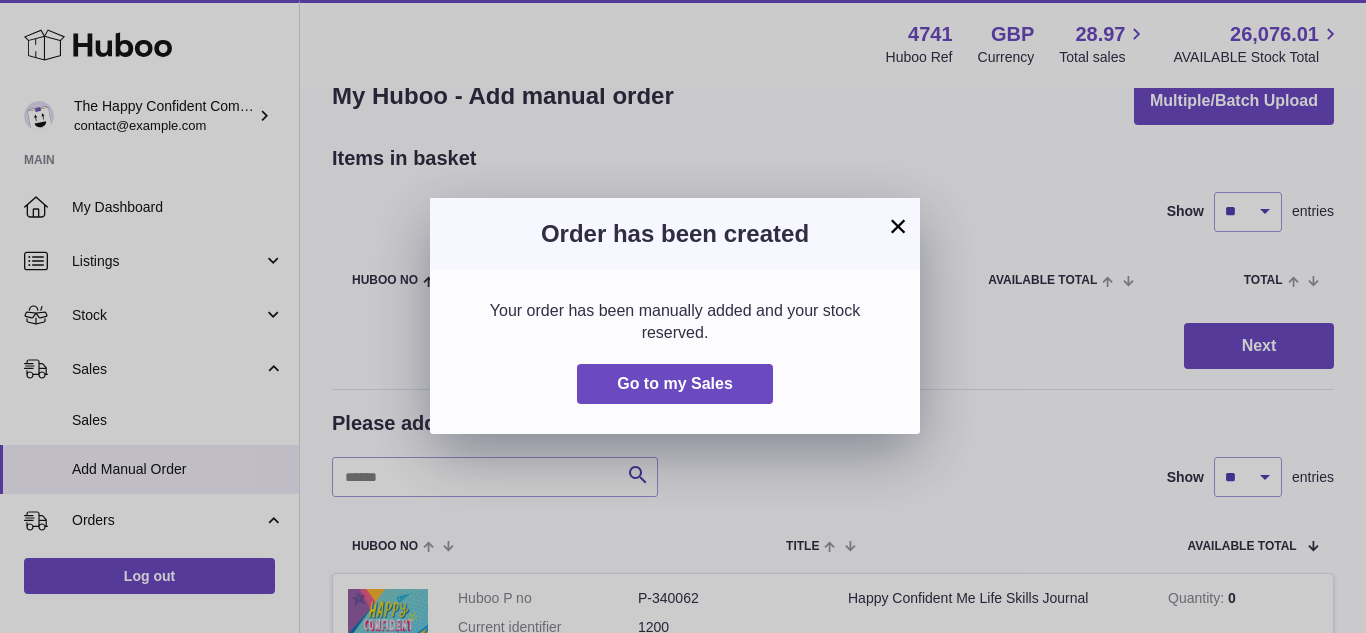 click on "×" at bounding box center [898, 226] 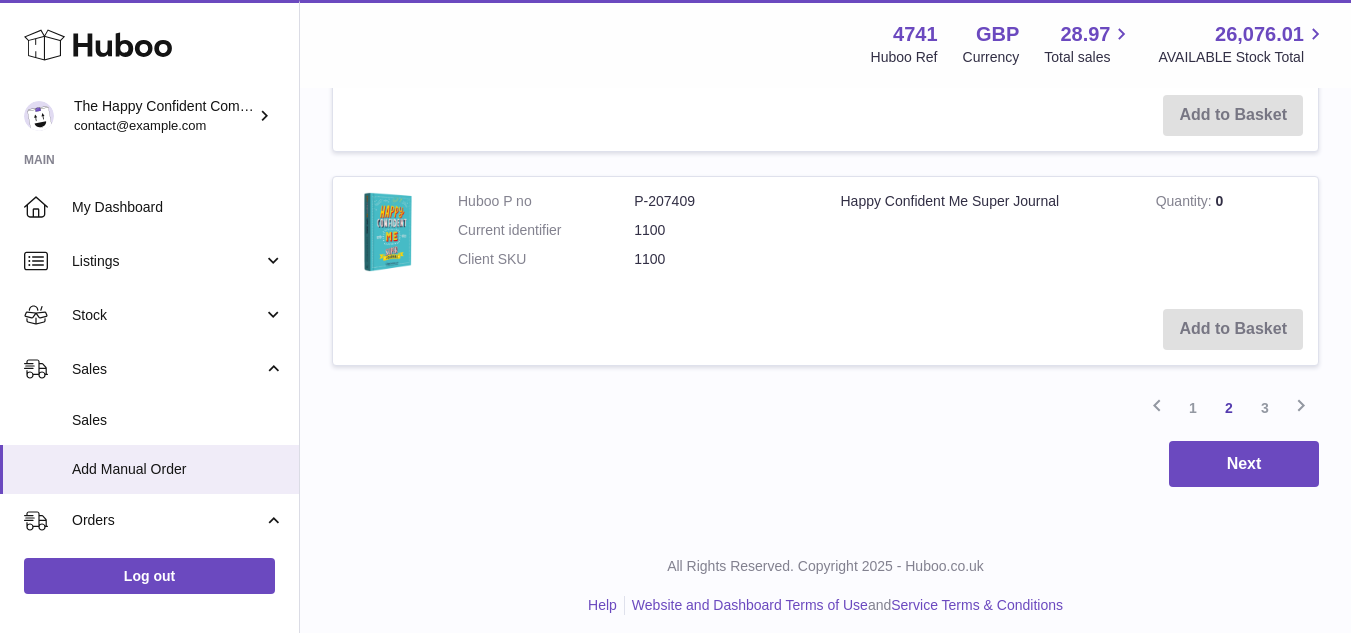 scroll, scrollTop: 2449, scrollLeft: 0, axis: vertical 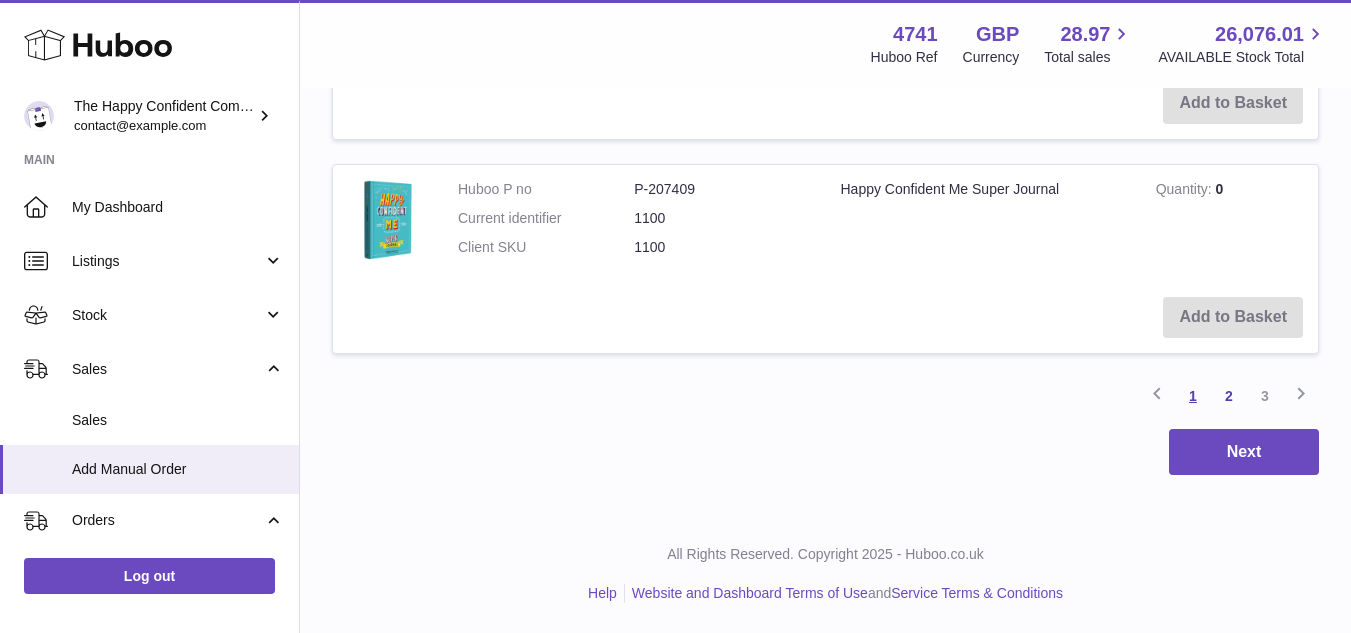 click on "1" at bounding box center [1193, 396] 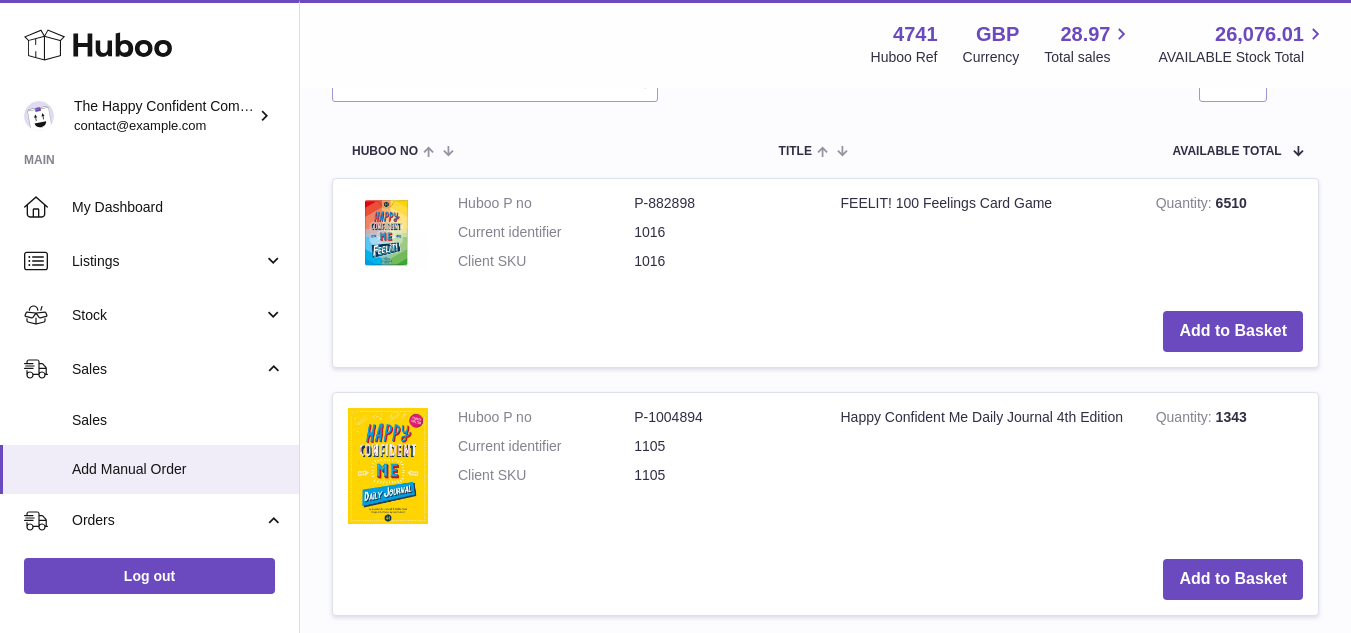 scroll, scrollTop: 486, scrollLeft: 0, axis: vertical 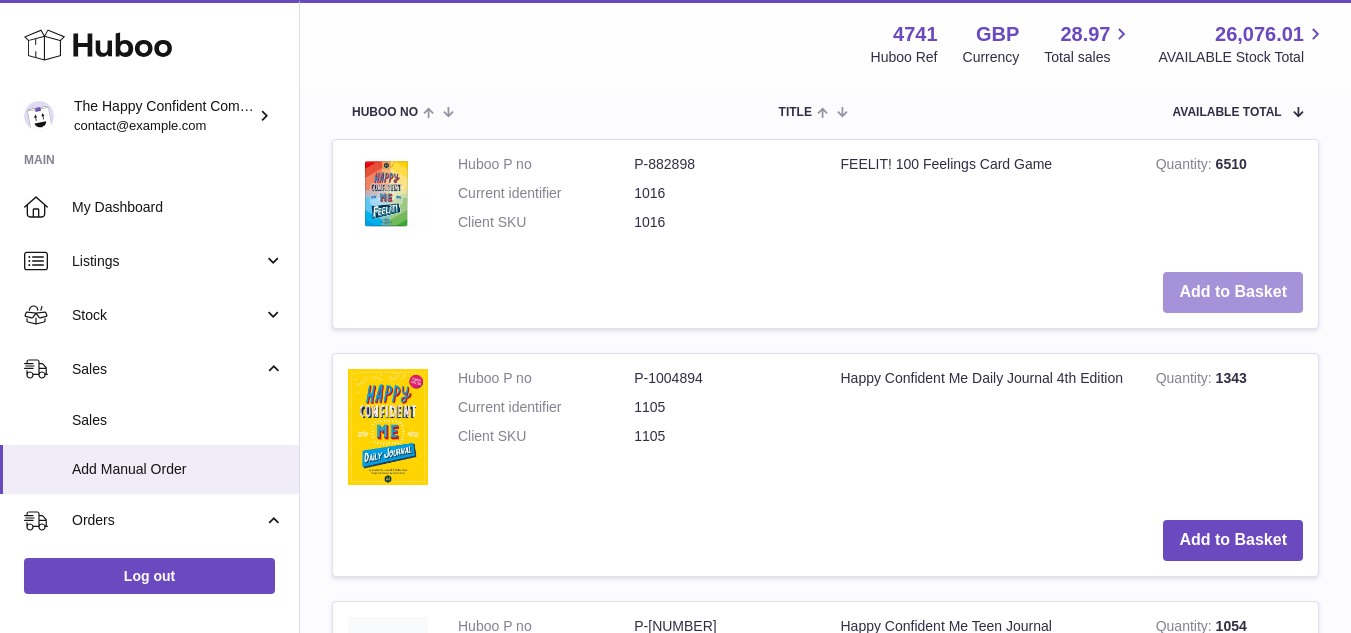 click on "Add to Basket" at bounding box center [1233, 292] 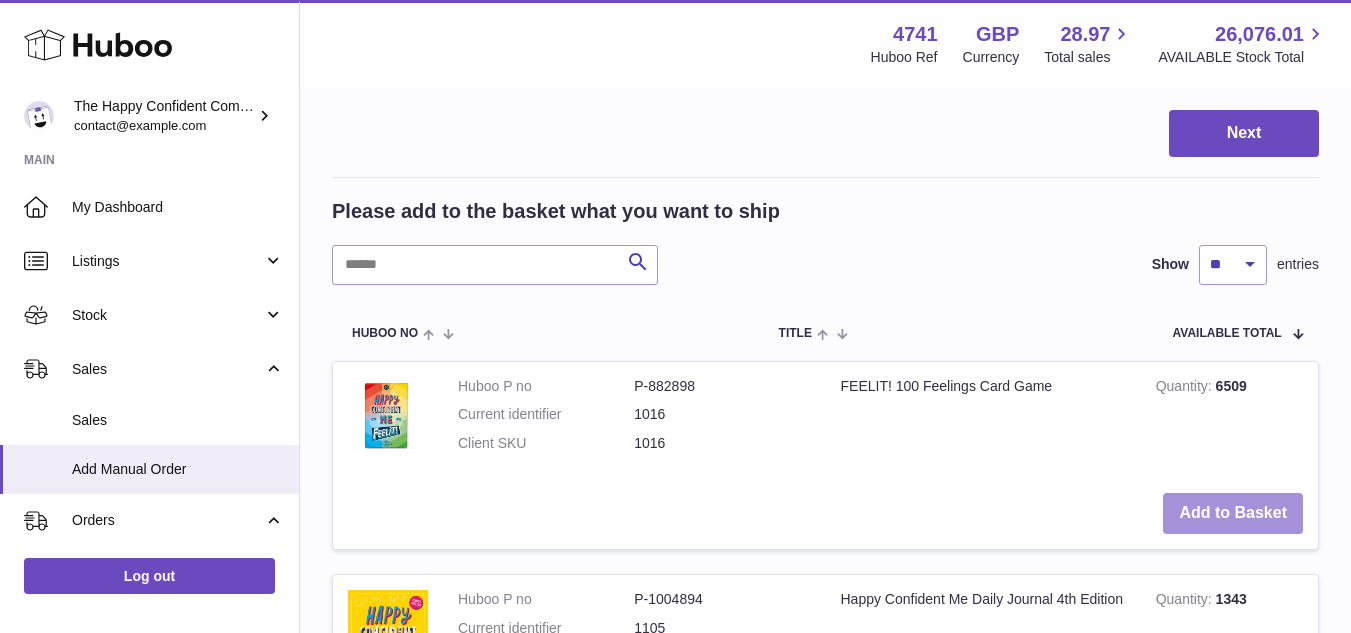 scroll, scrollTop: 708, scrollLeft: 0, axis: vertical 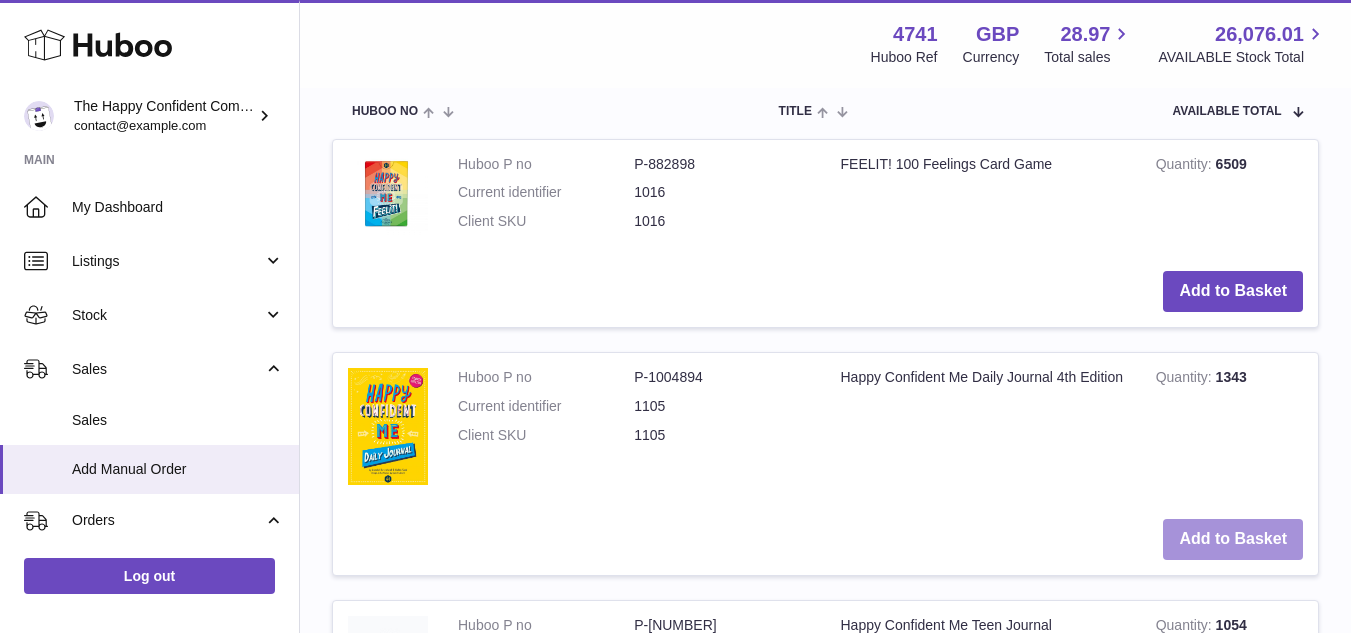 click on "Add to Basket" at bounding box center (1233, 539) 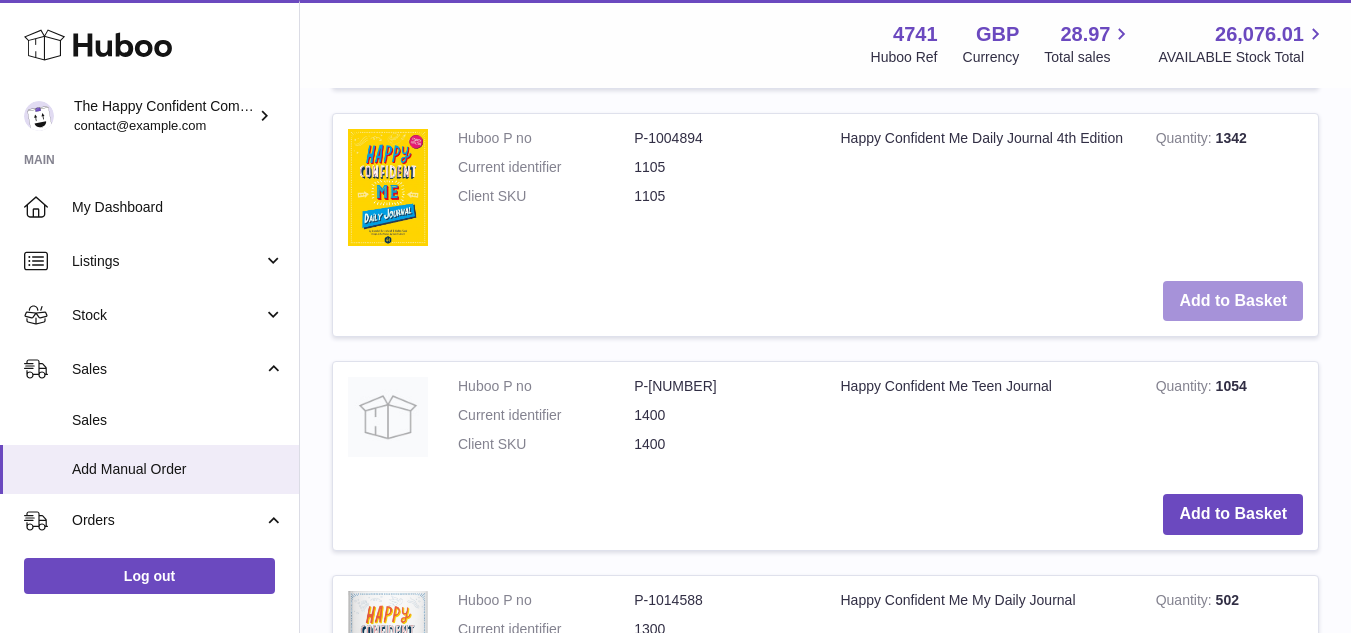 scroll, scrollTop: 1196, scrollLeft: 0, axis: vertical 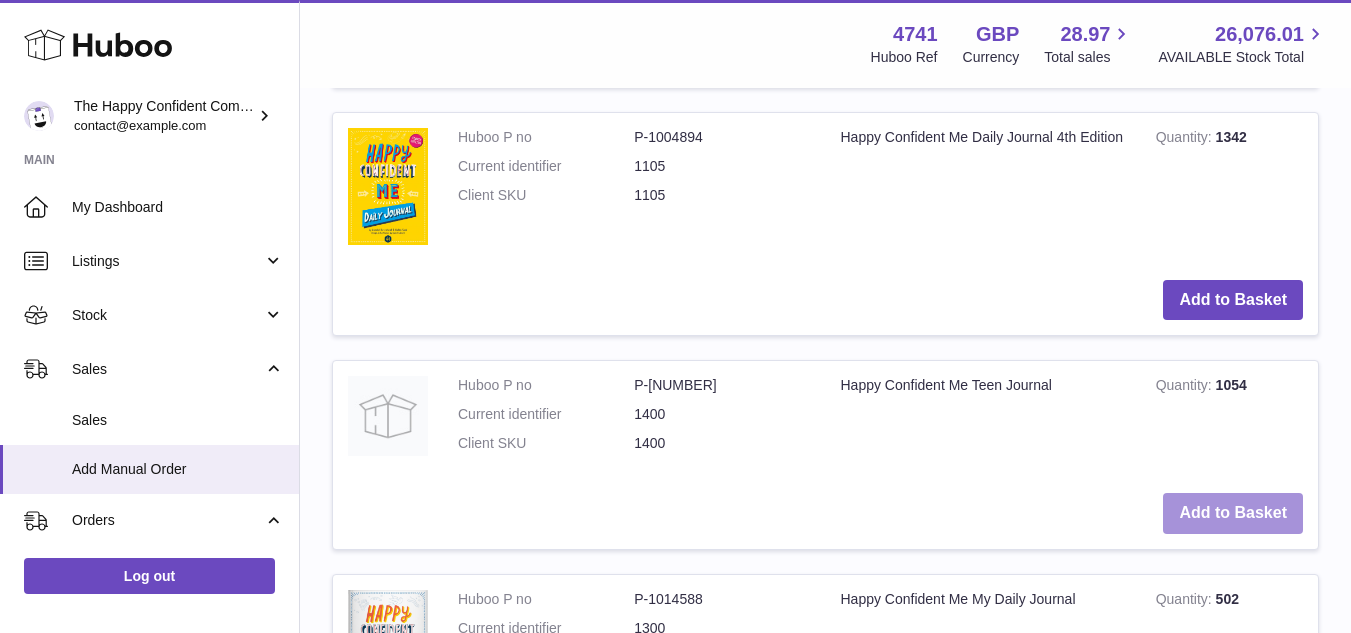 click on "Add to Basket" at bounding box center (1233, 513) 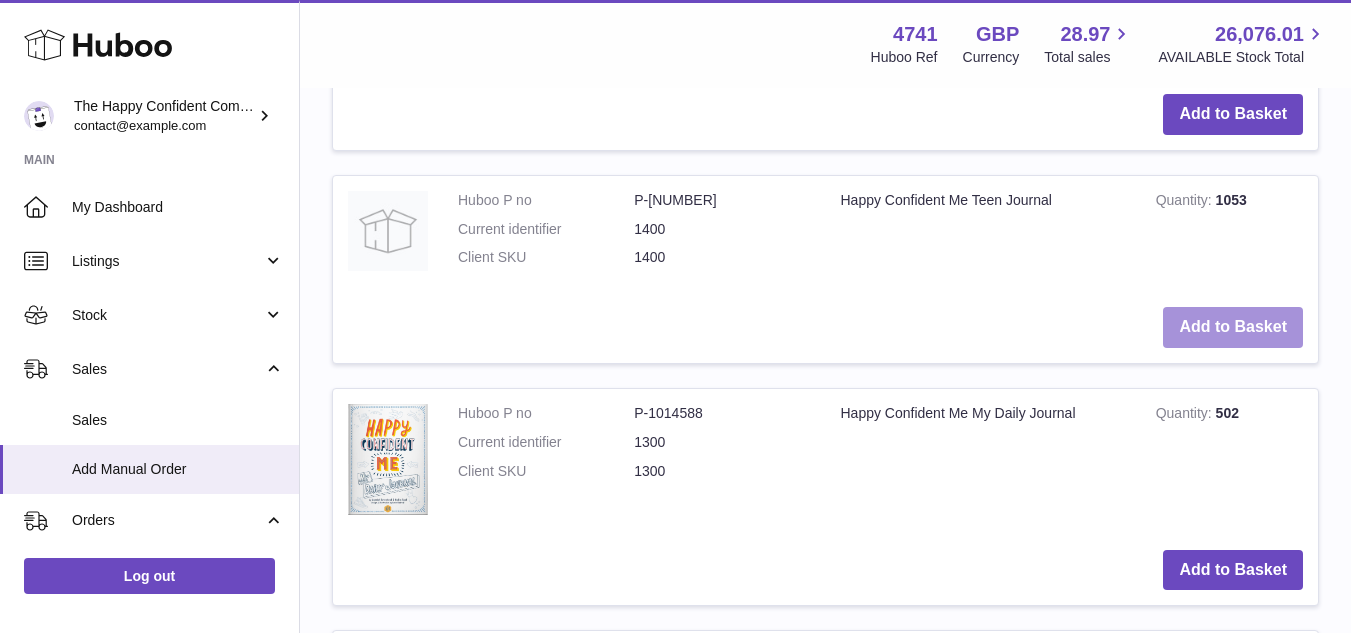 scroll, scrollTop: 1685, scrollLeft: 0, axis: vertical 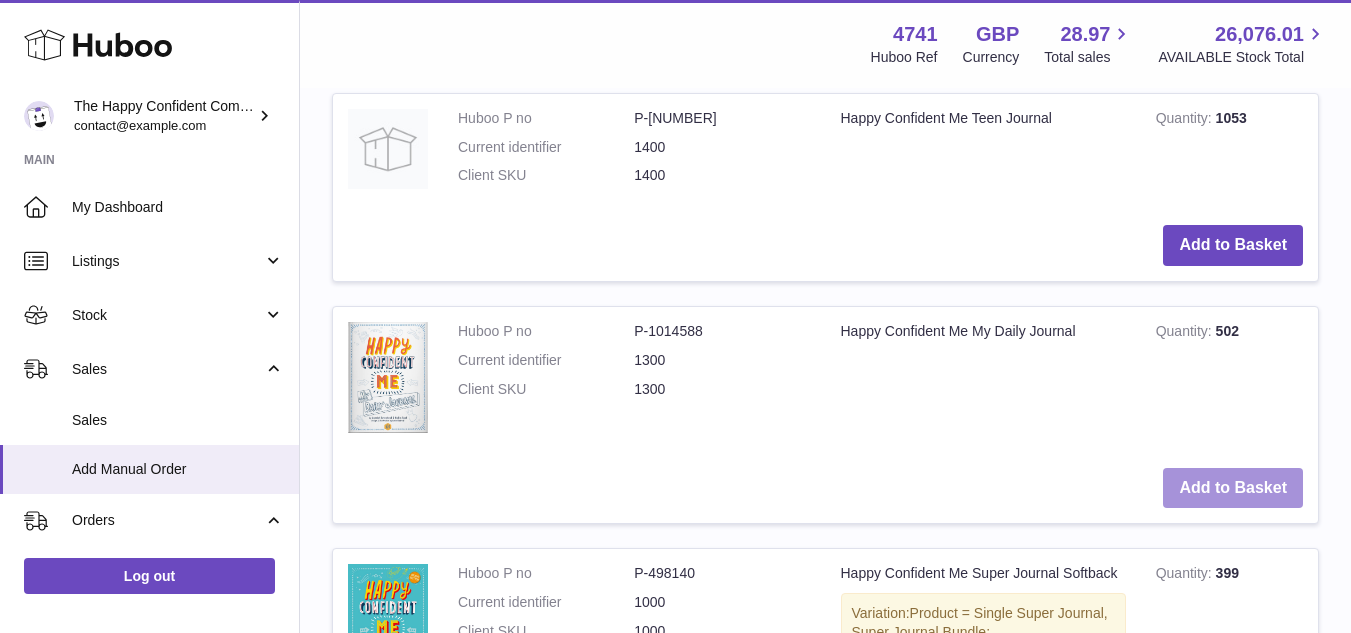 click on "Add to Basket" at bounding box center [1233, 488] 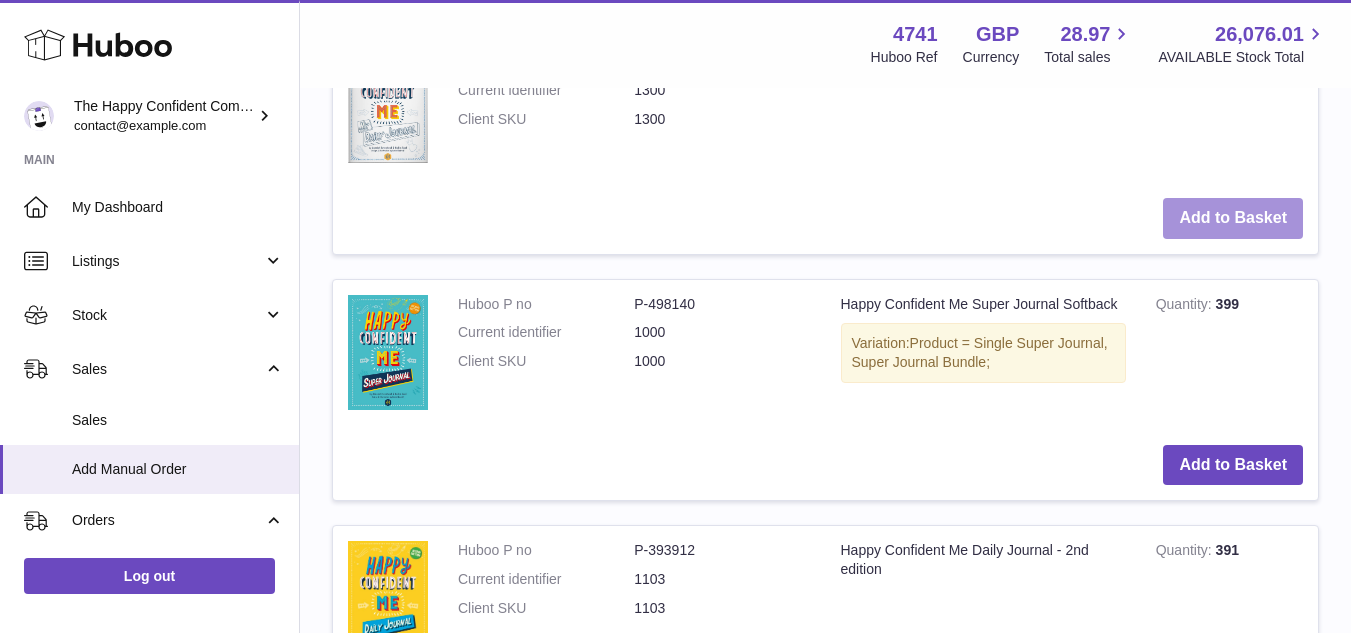 scroll, scrollTop: 2198, scrollLeft: 0, axis: vertical 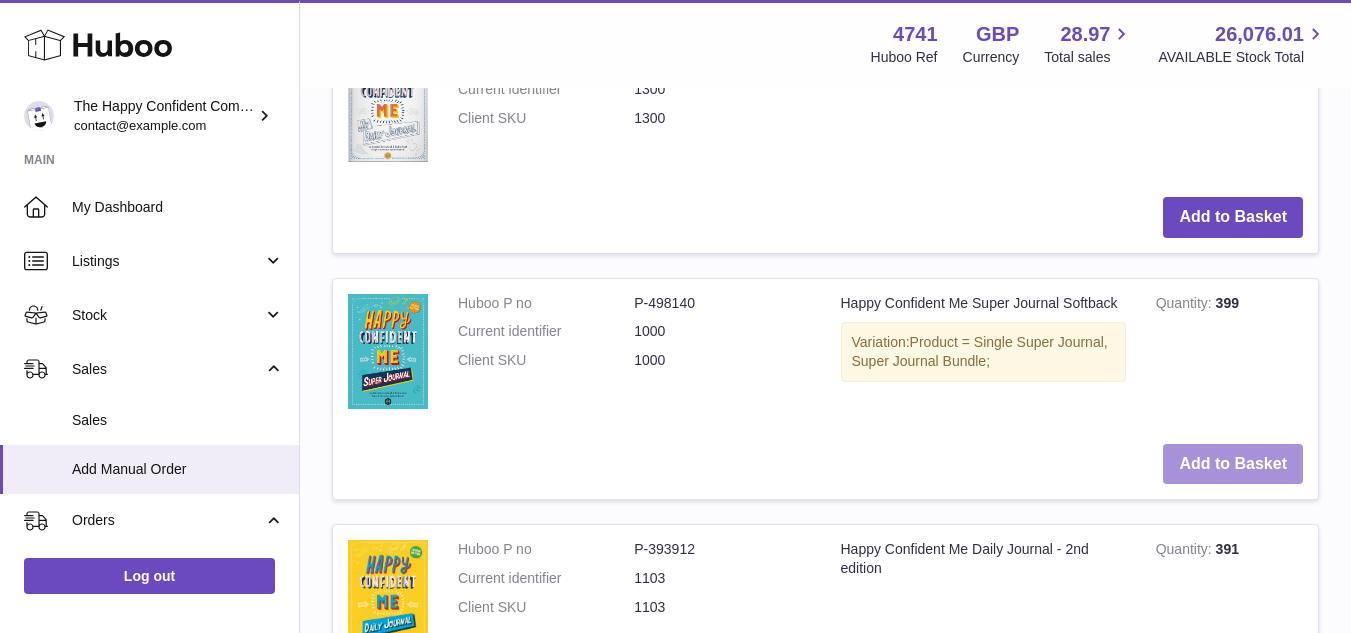 click on "Add to Basket" at bounding box center [1233, 464] 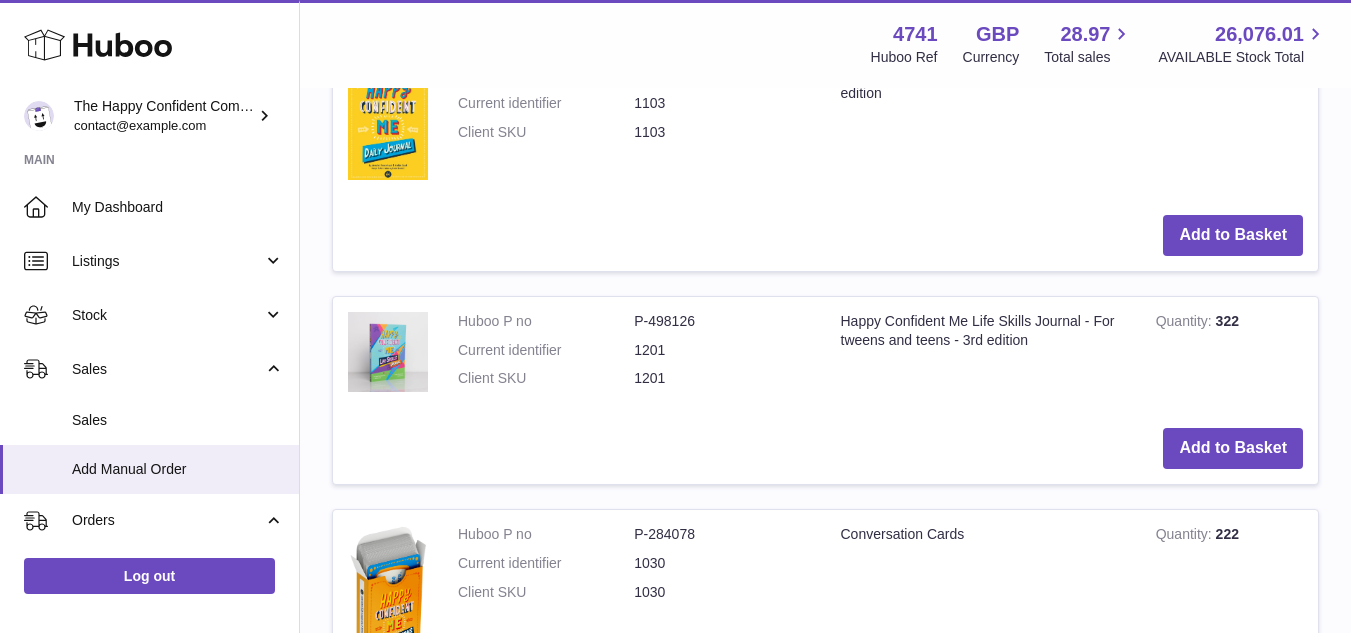 scroll, scrollTop: 2983, scrollLeft: 0, axis: vertical 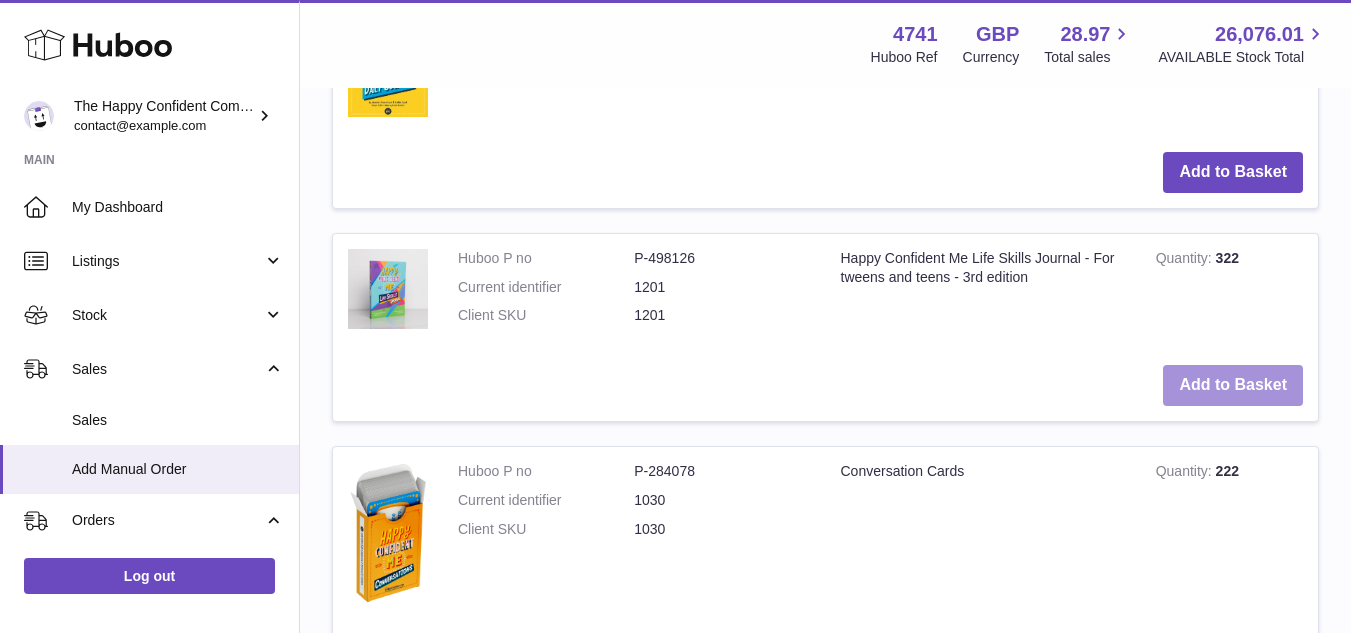 click on "Add to Basket" at bounding box center (1233, 385) 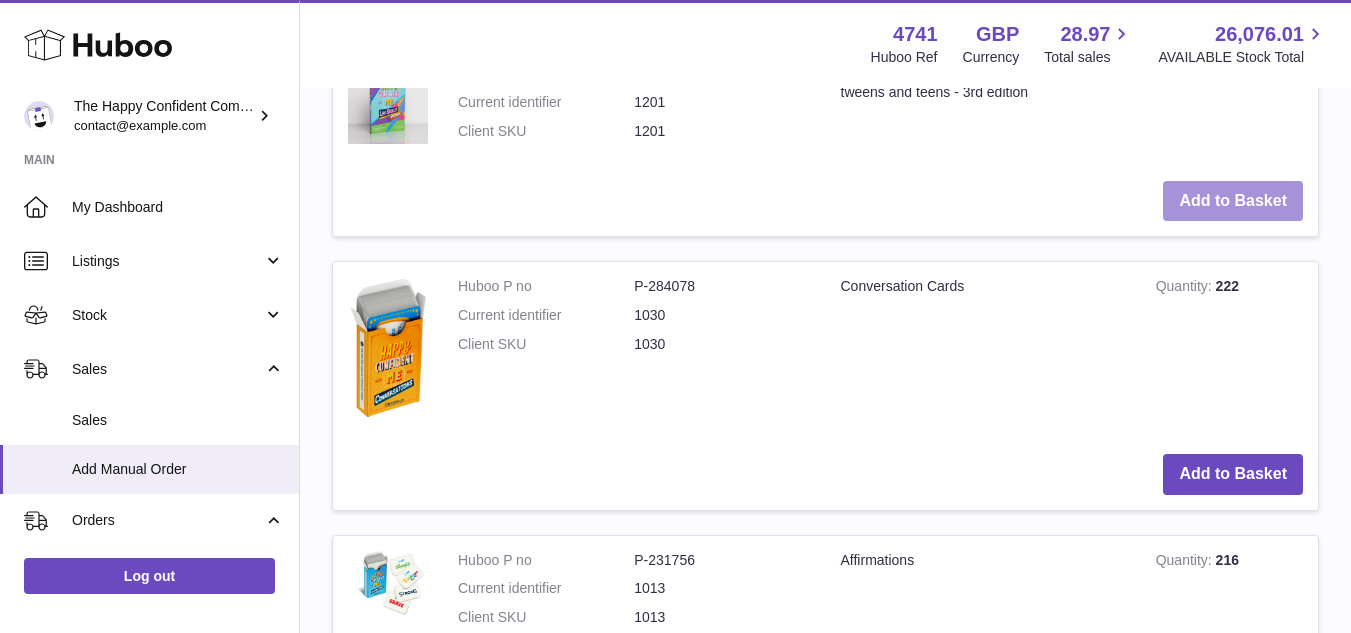 scroll, scrollTop: 3477, scrollLeft: 0, axis: vertical 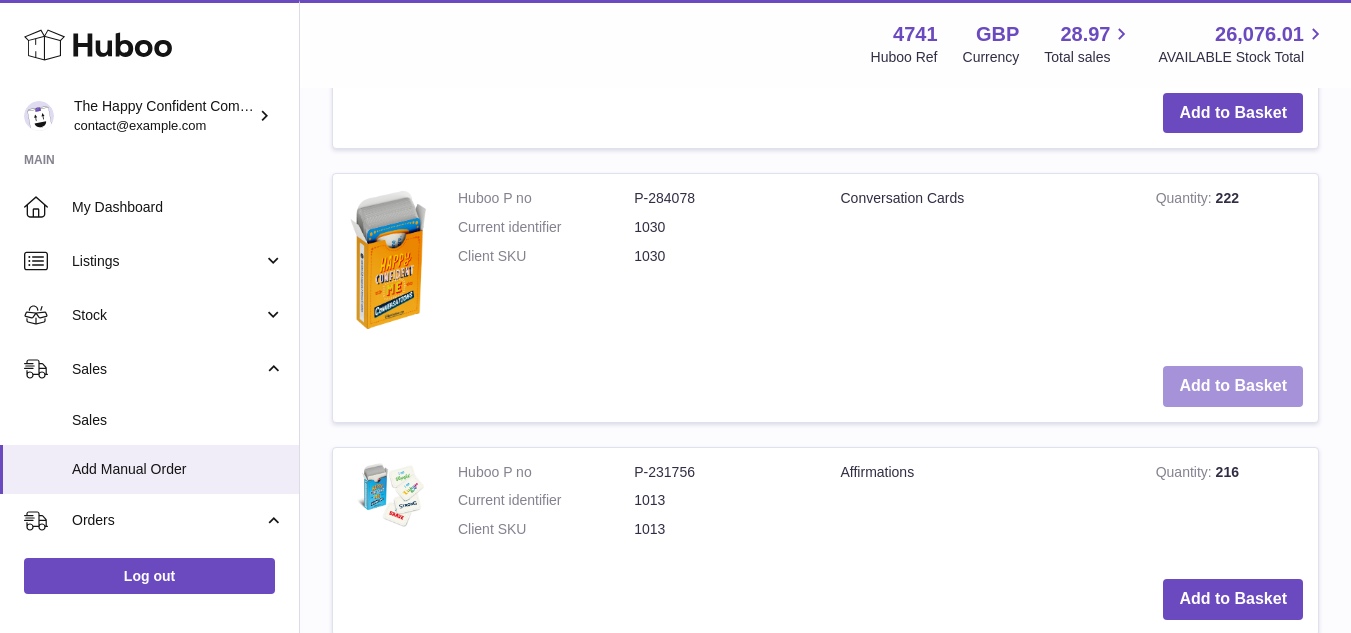 click on "Add to Basket" at bounding box center [1233, 386] 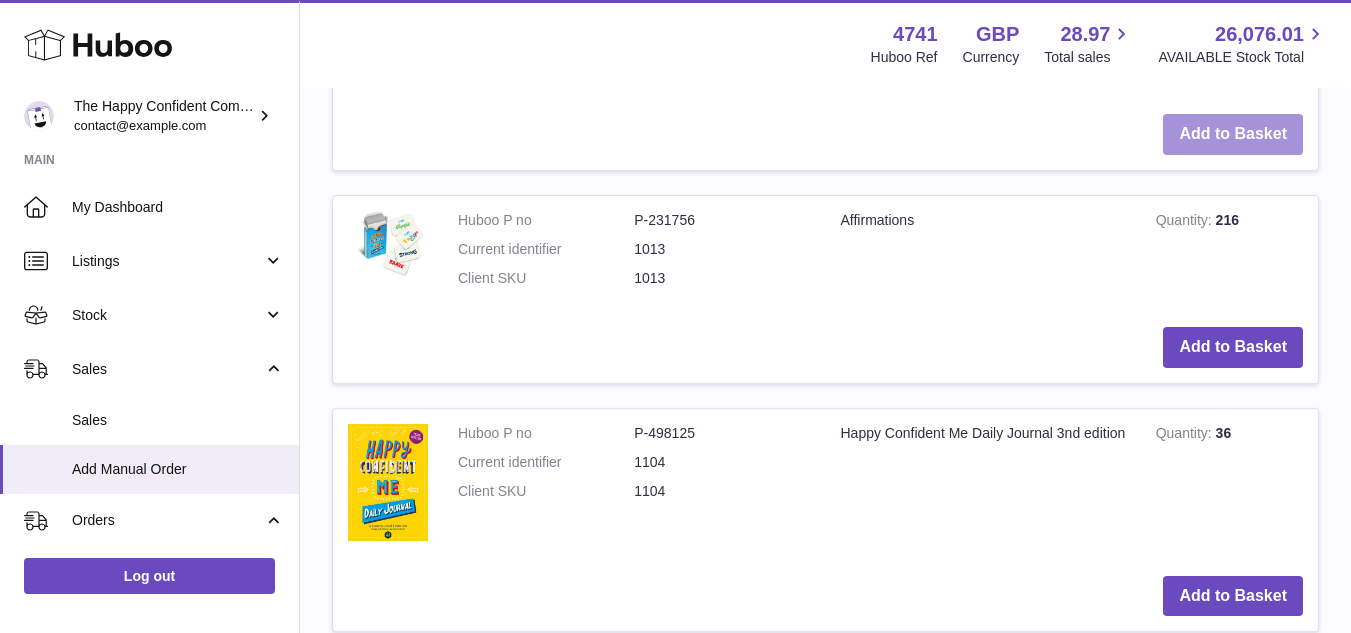 scroll, scrollTop: 4007, scrollLeft: 0, axis: vertical 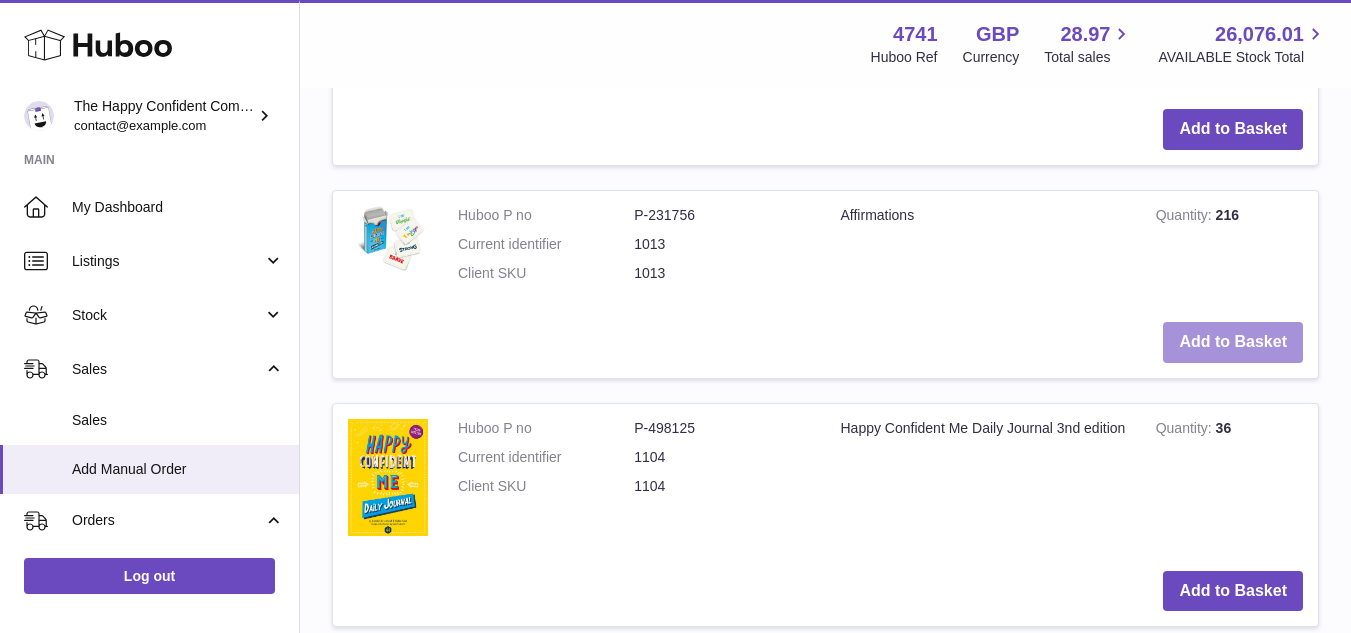 click on "Add to Basket" at bounding box center (1233, 342) 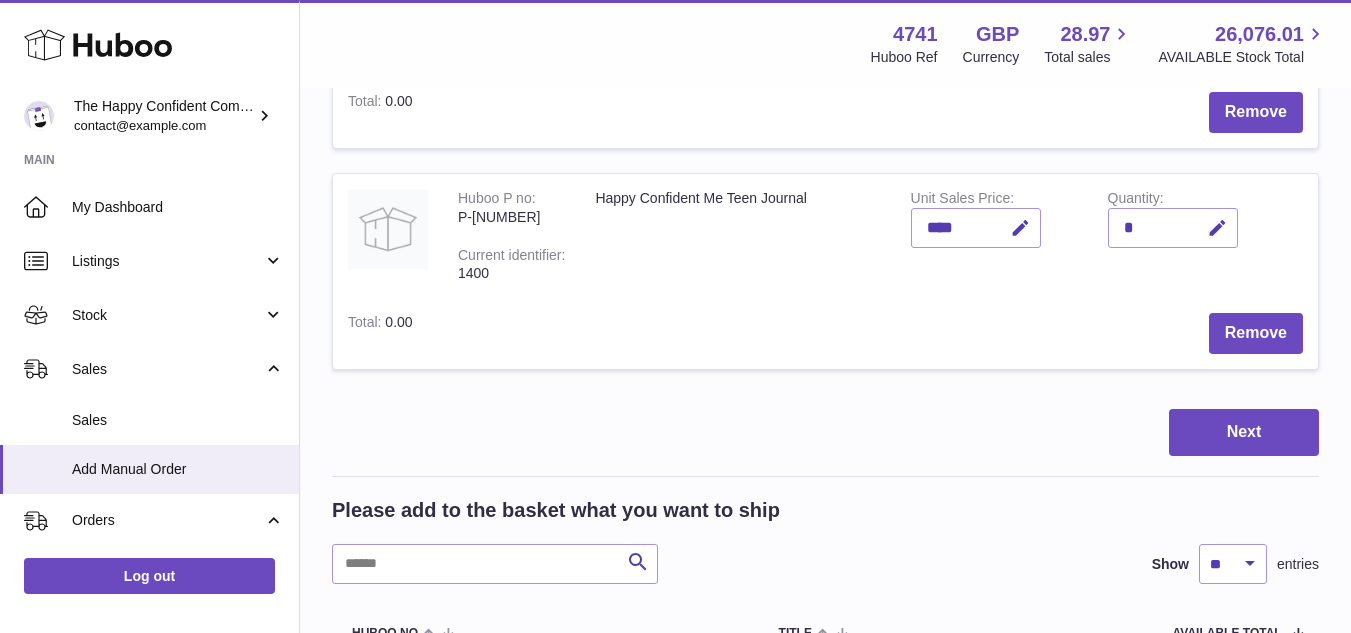 scroll, scrollTop: 1797, scrollLeft: 0, axis: vertical 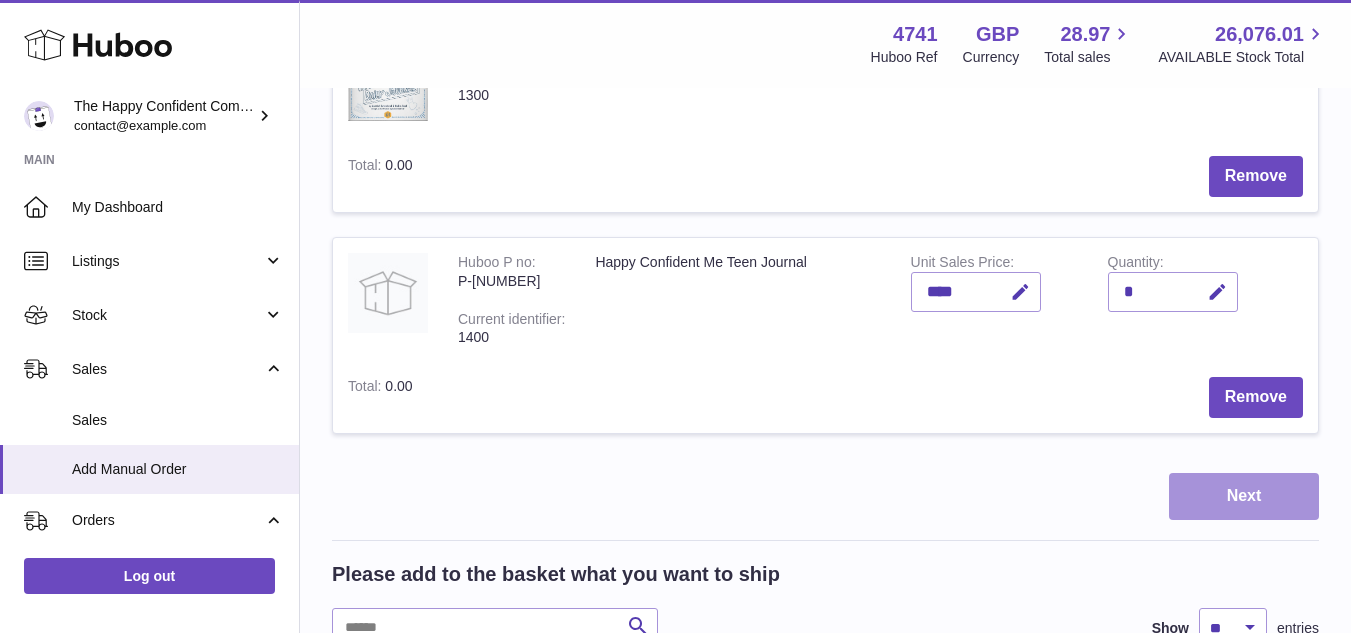 click on "Next" at bounding box center (1244, 496) 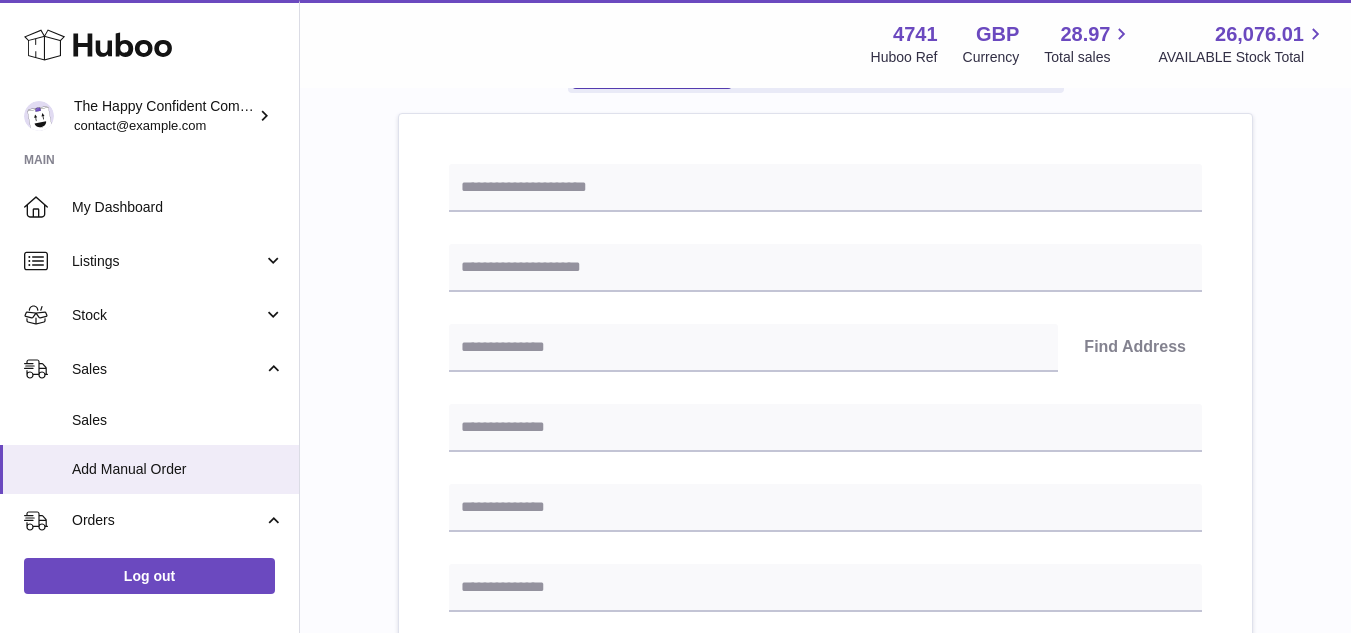 scroll, scrollTop: 212, scrollLeft: 0, axis: vertical 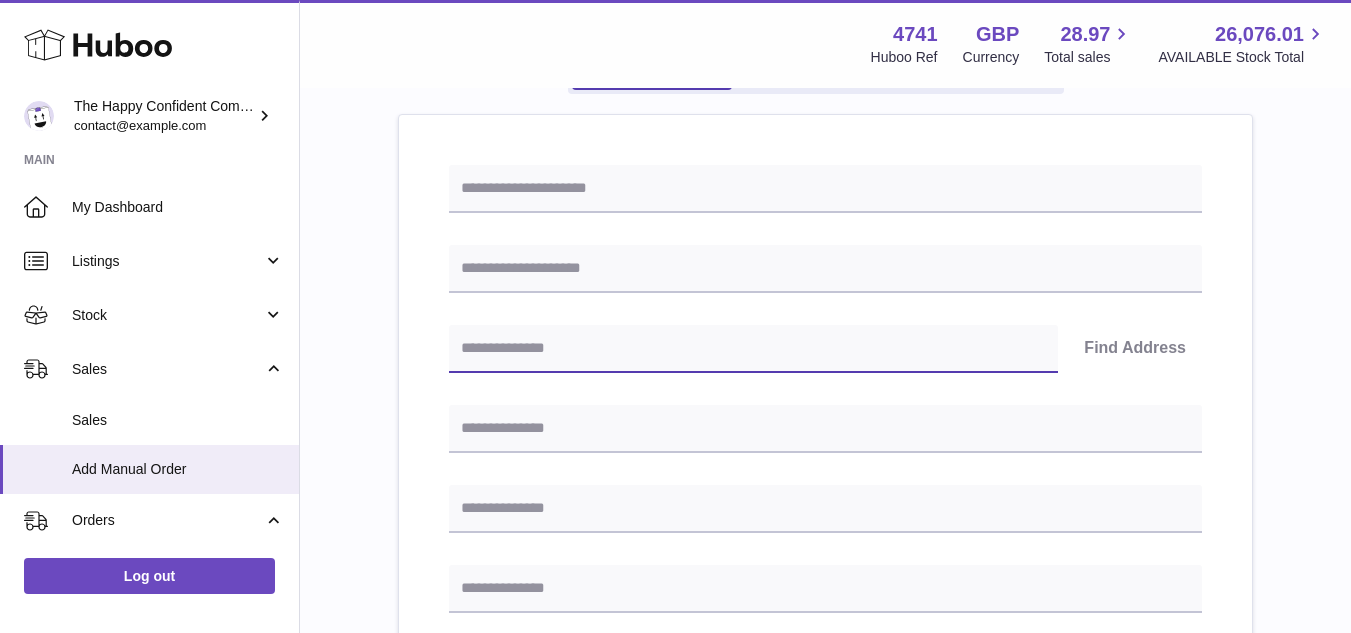 click at bounding box center (753, 349) 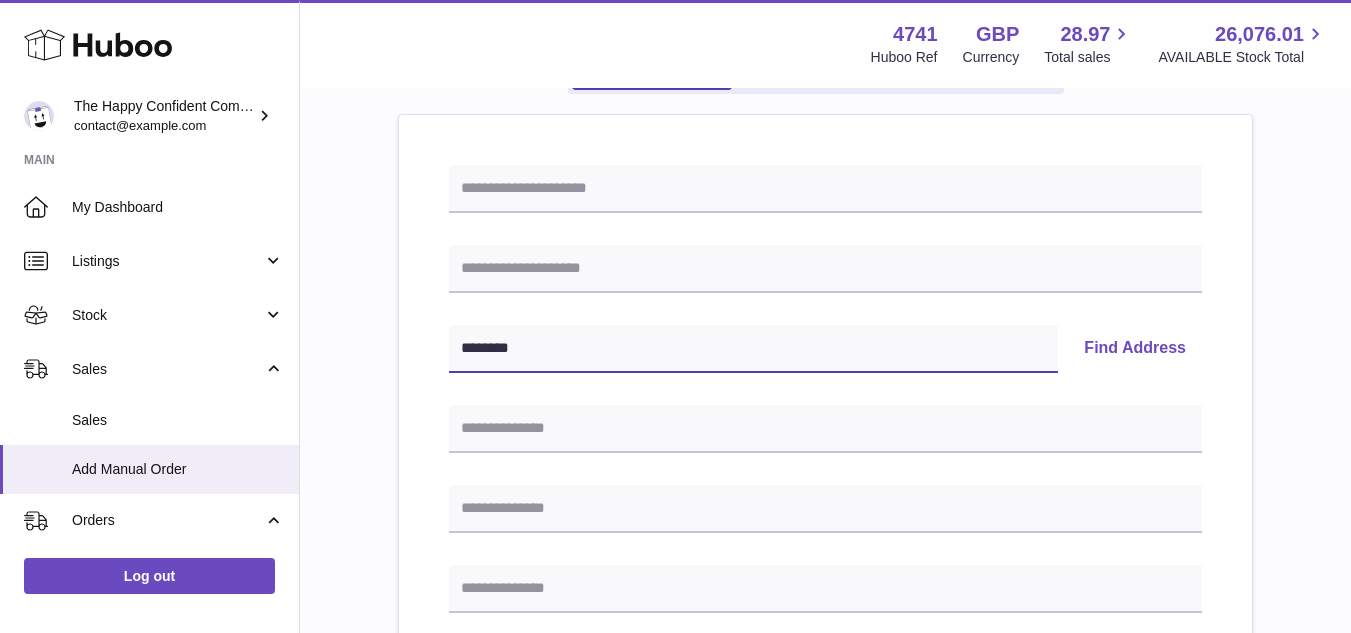 type on "*******" 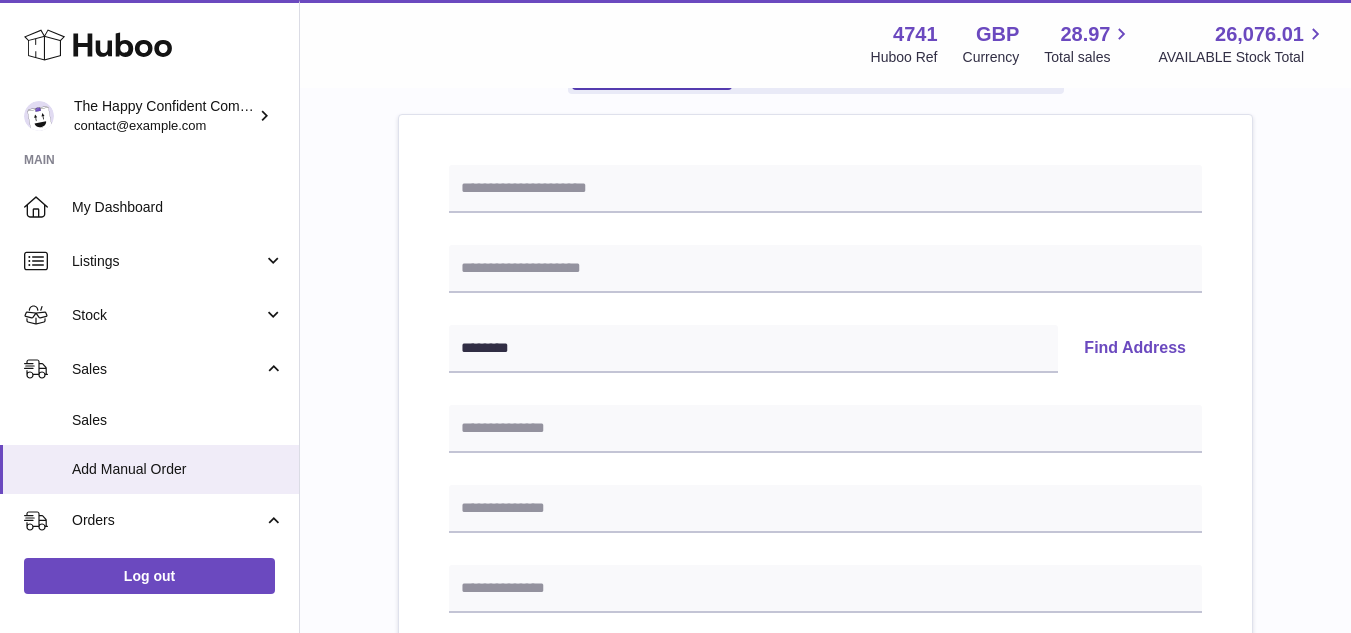 click on "Find Address" at bounding box center (1135, 349) 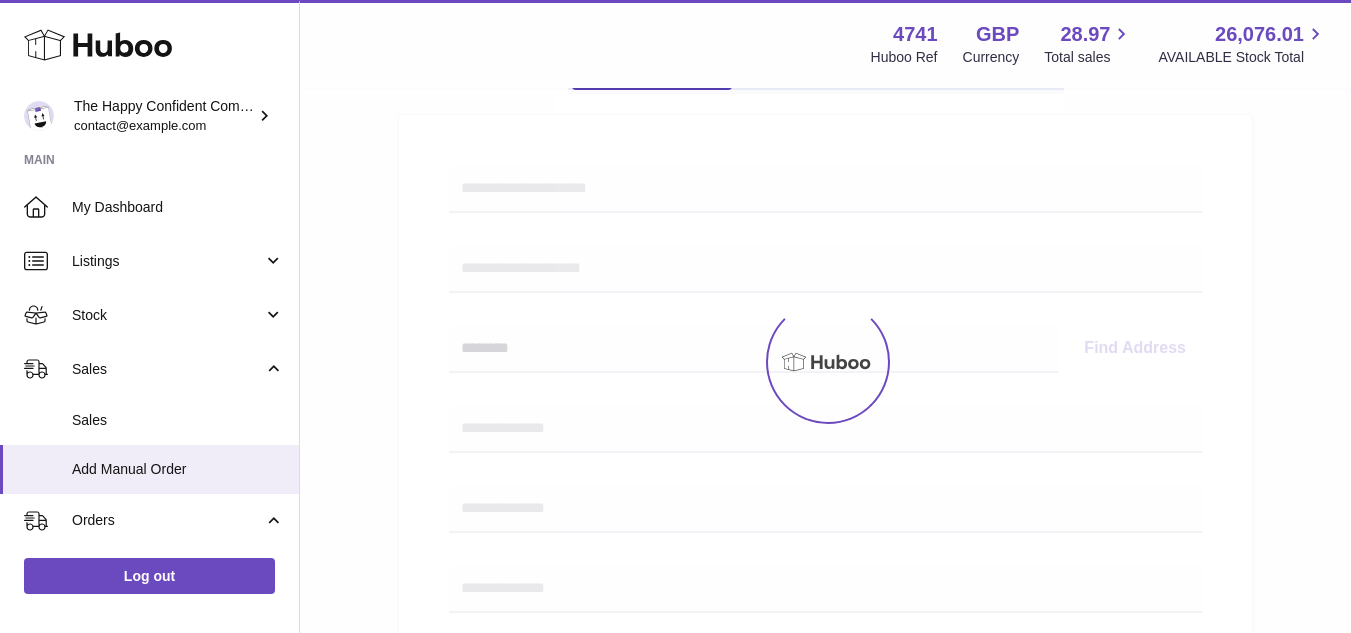 select 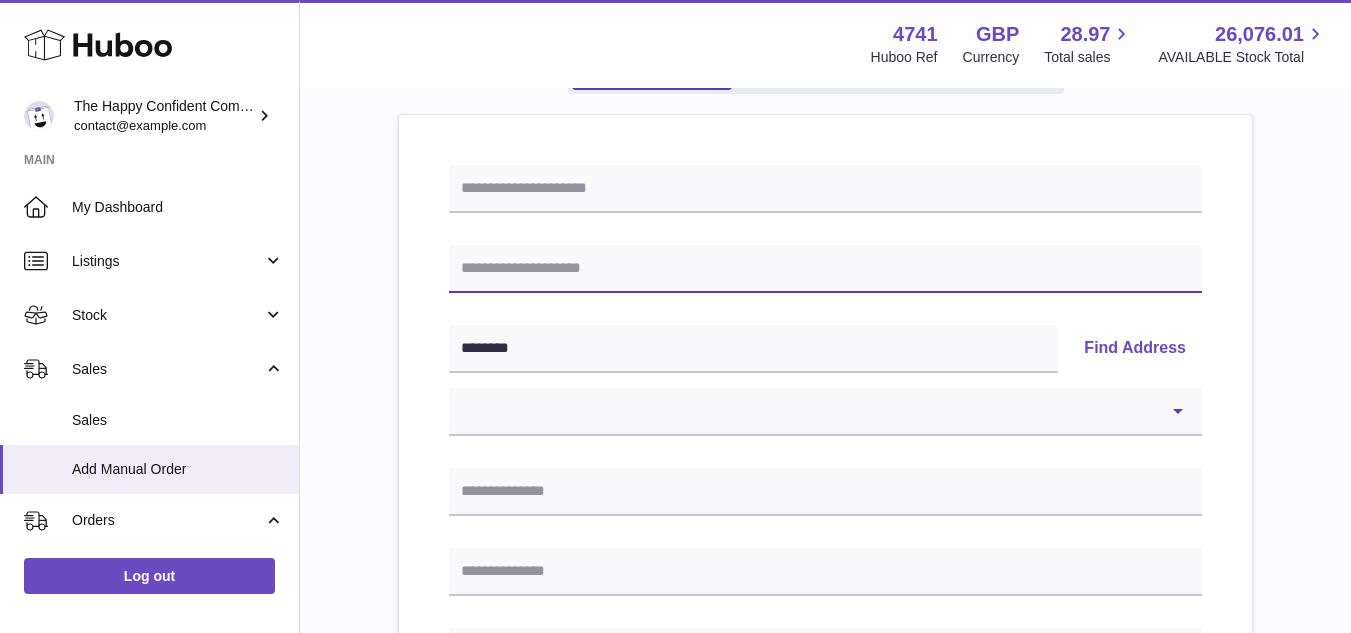 click at bounding box center (825, 269) 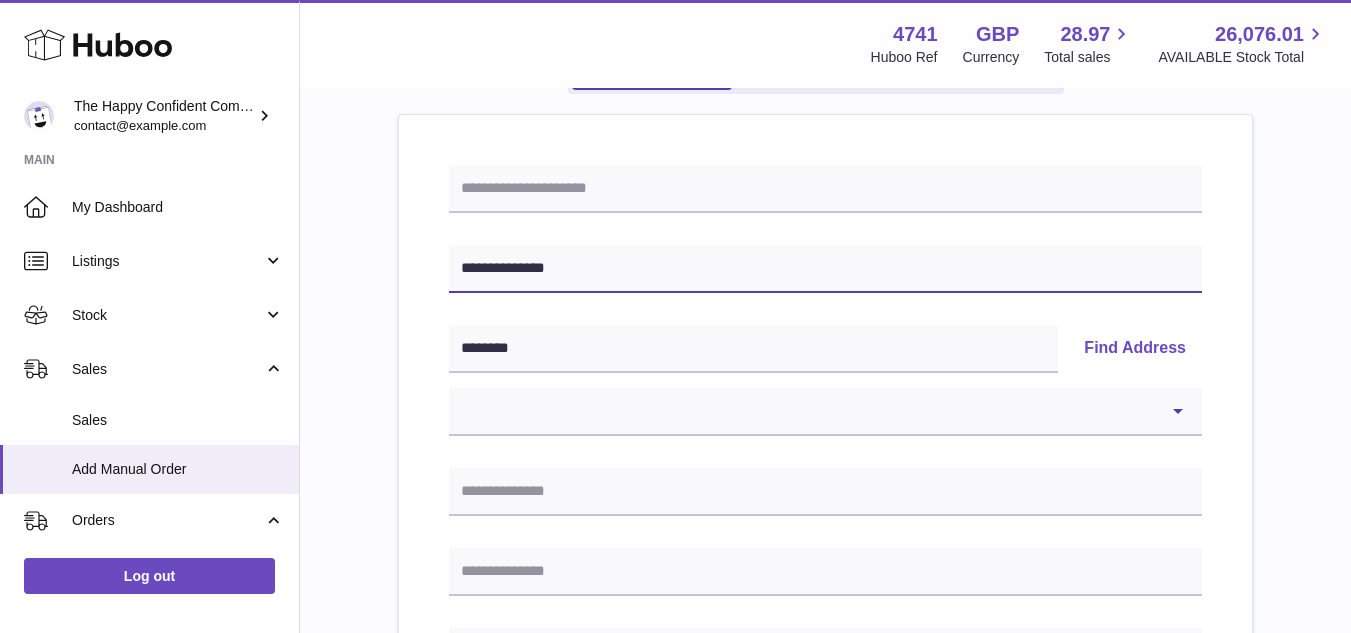 type on "**********" 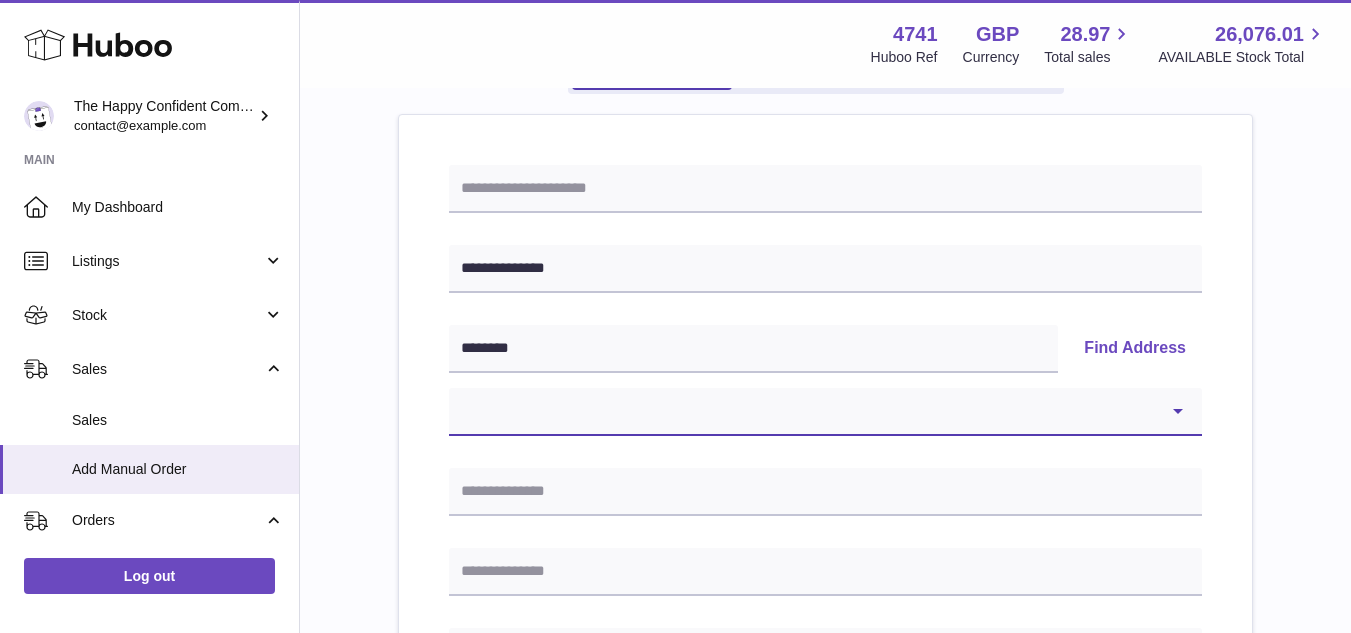click on "**********" at bounding box center [825, 412] 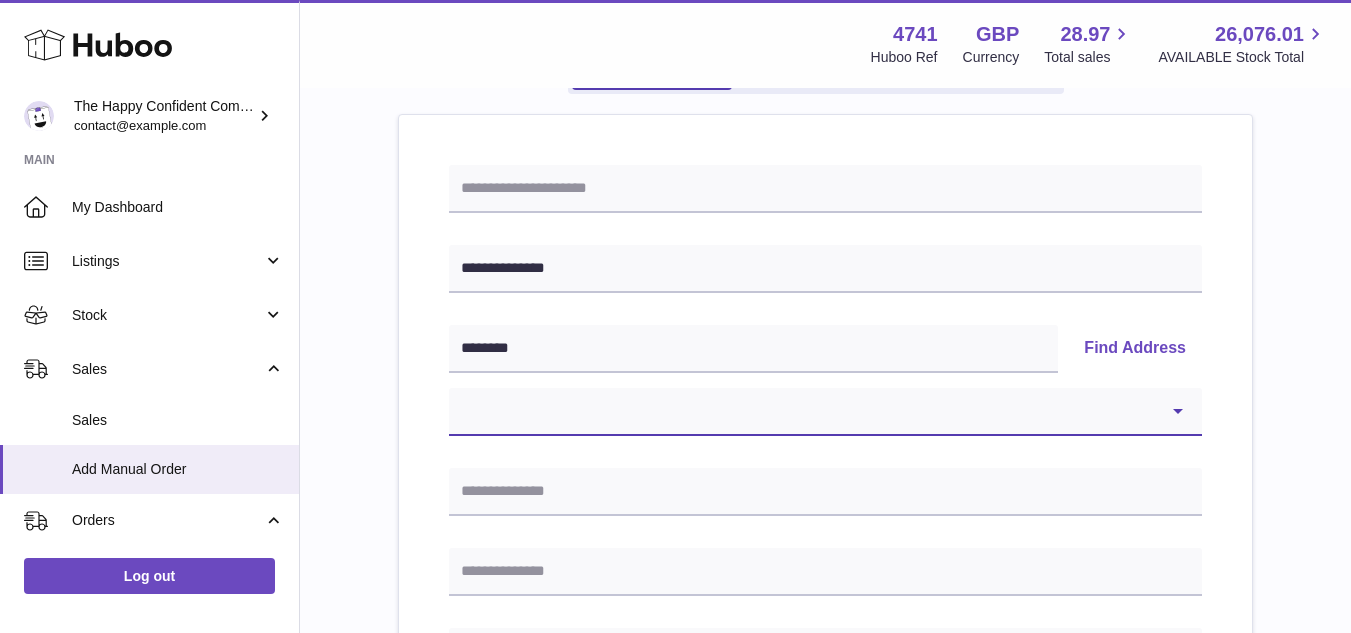 select on "**" 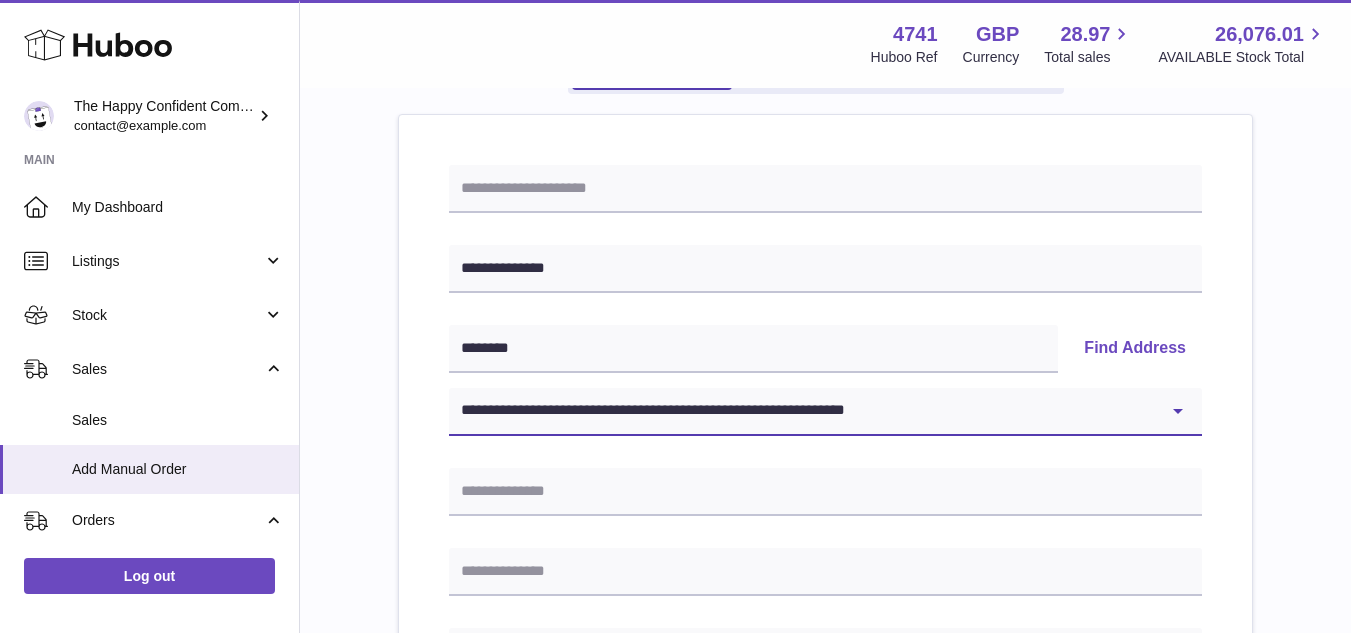 click on "**********" at bounding box center (825, 412) 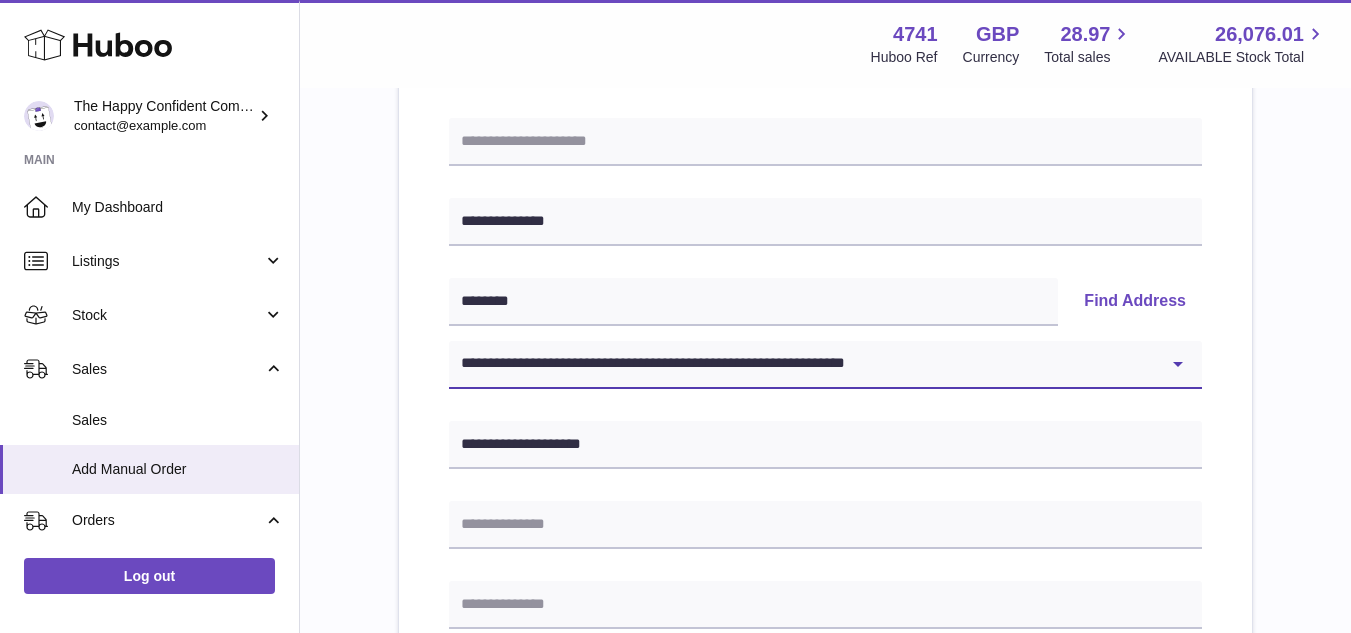 scroll, scrollTop: 243, scrollLeft: 0, axis: vertical 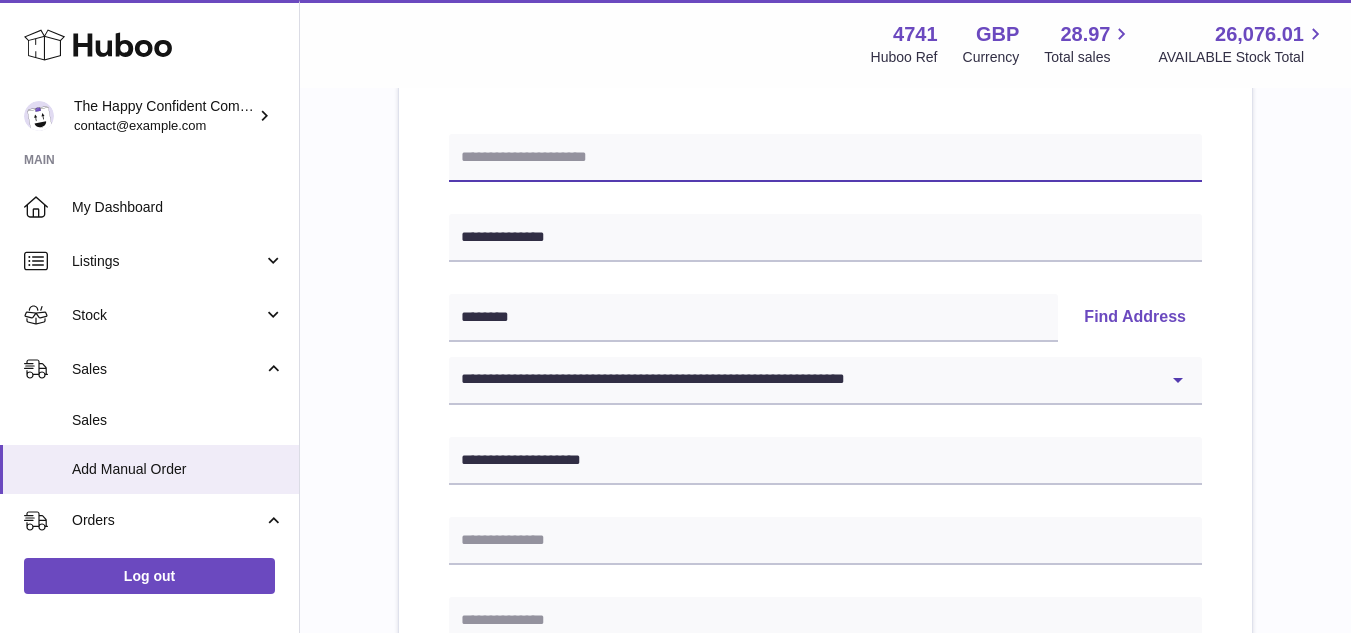 click at bounding box center (825, 158) 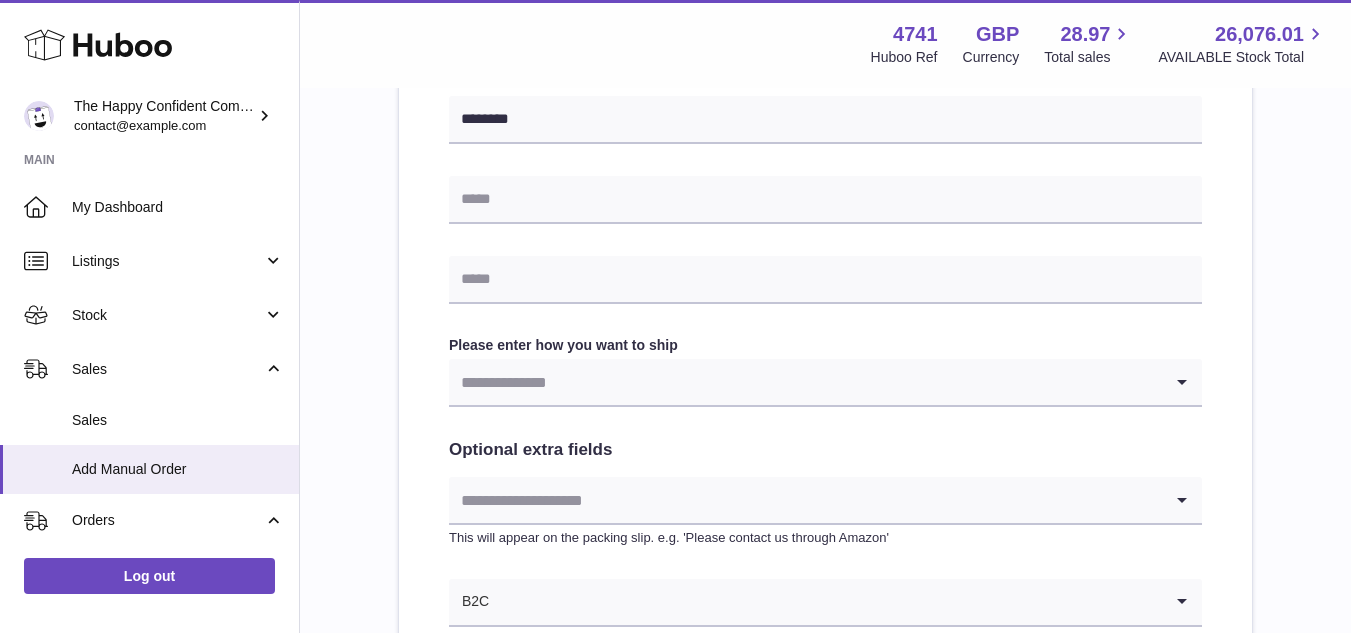 scroll, scrollTop: 905, scrollLeft: 0, axis: vertical 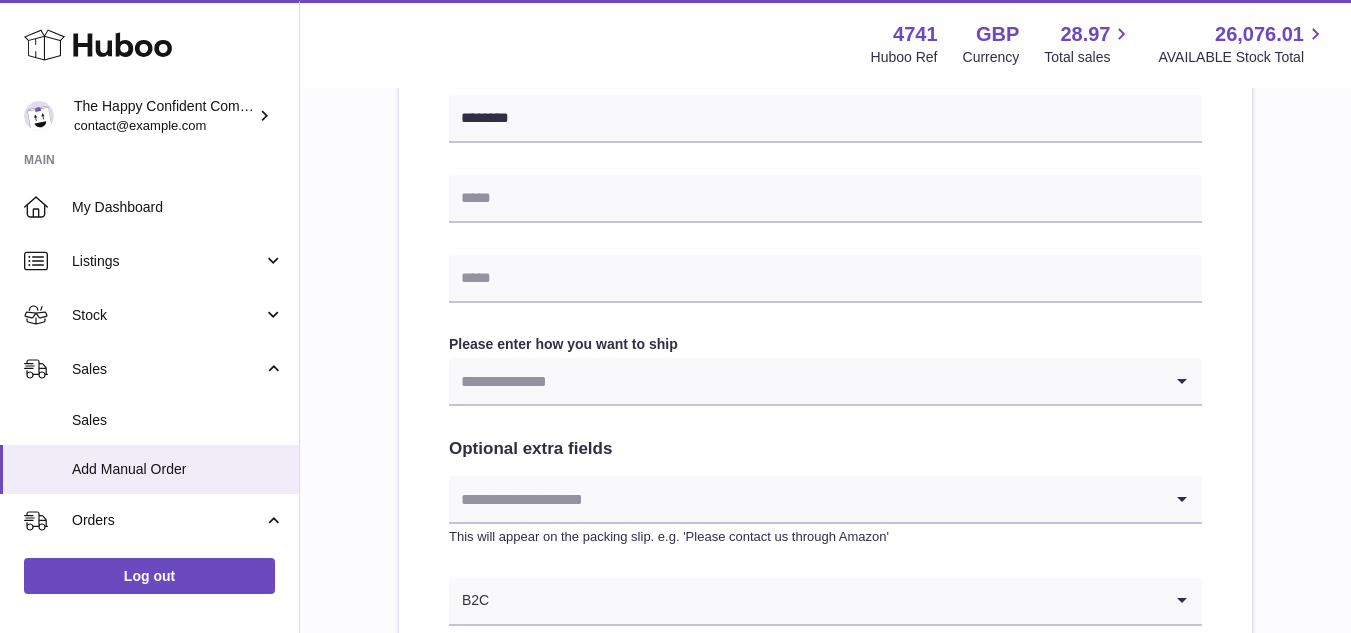 type on "**********" 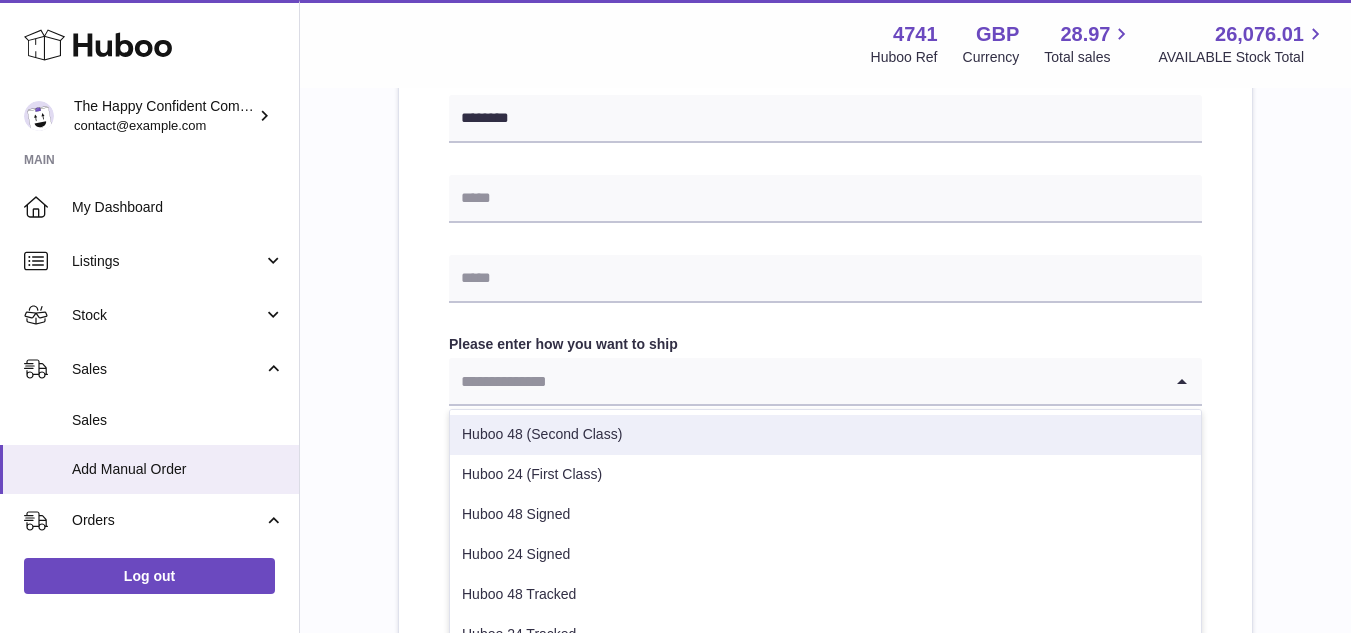 click on "Huboo 48 (Second Class)" at bounding box center (825, 435) 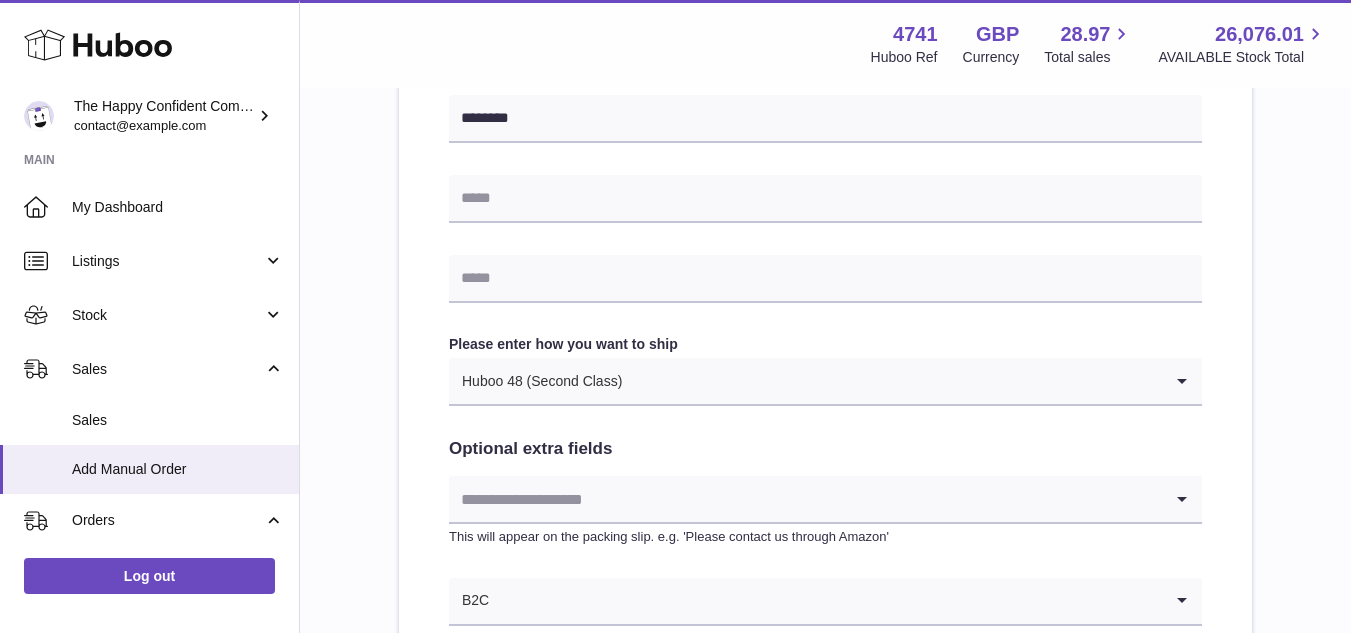 scroll, scrollTop: 1178, scrollLeft: 0, axis: vertical 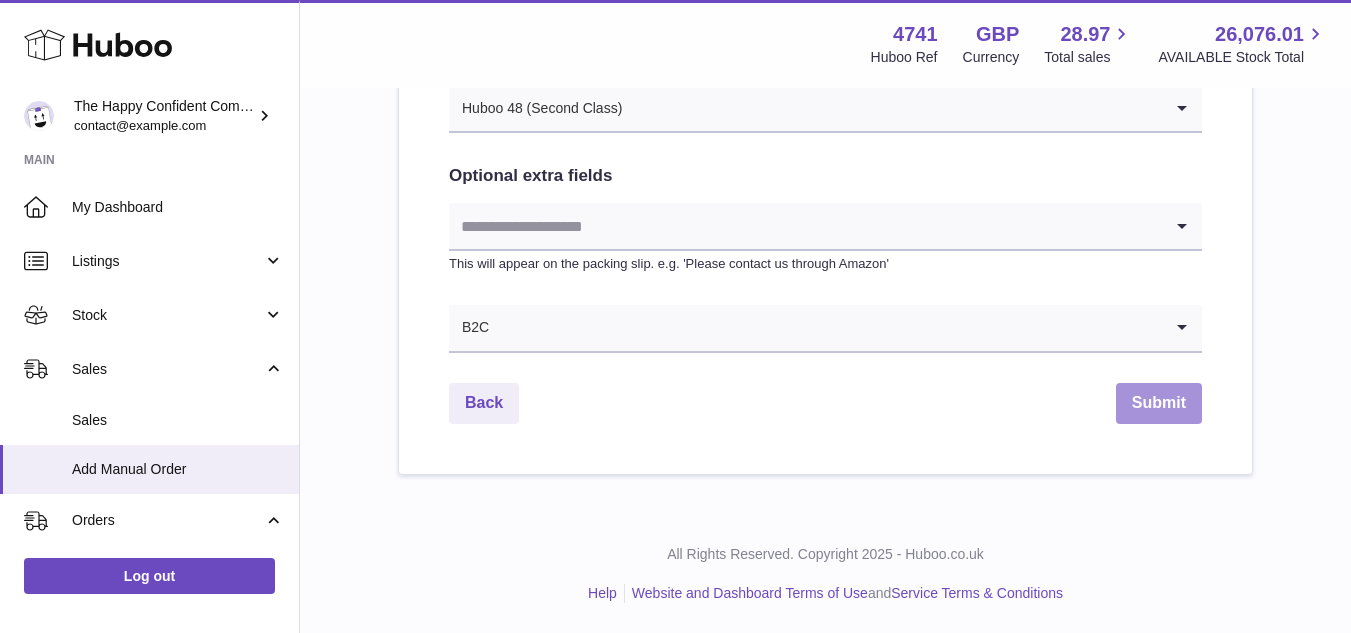 click on "Submit" at bounding box center (1159, 403) 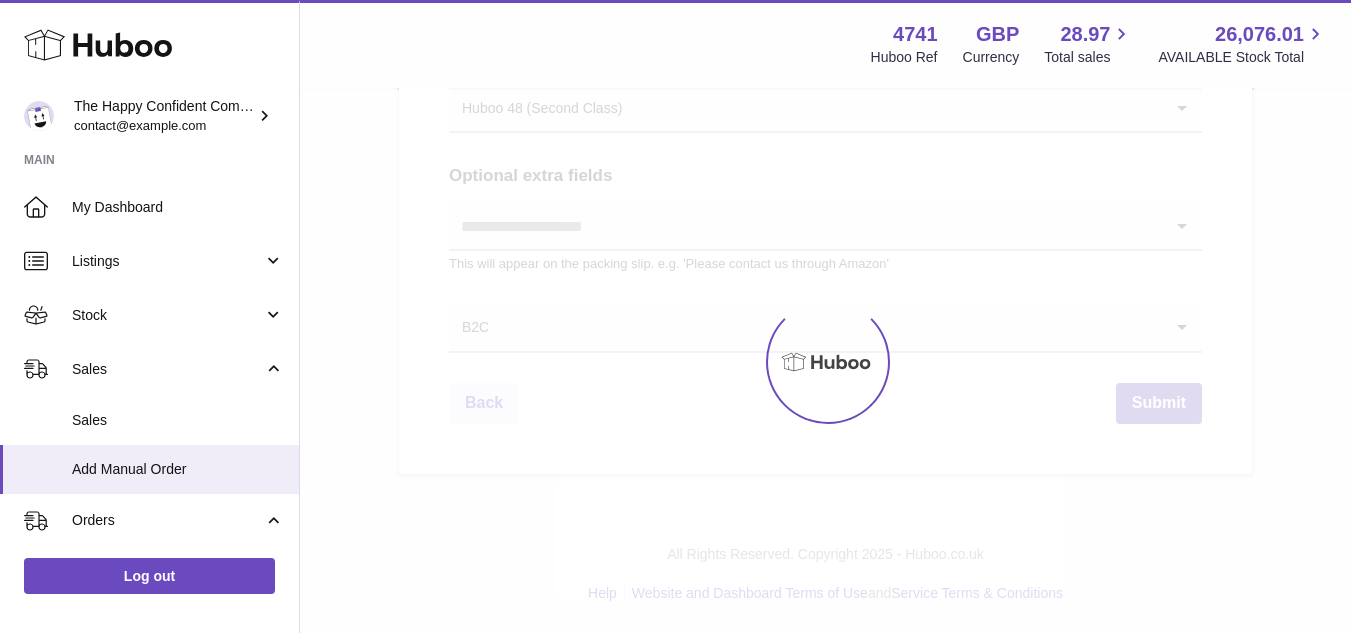 scroll, scrollTop: 0, scrollLeft: 0, axis: both 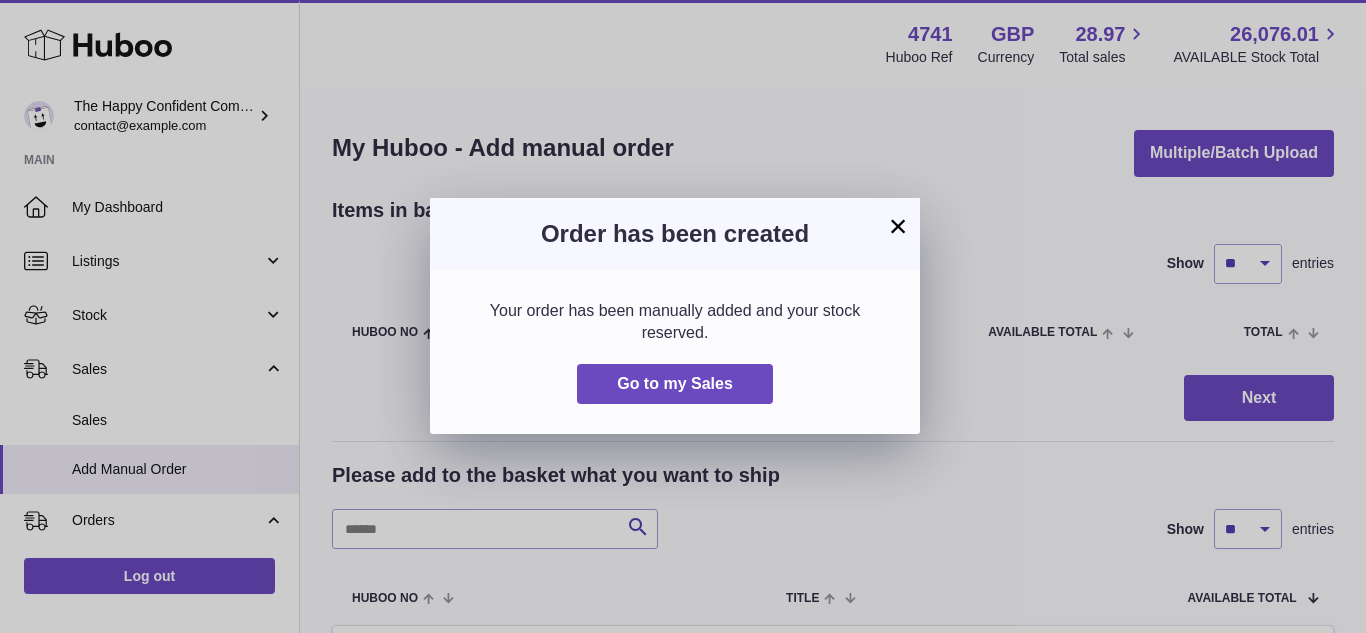 click on "×" at bounding box center [898, 226] 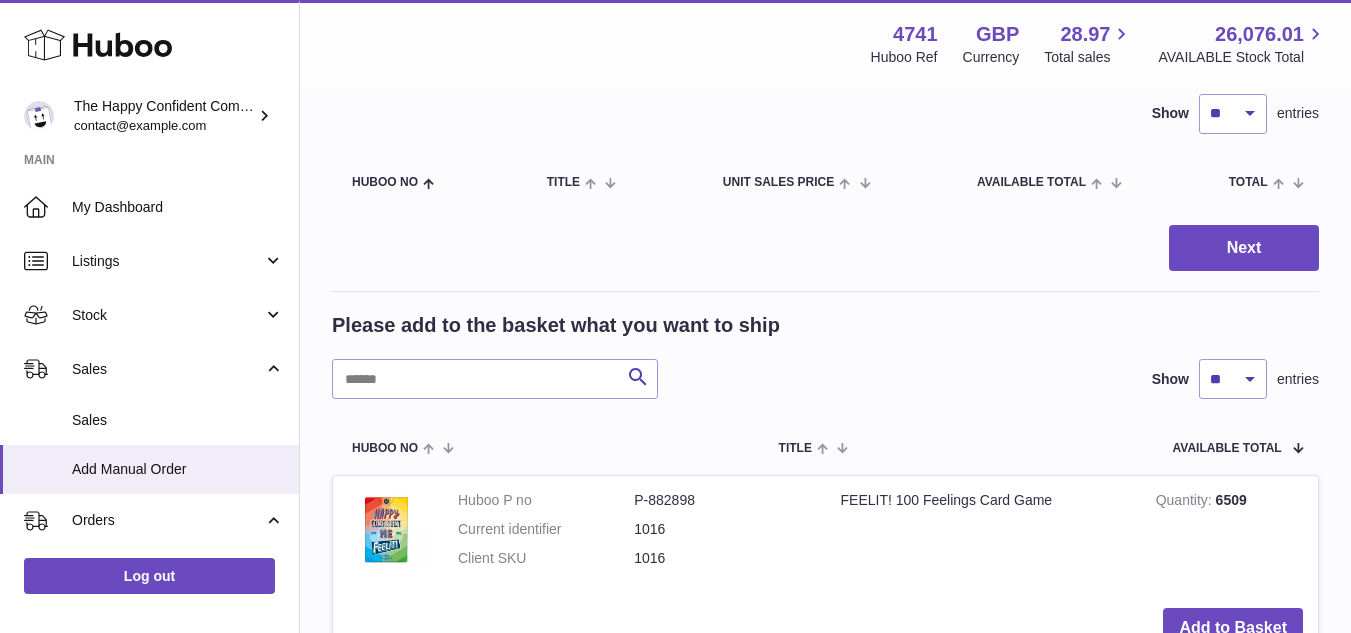 scroll, scrollTop: 340, scrollLeft: 0, axis: vertical 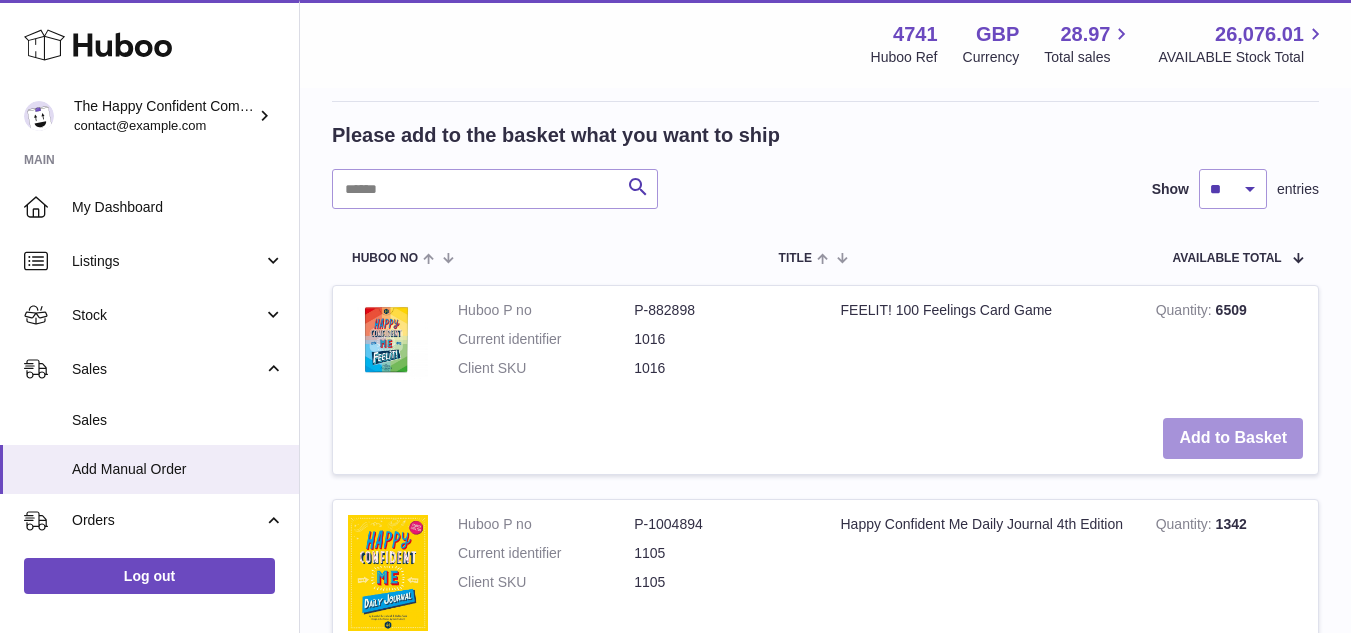 click on "Add to Basket" at bounding box center (1233, 438) 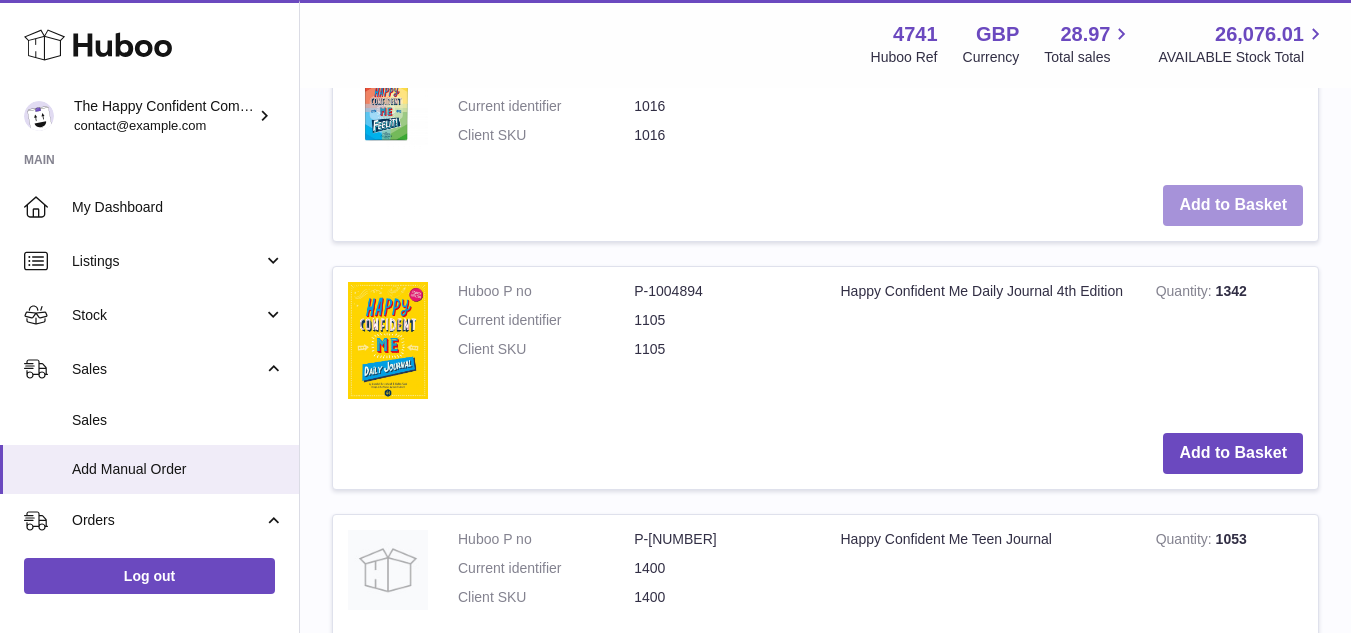 scroll, scrollTop: 795, scrollLeft: 0, axis: vertical 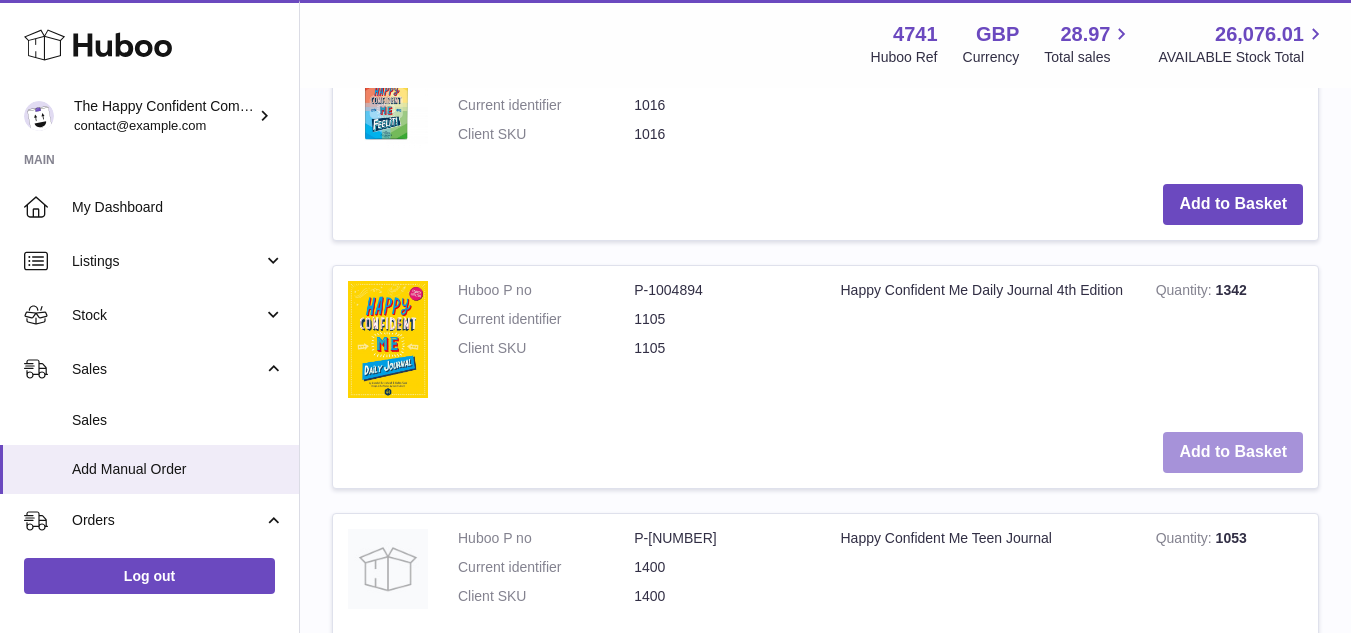 click on "Add to Basket" at bounding box center [1233, 452] 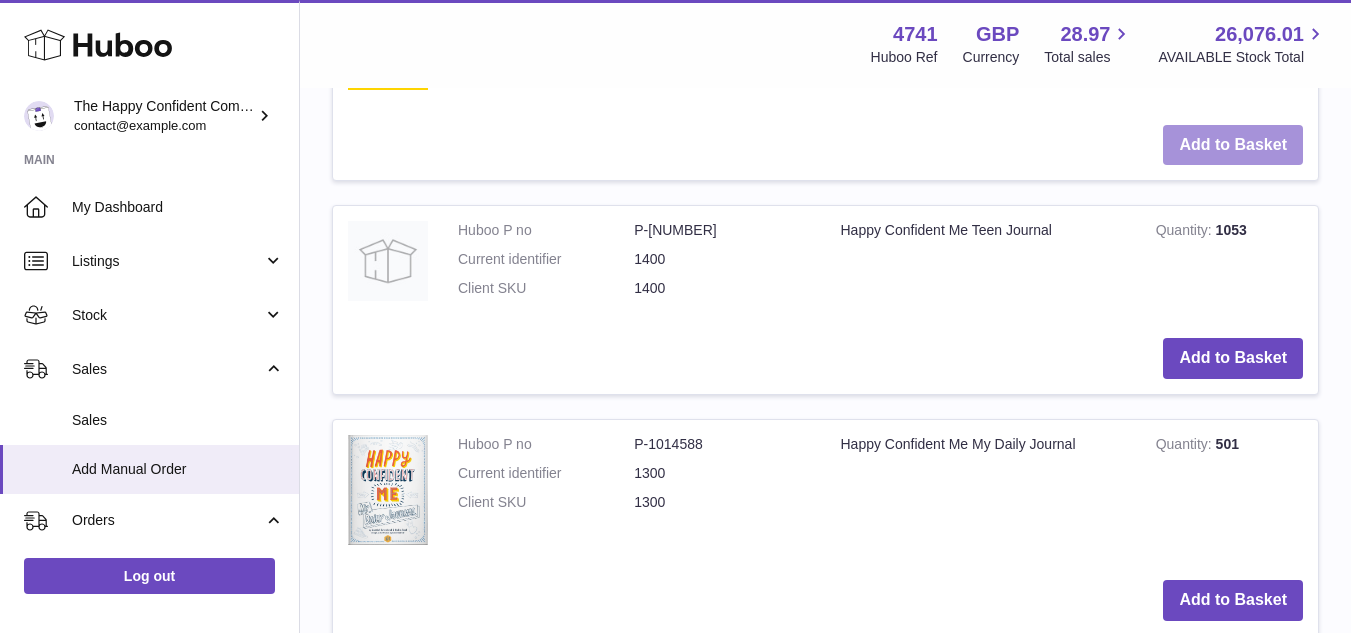 scroll, scrollTop: 1366, scrollLeft: 0, axis: vertical 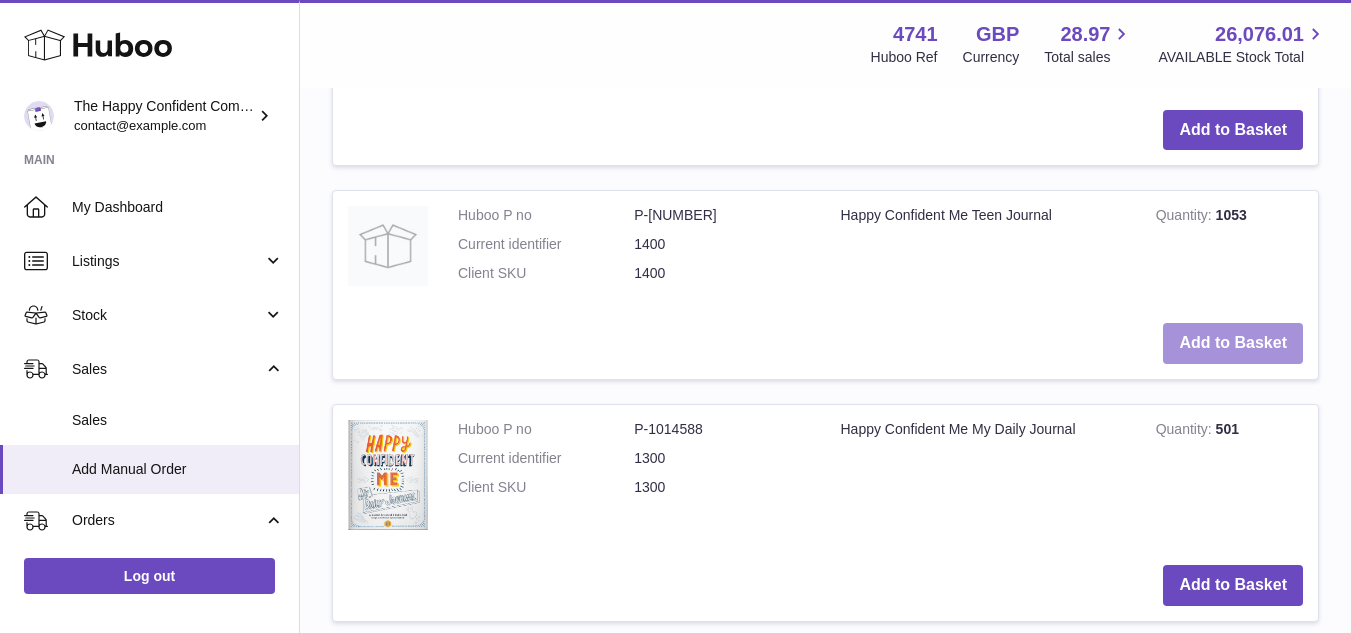 click on "Add to Basket" at bounding box center (1233, 343) 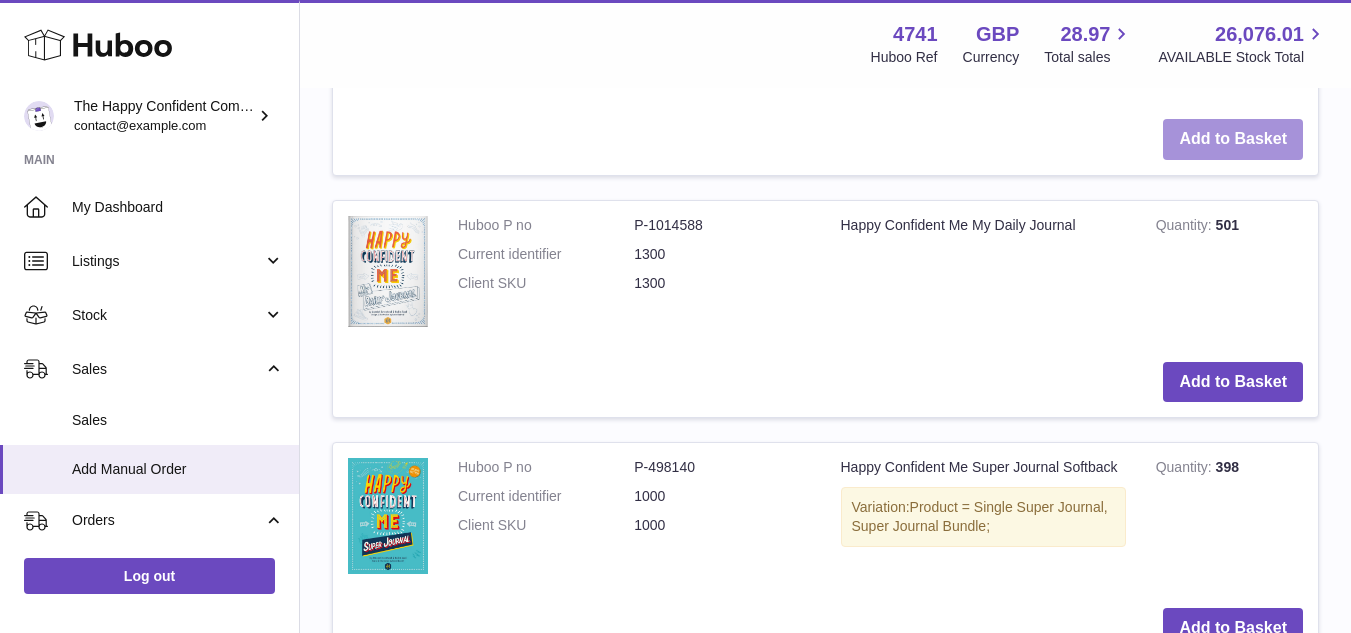 scroll, scrollTop: 1793, scrollLeft: 0, axis: vertical 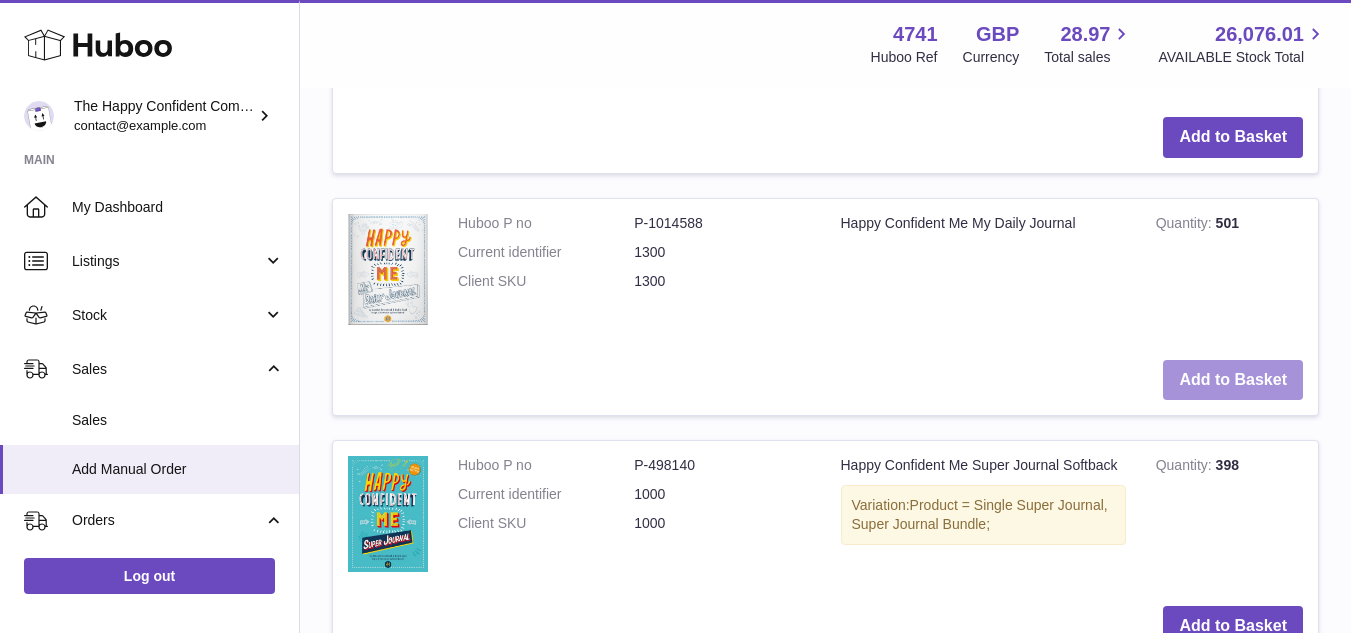 click on "Add to Basket" at bounding box center (1233, 380) 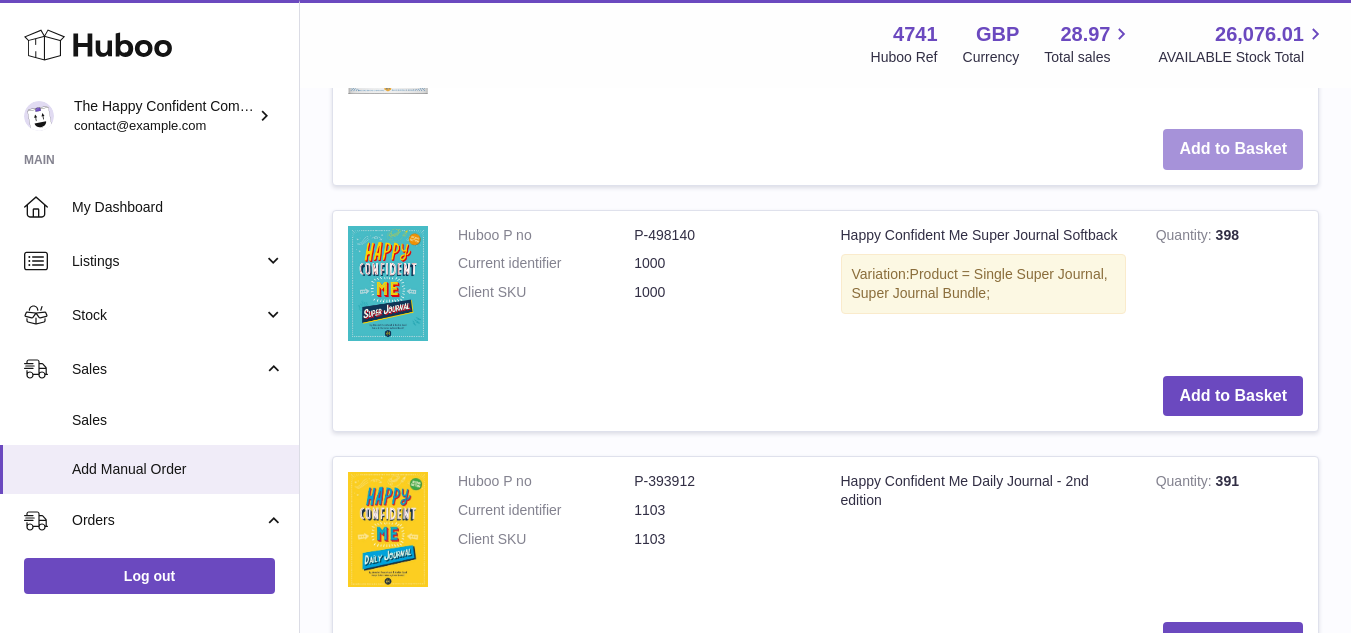 scroll, scrollTop: 2269, scrollLeft: 0, axis: vertical 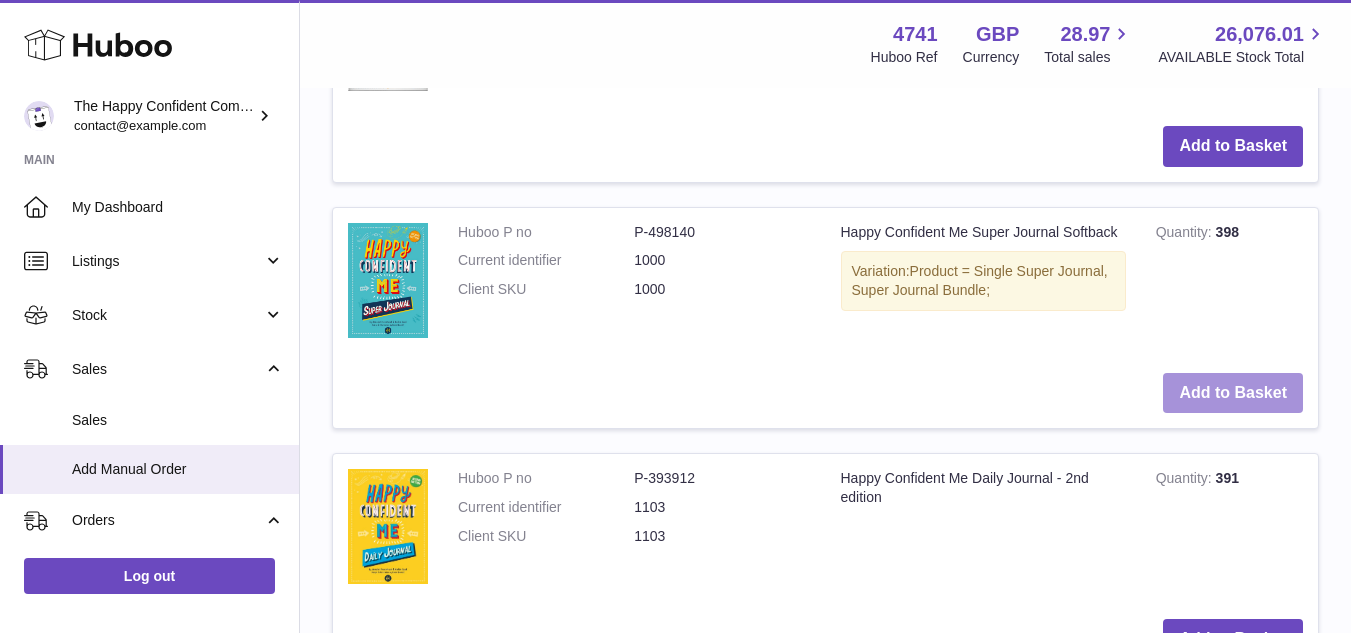 click on "Add to Basket" at bounding box center [1233, 393] 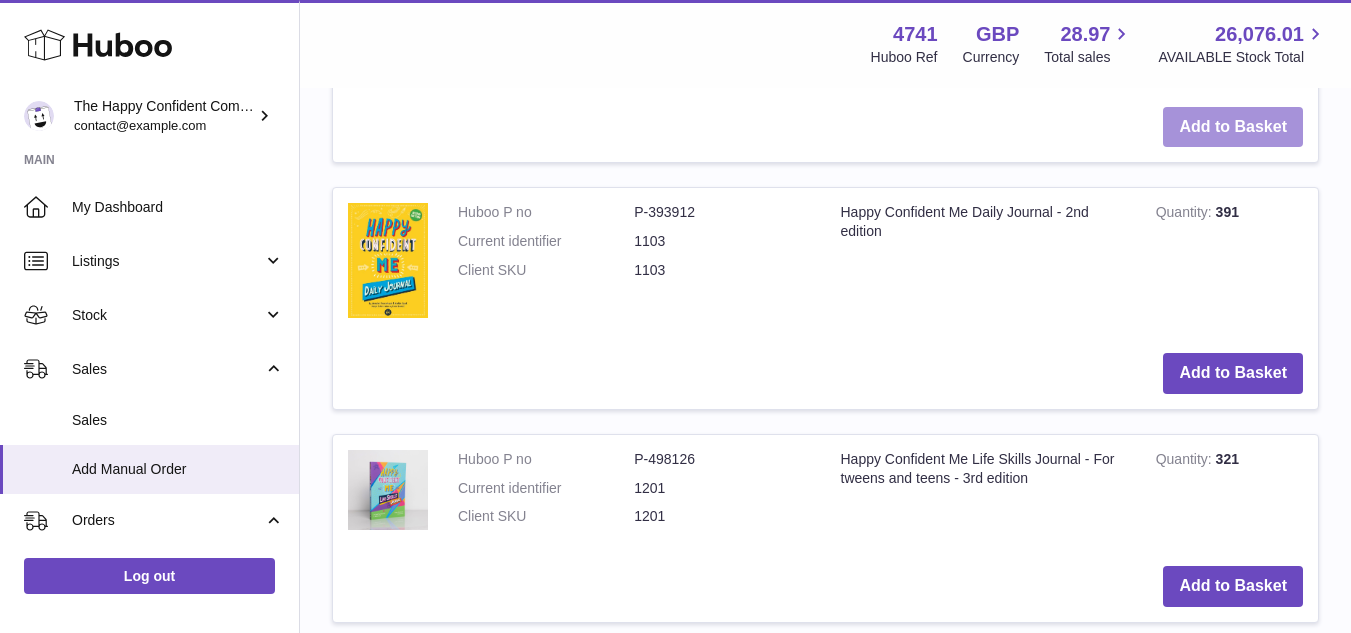 scroll, scrollTop: 2783, scrollLeft: 0, axis: vertical 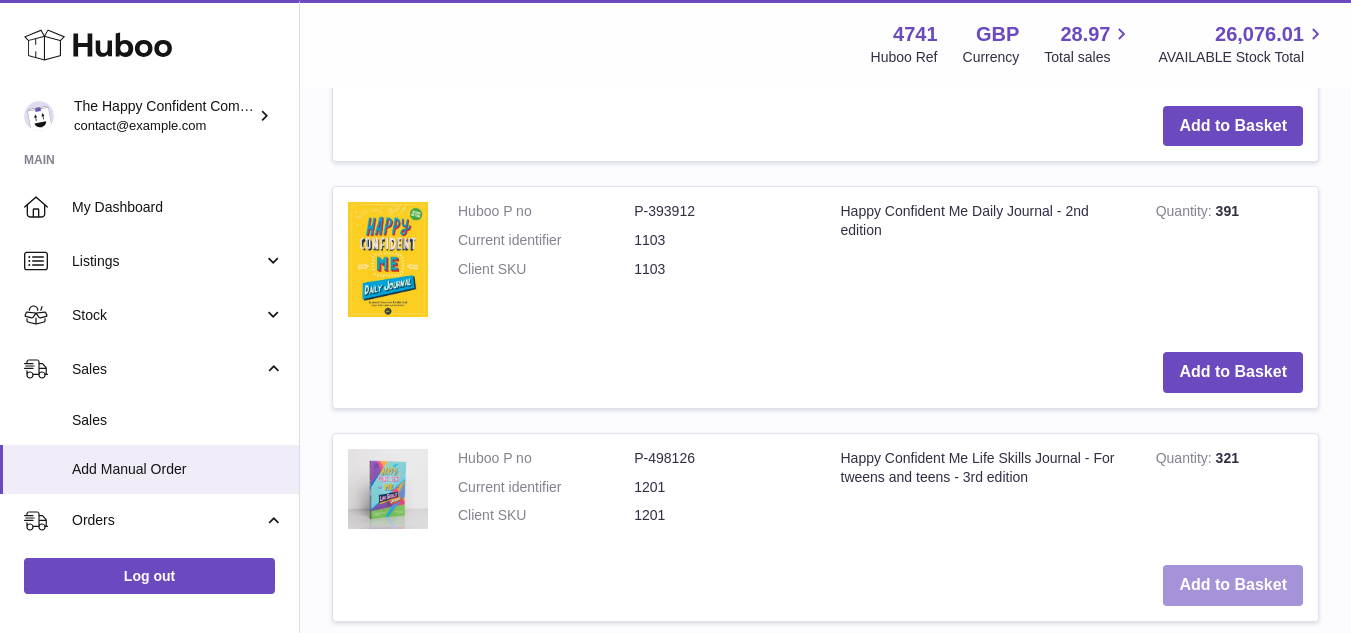 click on "Add to Basket" at bounding box center (1233, 585) 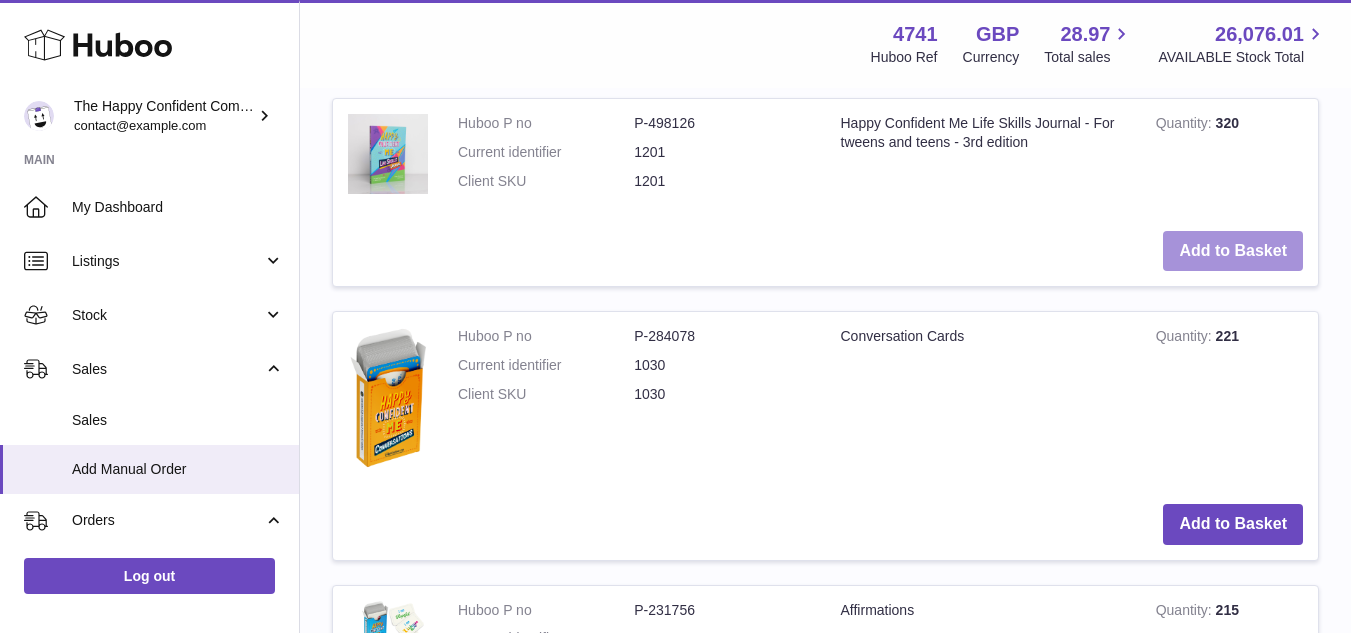 scroll, scrollTop: 3341, scrollLeft: 0, axis: vertical 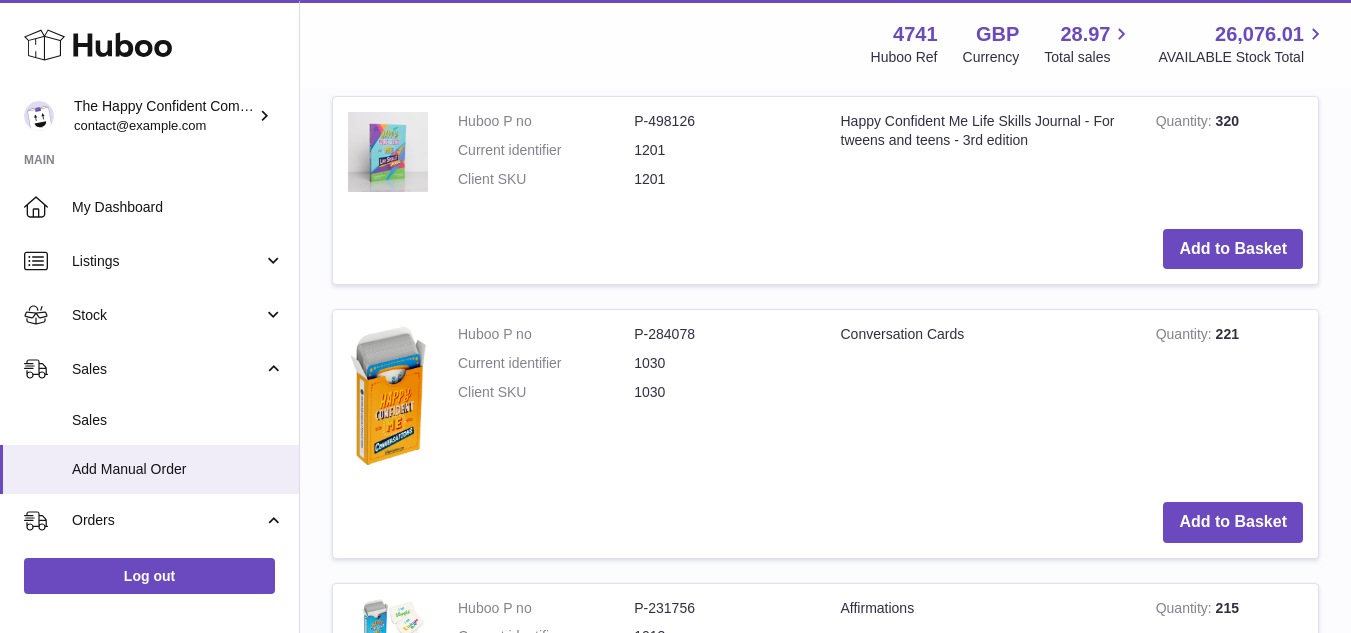 click on "Add to Basket" at bounding box center [825, 522] 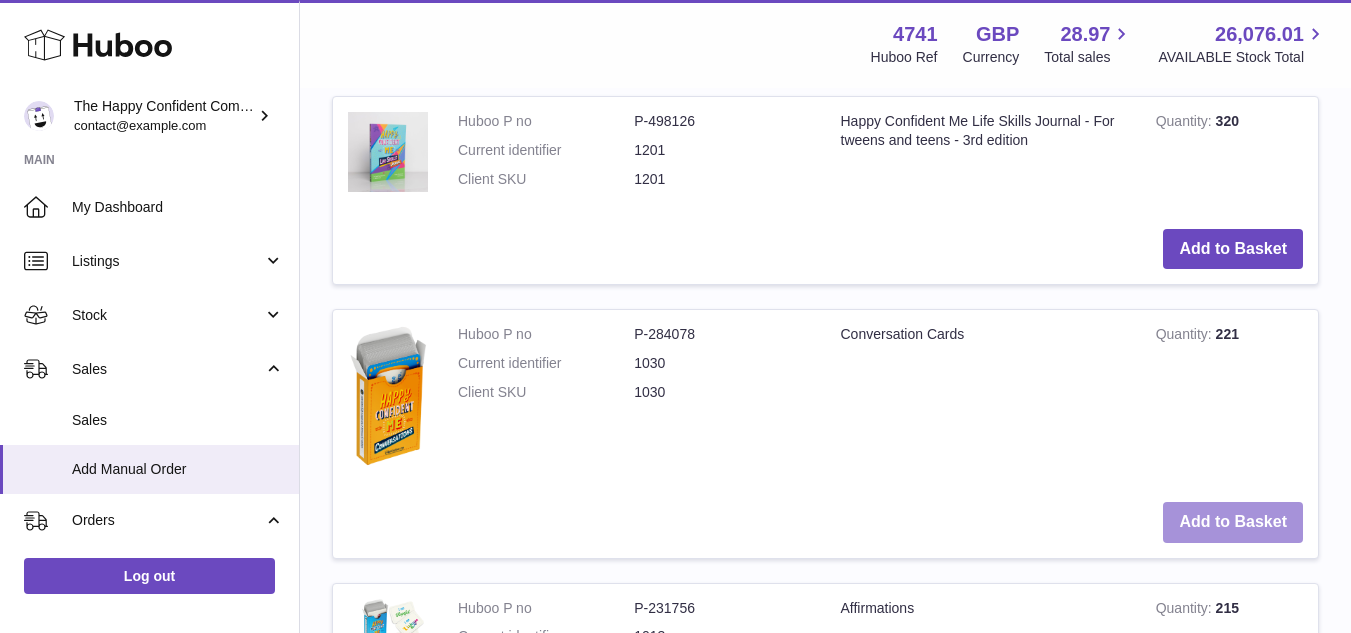 click on "Add to Basket" at bounding box center [1233, 522] 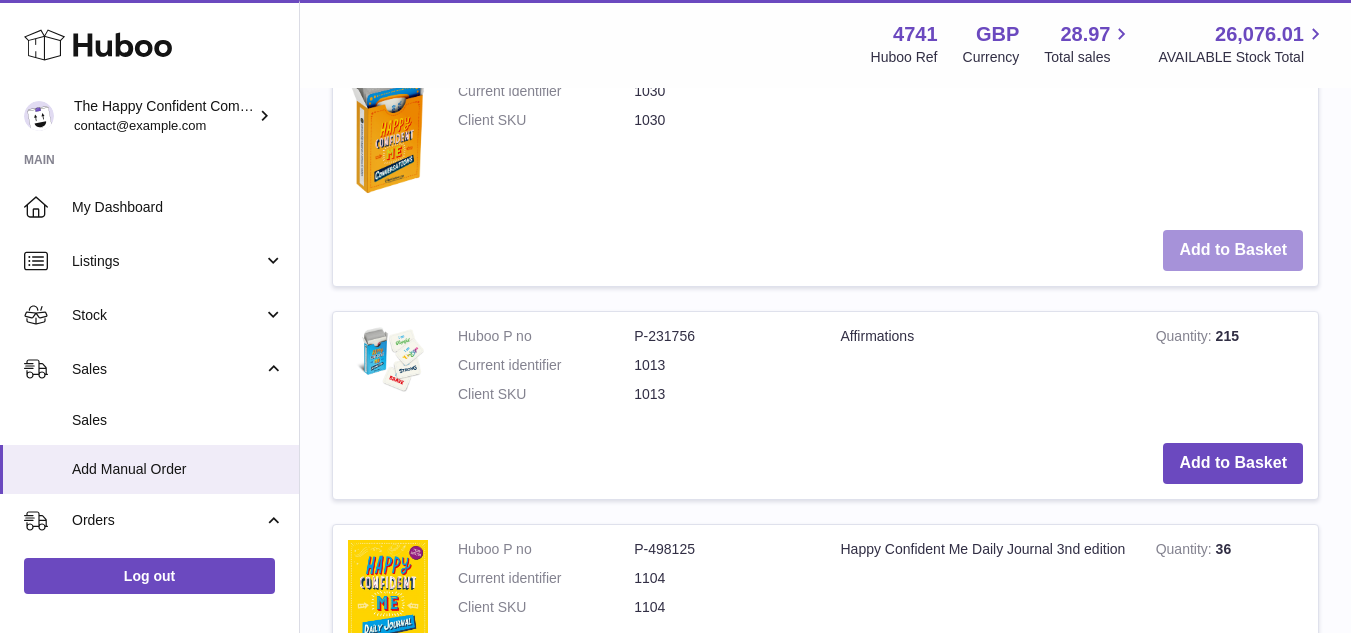 scroll, scrollTop: 3887, scrollLeft: 0, axis: vertical 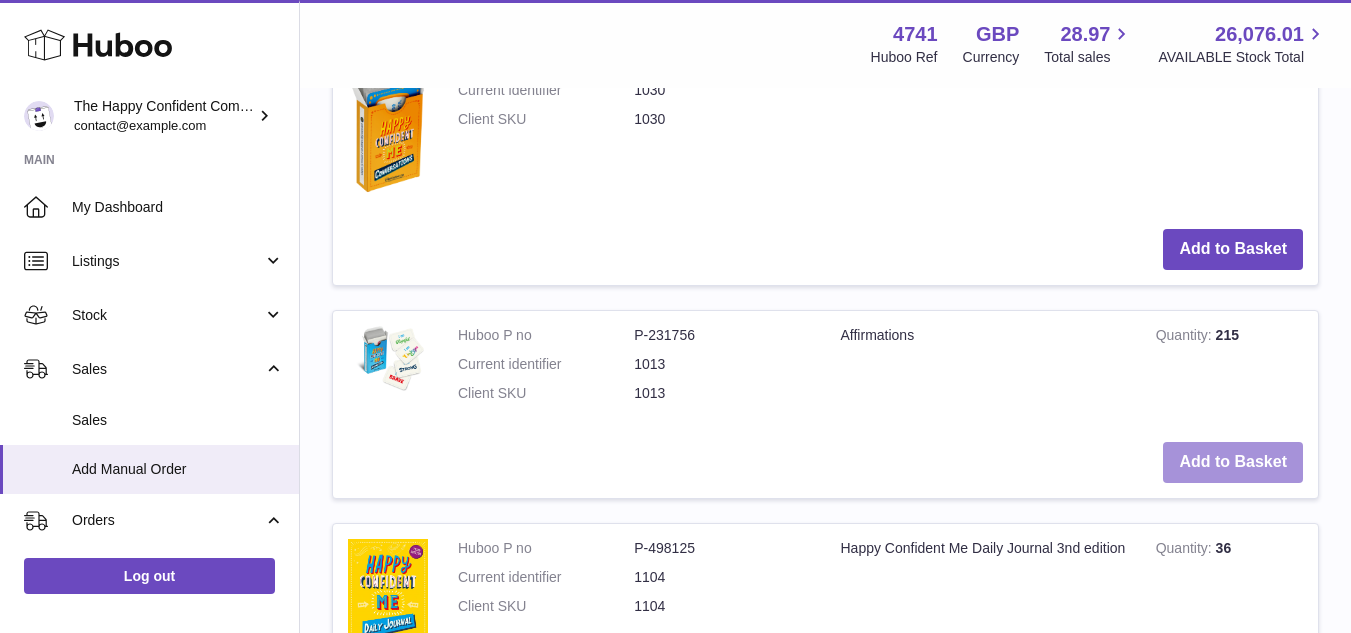 click on "Add to Basket" at bounding box center [1233, 462] 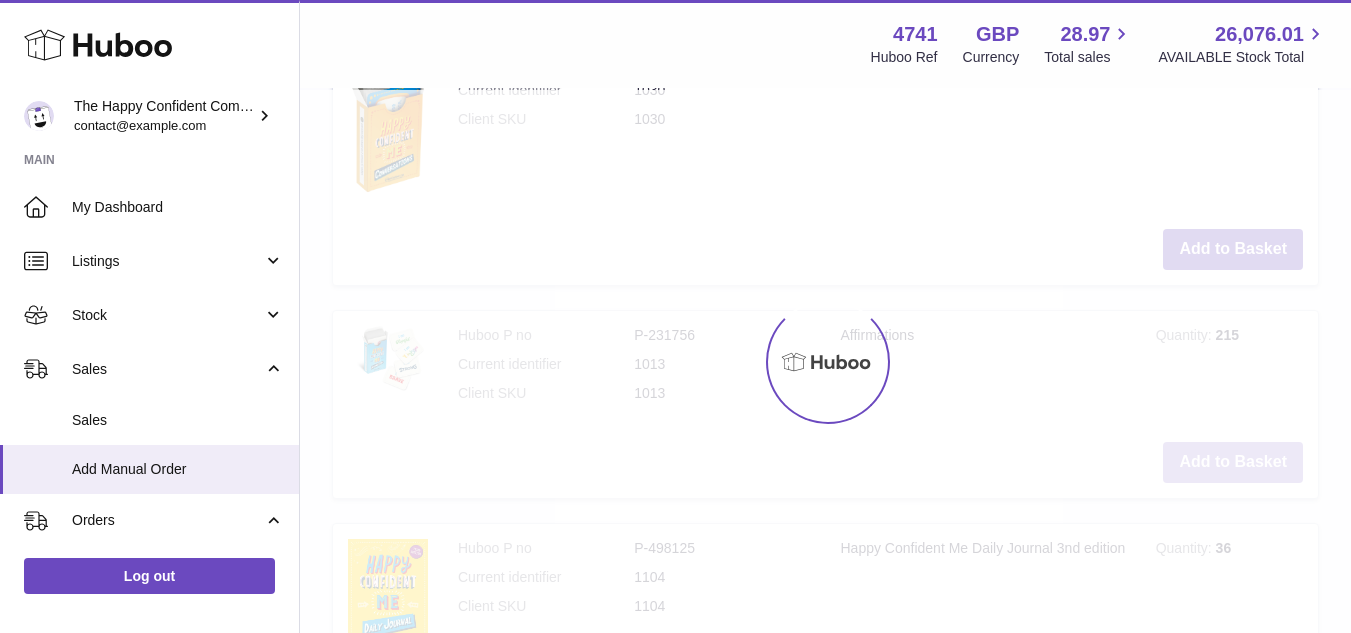 scroll, scrollTop: 4108, scrollLeft: 0, axis: vertical 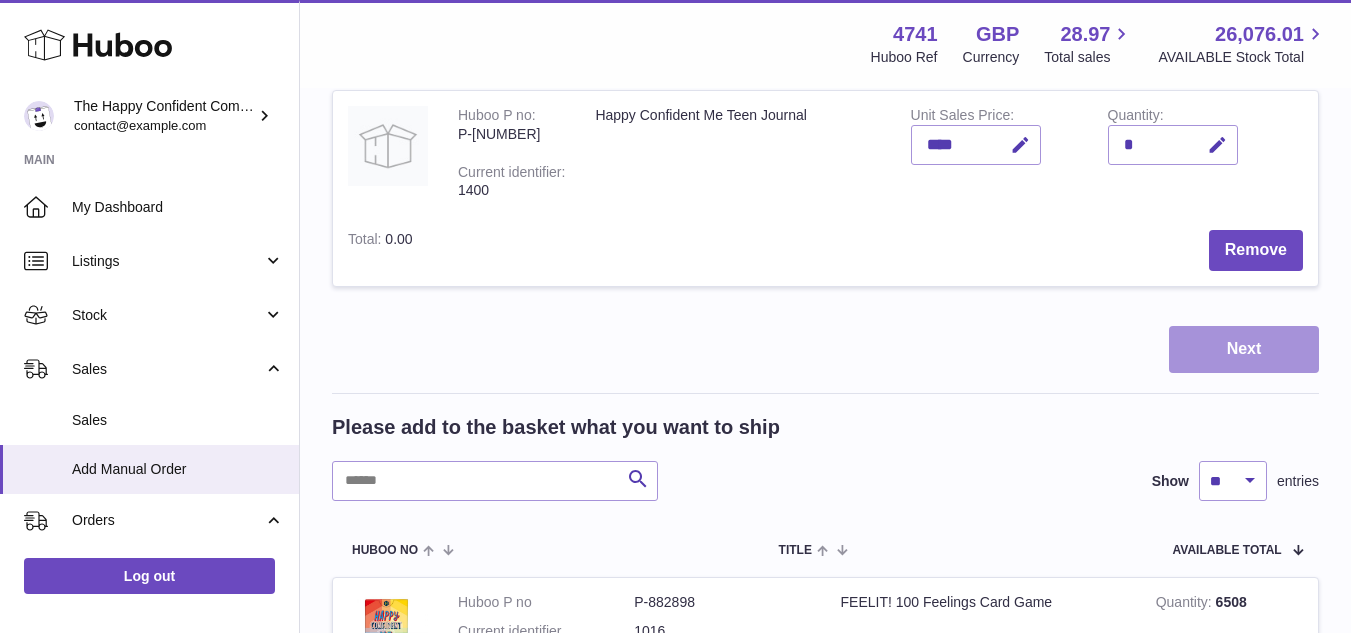 click on "Next" at bounding box center [1244, 349] 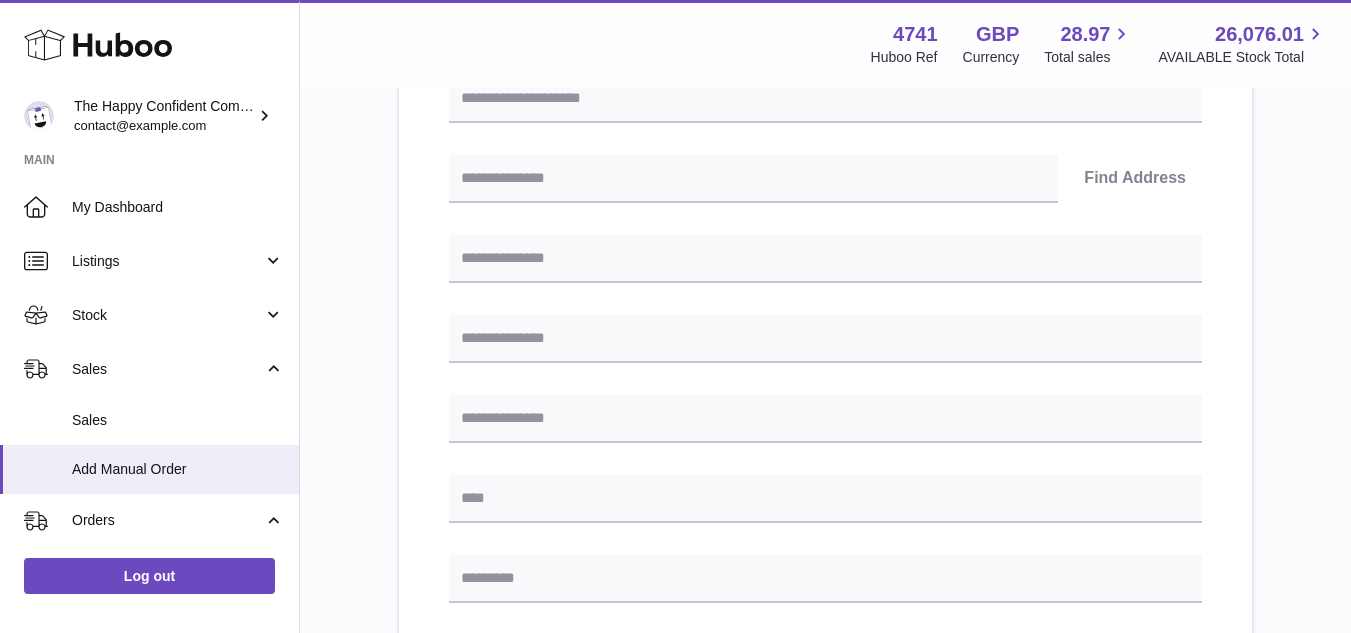 scroll, scrollTop: 378, scrollLeft: 0, axis: vertical 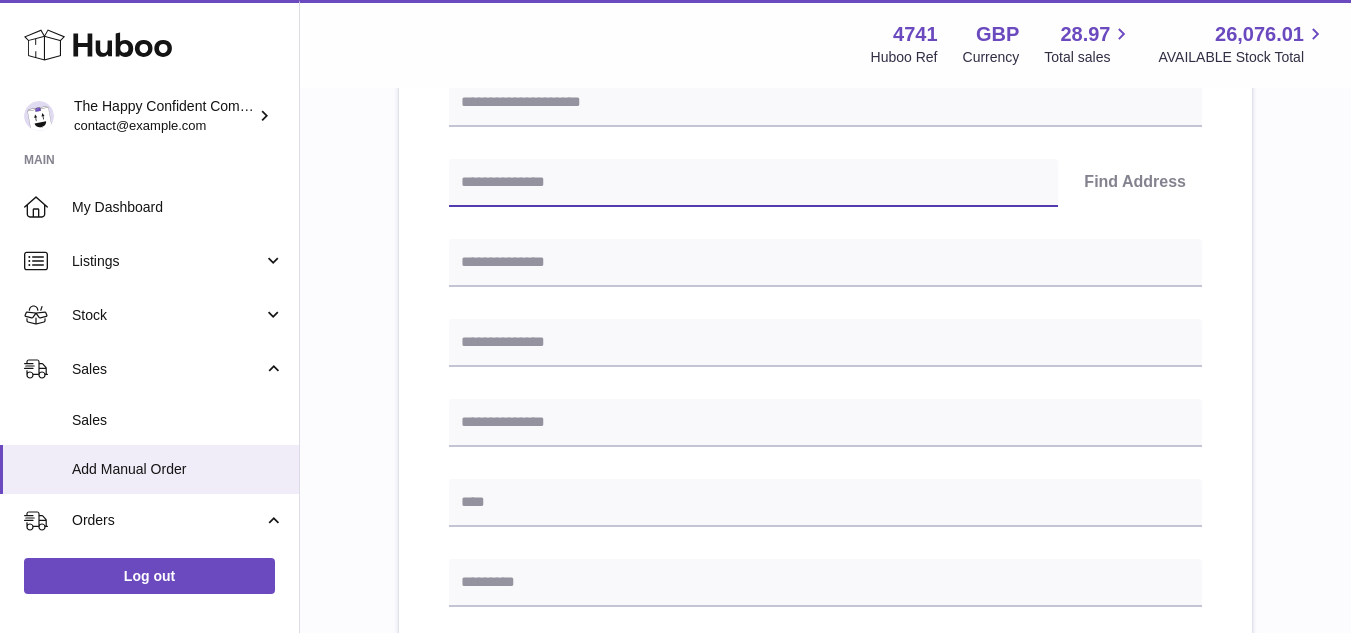 click at bounding box center (753, 183) 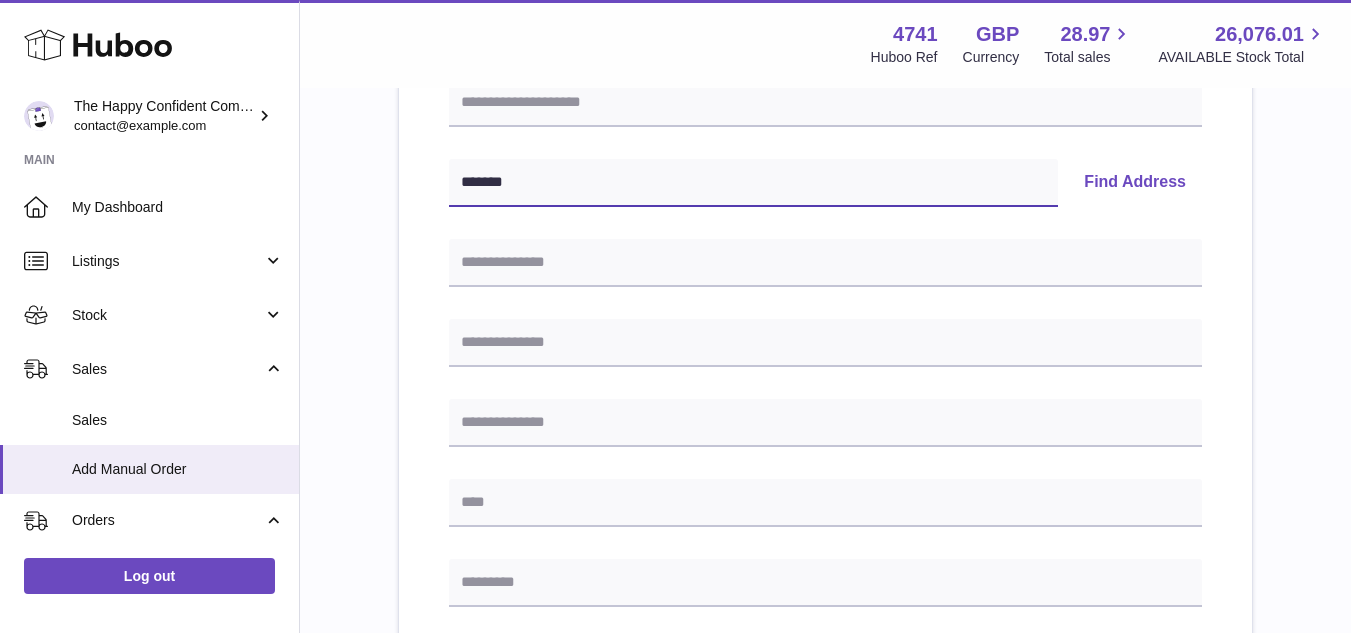 type on "*******" 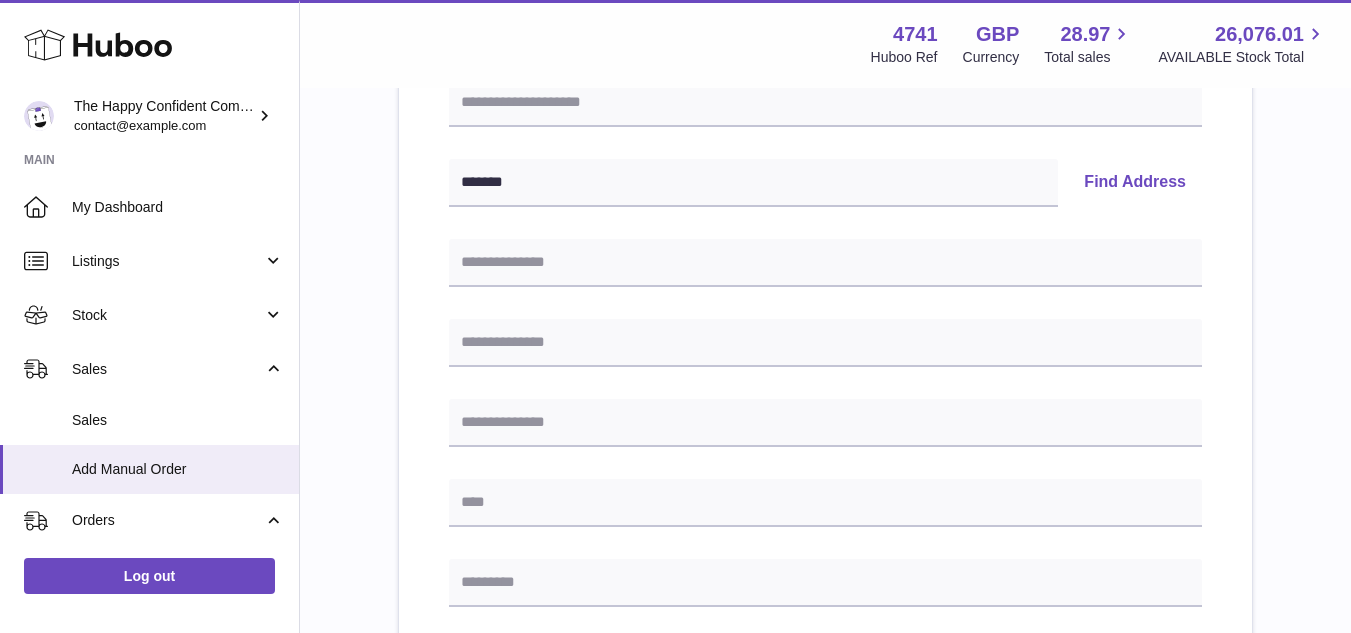 click on "Find Address" at bounding box center (1135, 183) 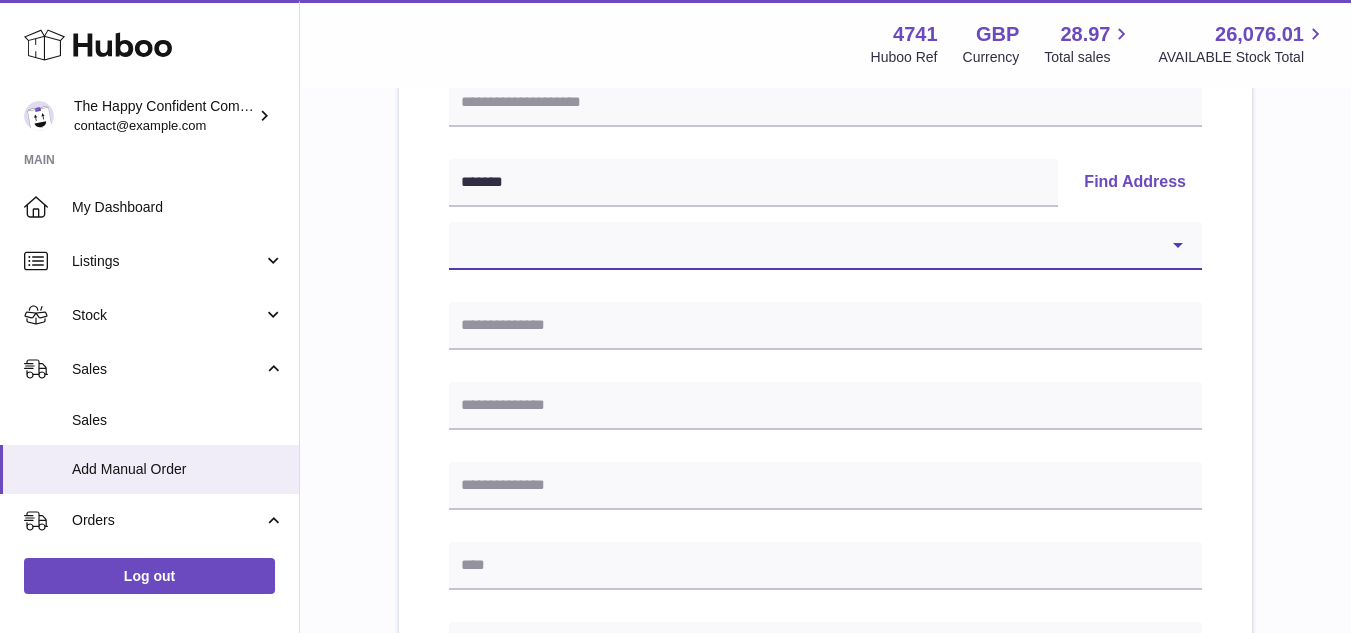 click on "**********" at bounding box center (825, 246) 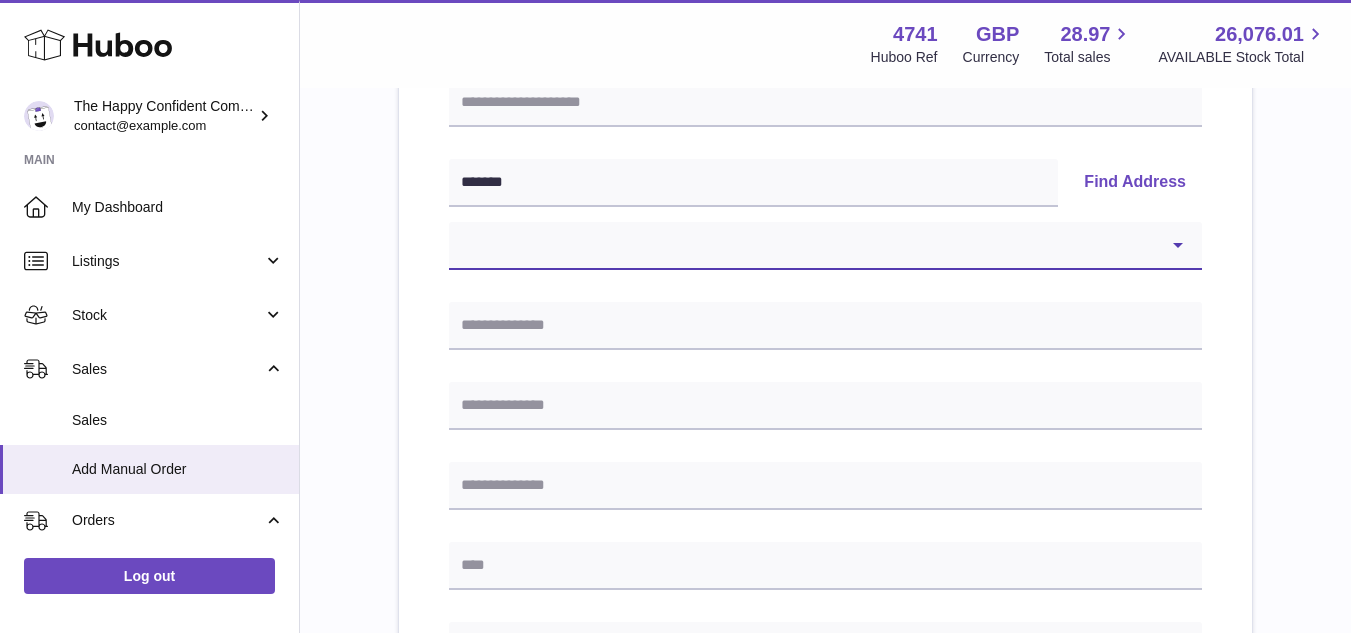 select on "*" 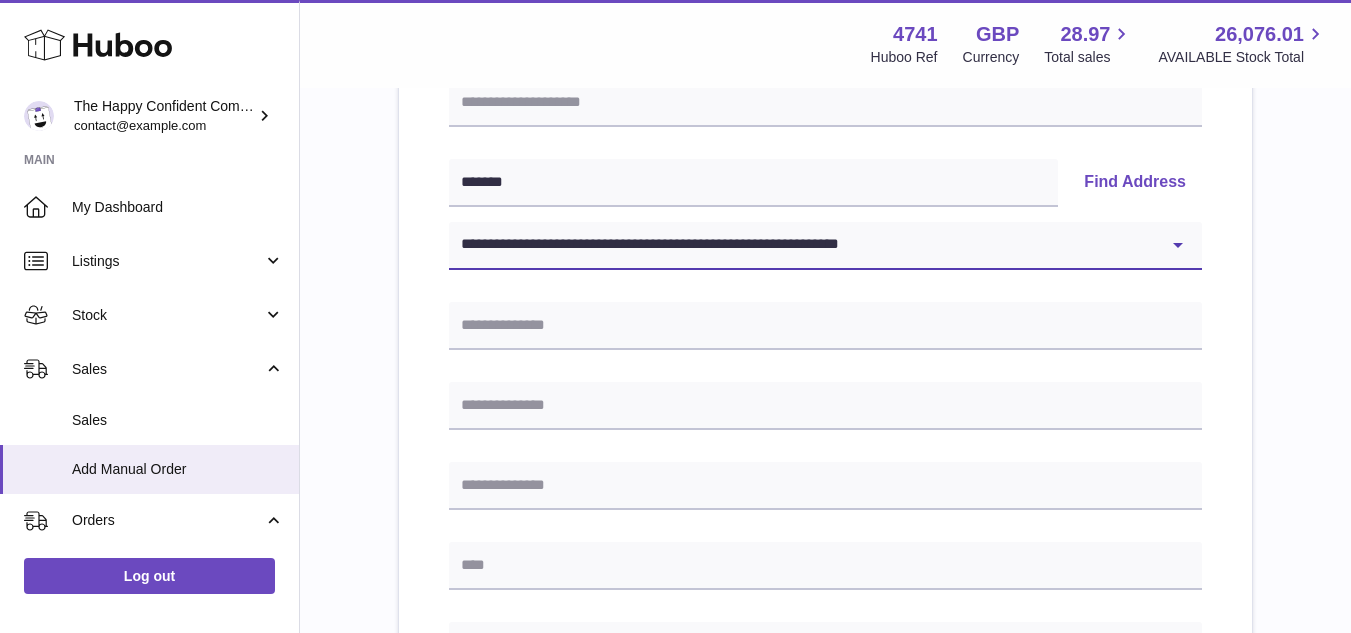 click on "**********" at bounding box center (825, 246) 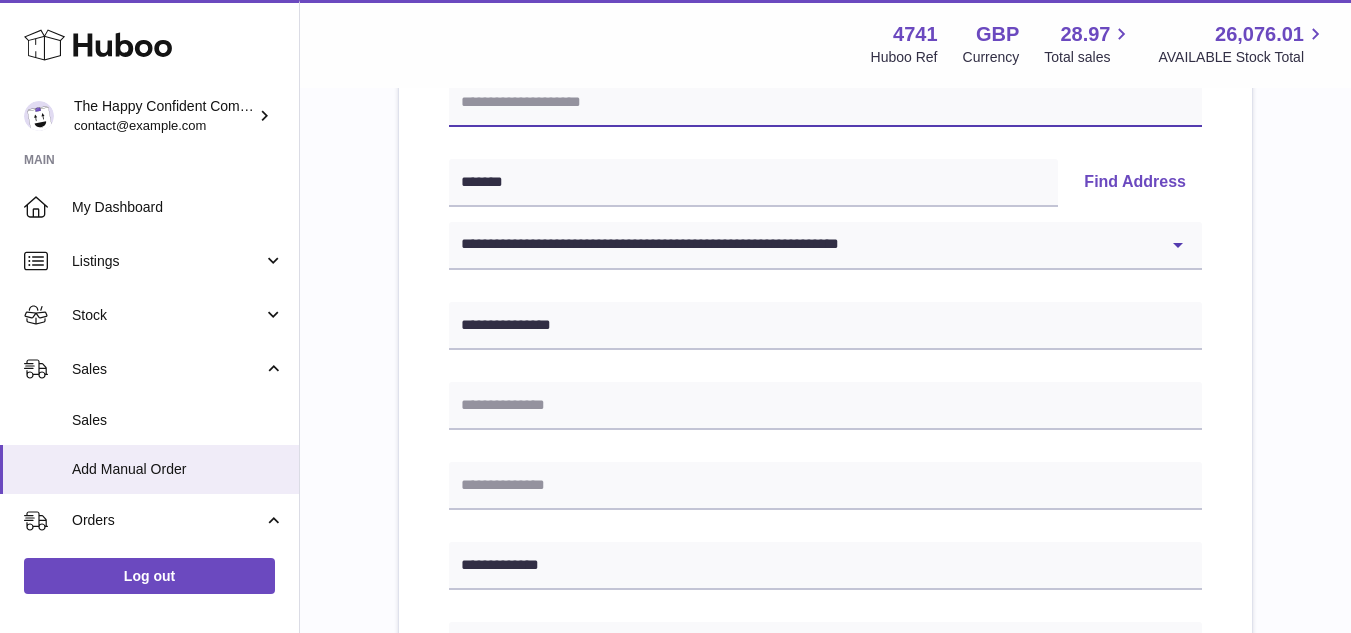 click at bounding box center [825, 103] 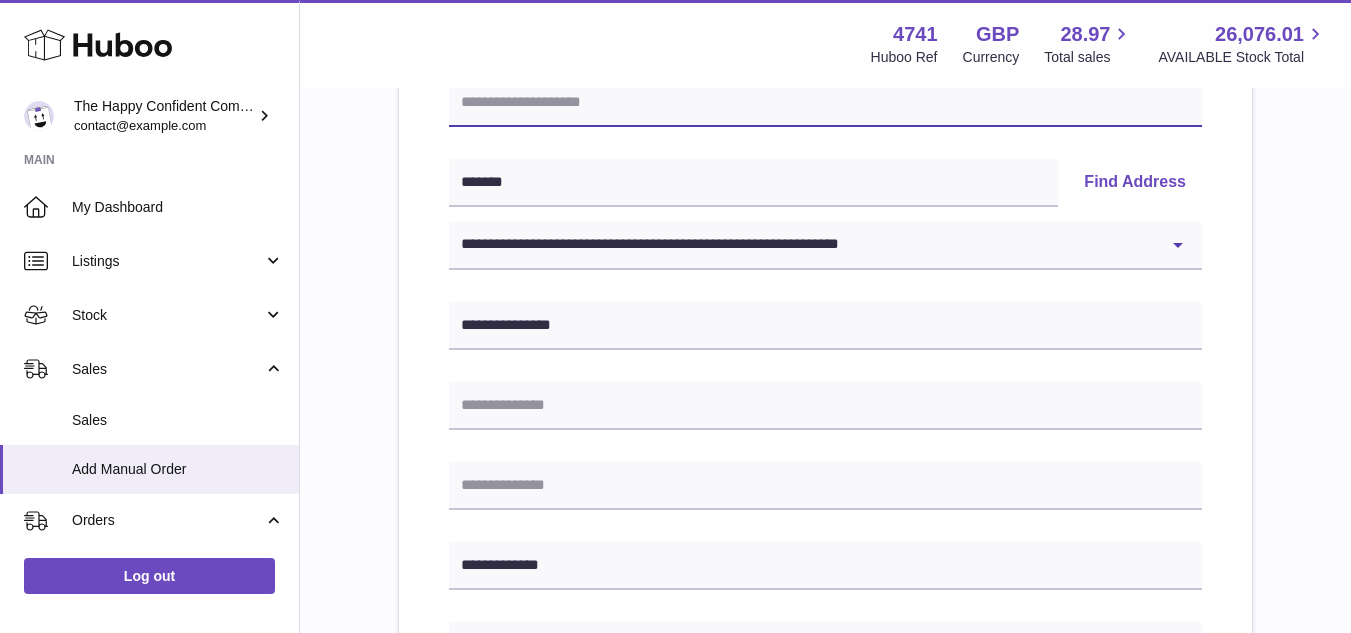 paste on "**********" 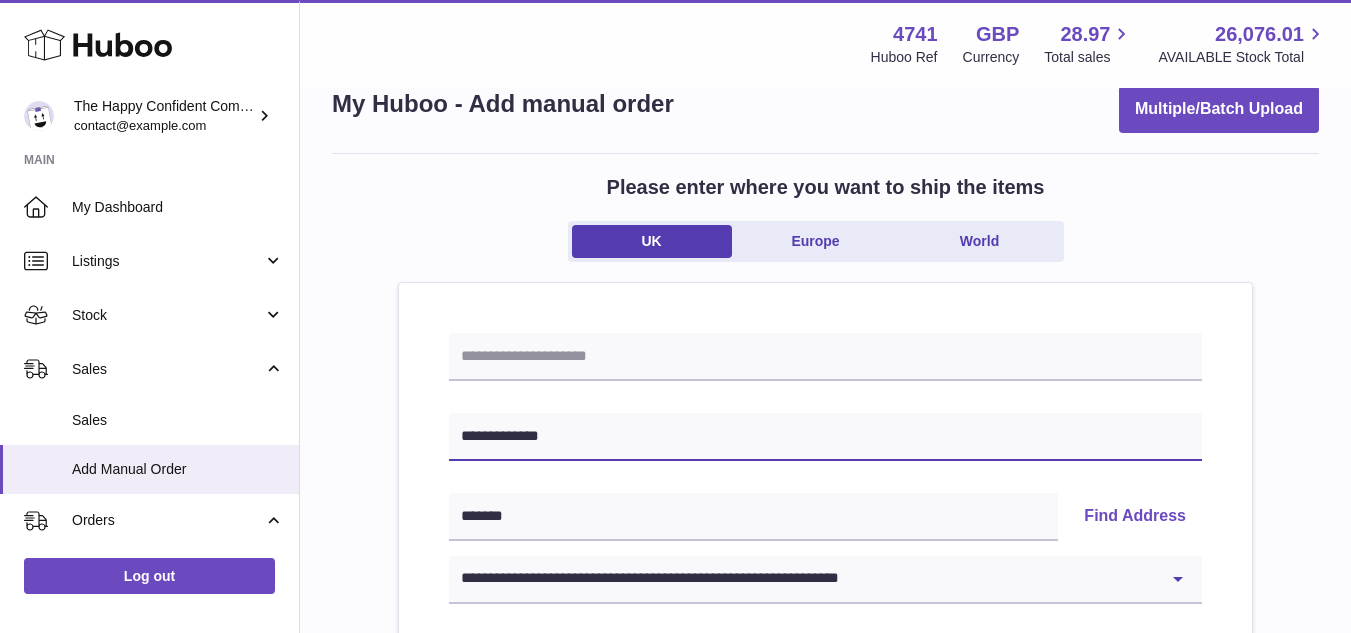 scroll, scrollTop: 7, scrollLeft: 0, axis: vertical 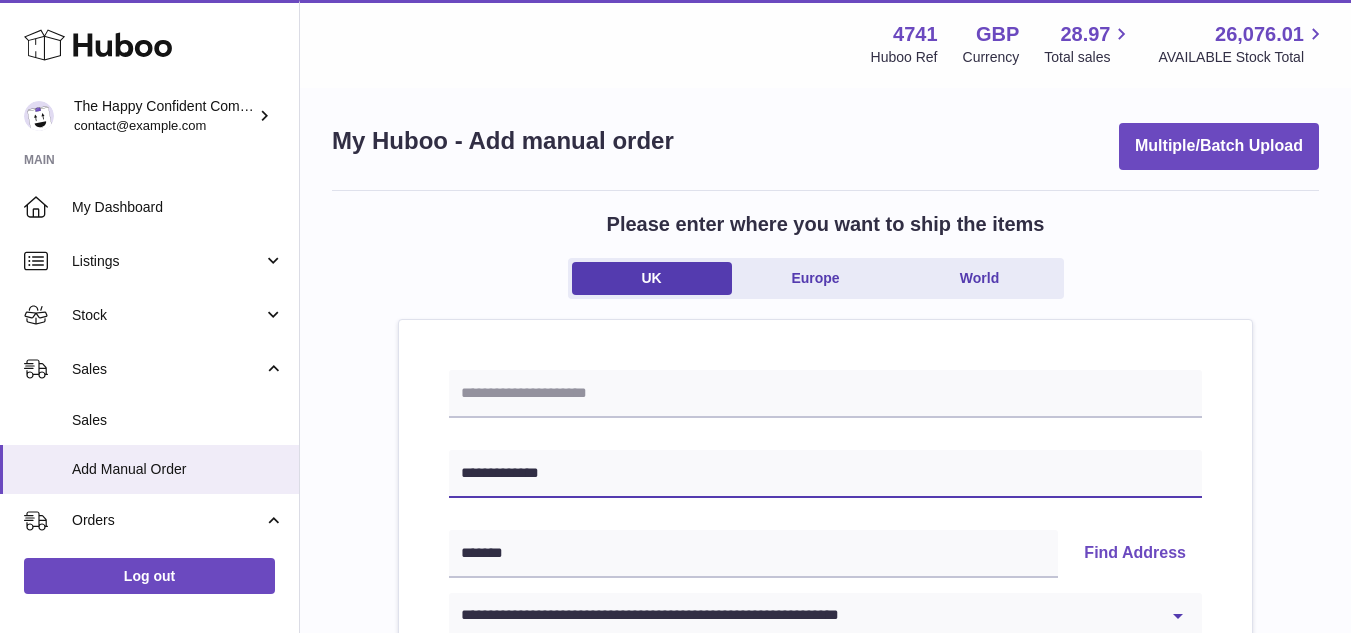 type on "**********" 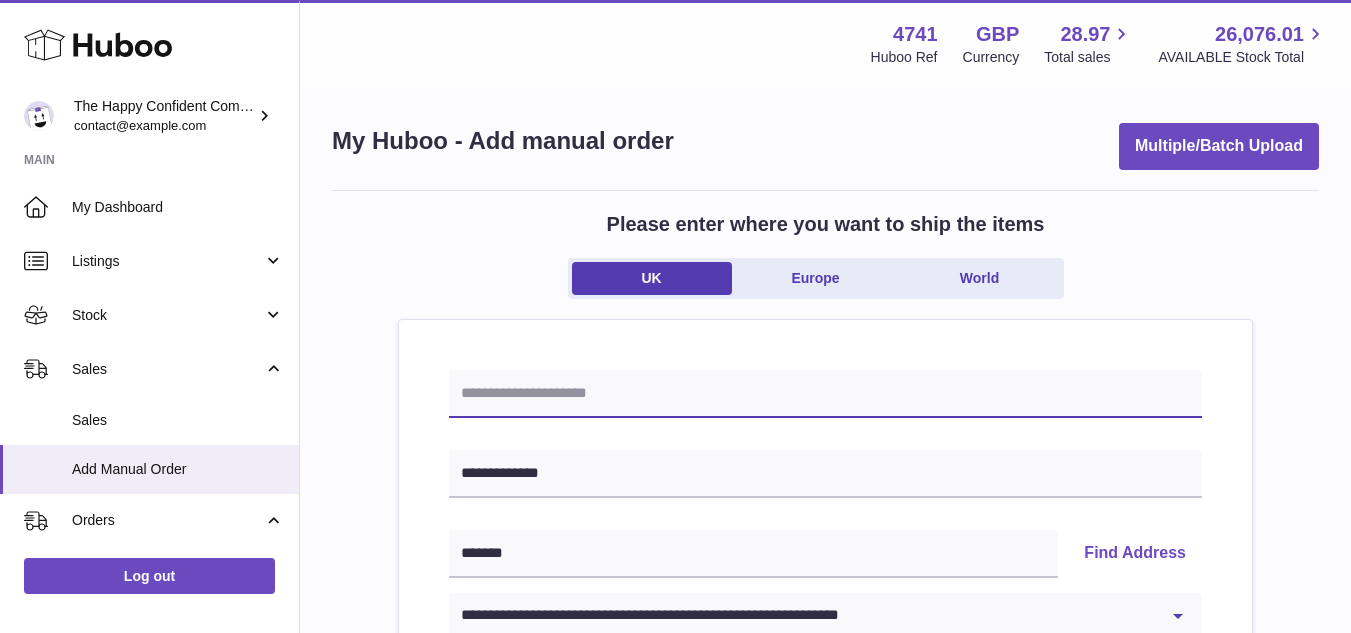 click at bounding box center [825, 394] 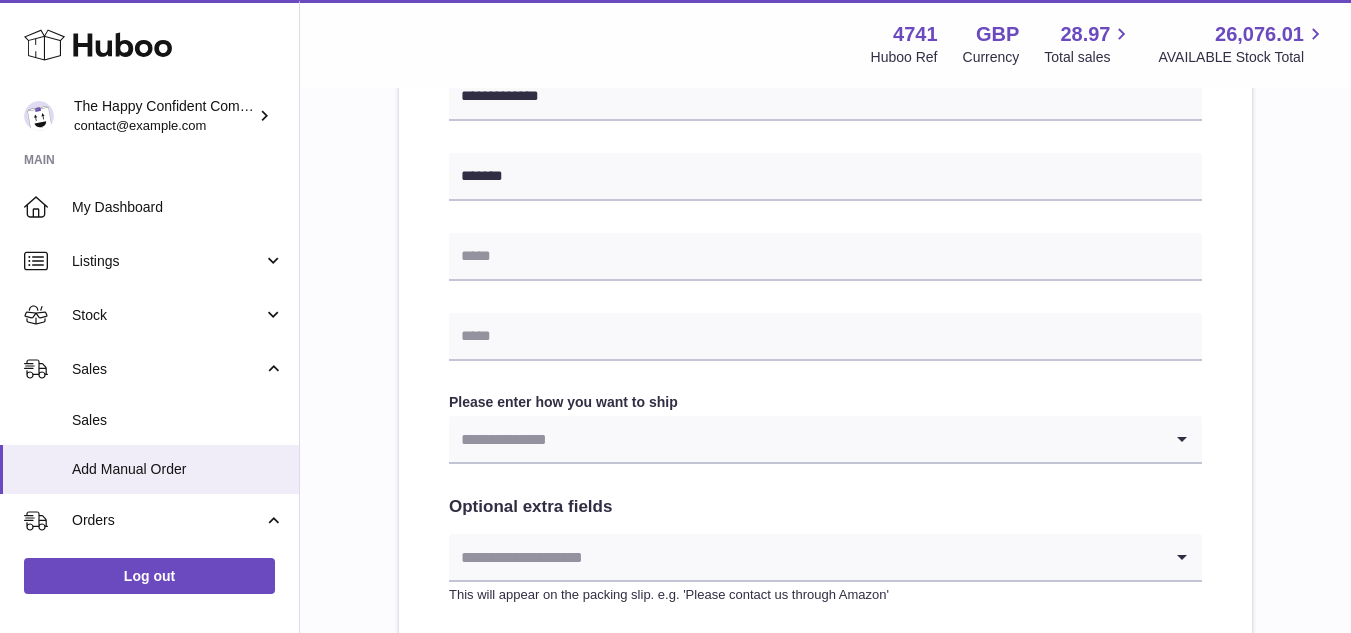 scroll, scrollTop: 892, scrollLeft: 0, axis: vertical 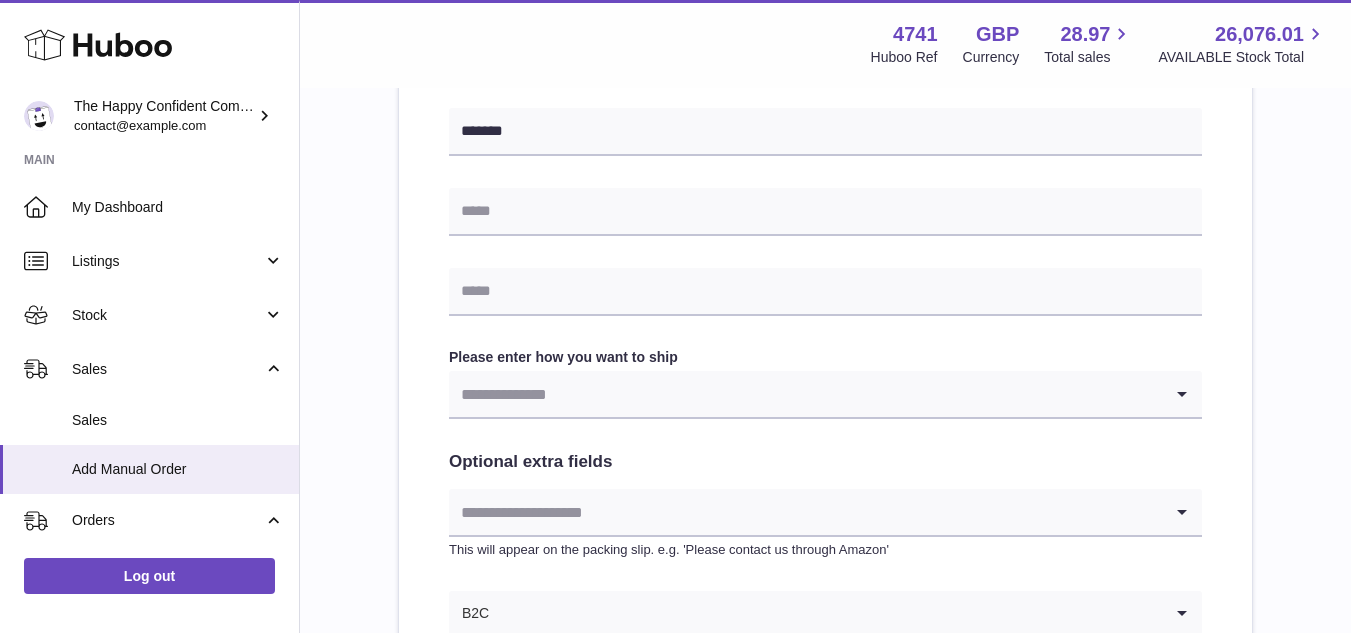 type on "**********" 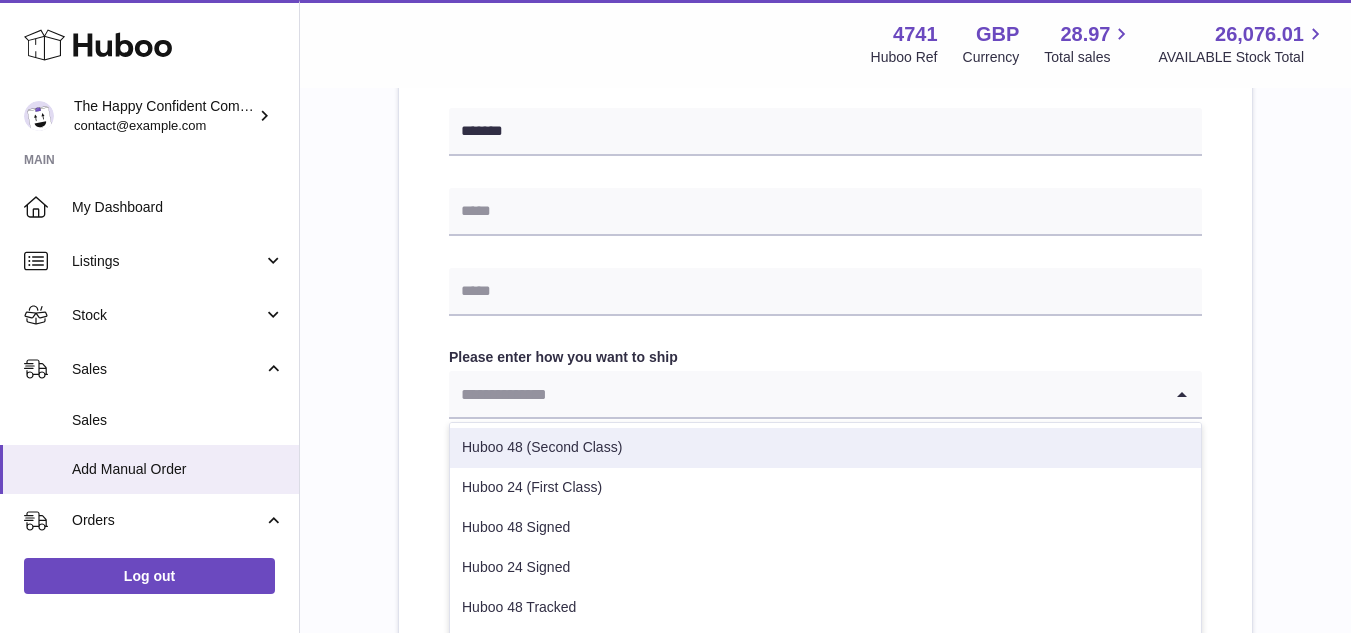 click on "Huboo 48 (Second Class)" at bounding box center [825, 448] 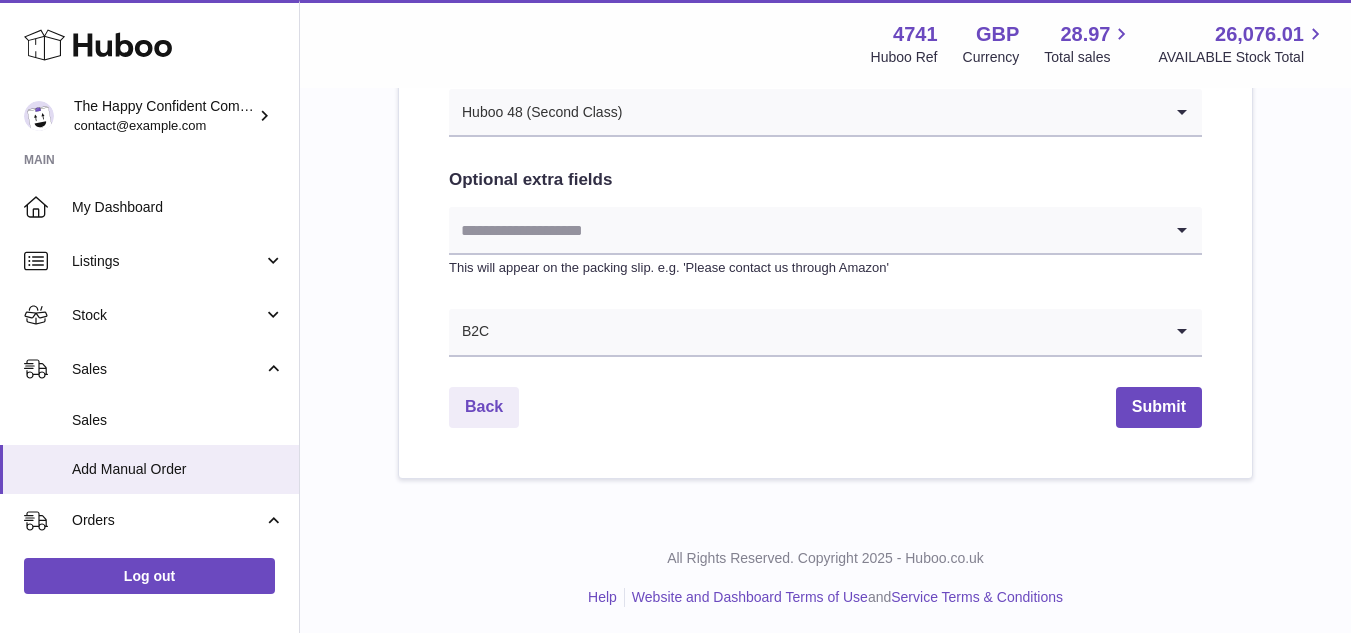 scroll, scrollTop: 1176, scrollLeft: 0, axis: vertical 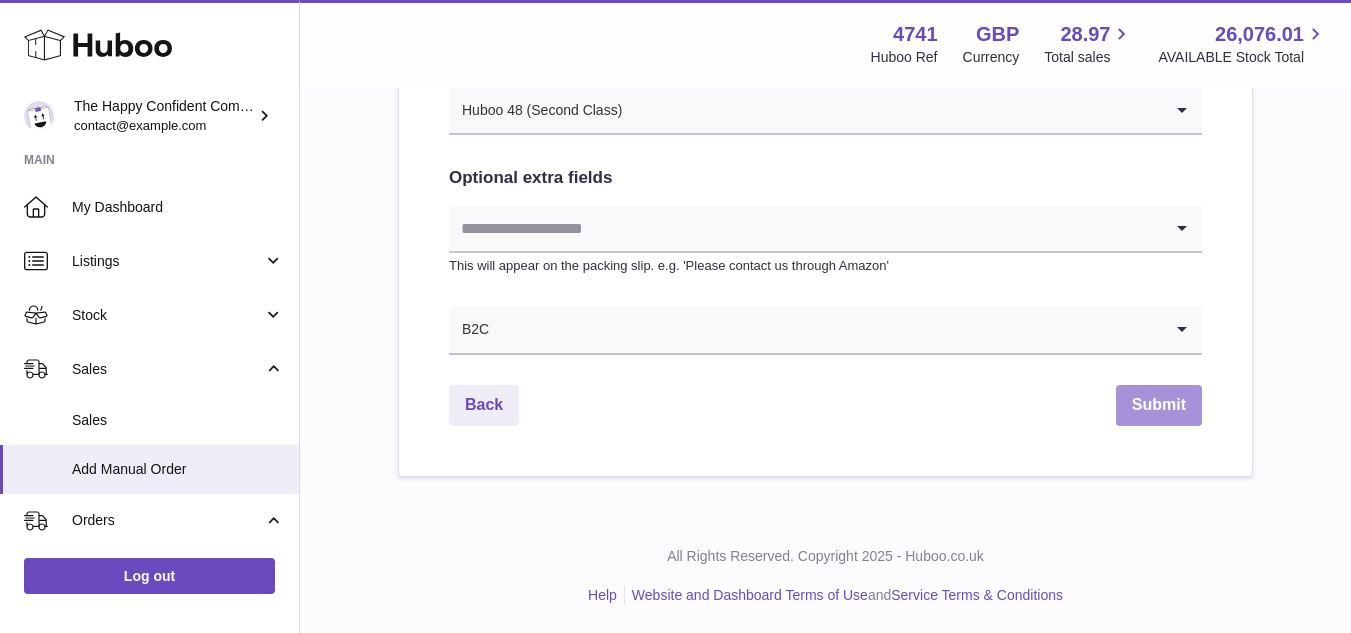 click on "Submit" at bounding box center (1159, 405) 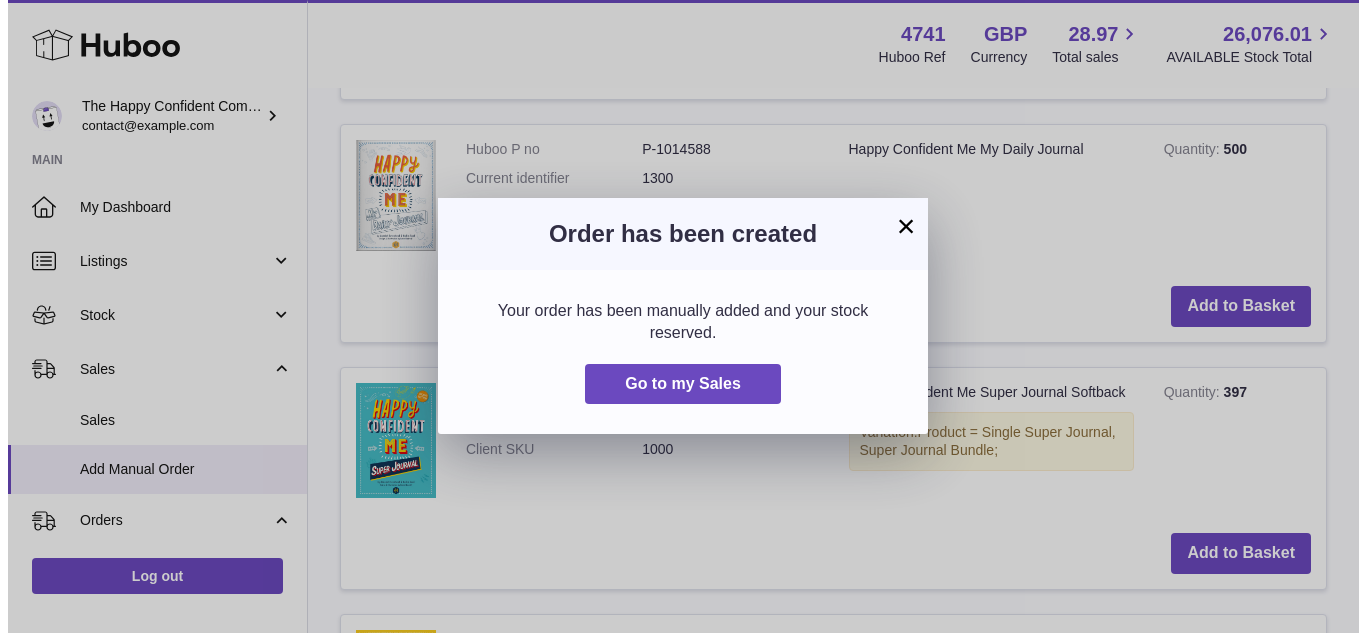scroll, scrollTop: 0, scrollLeft: 0, axis: both 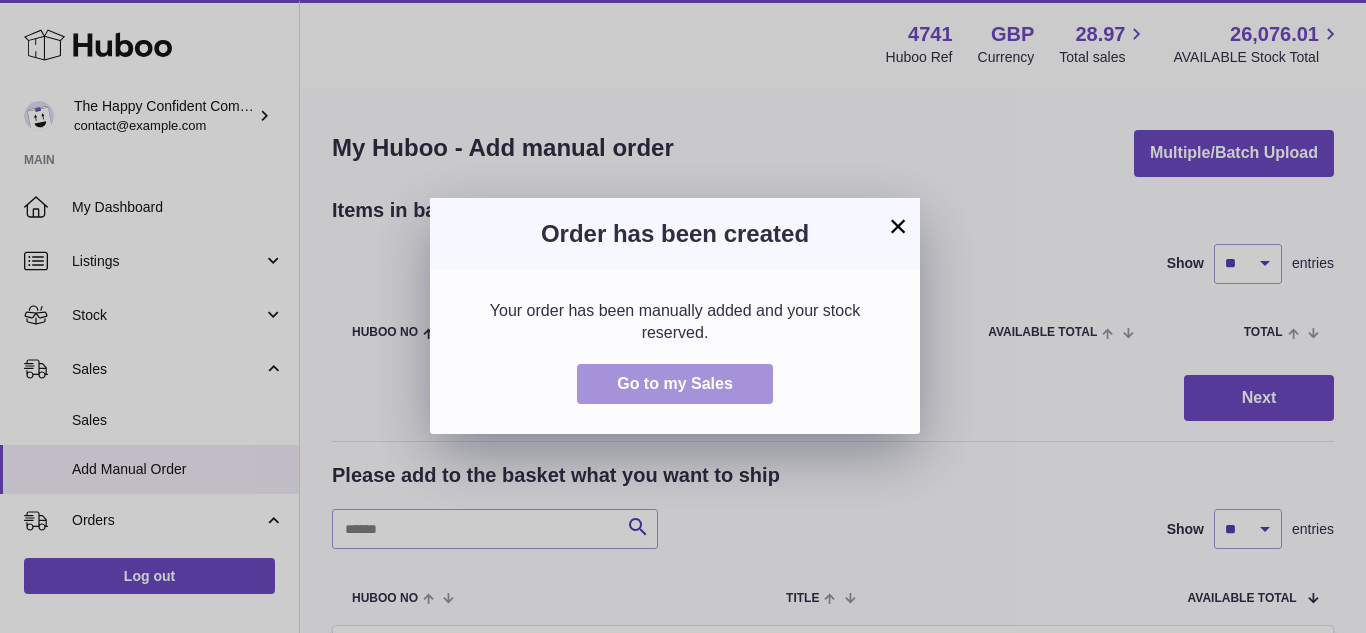 click on "Go to my Sales" at bounding box center (675, 383) 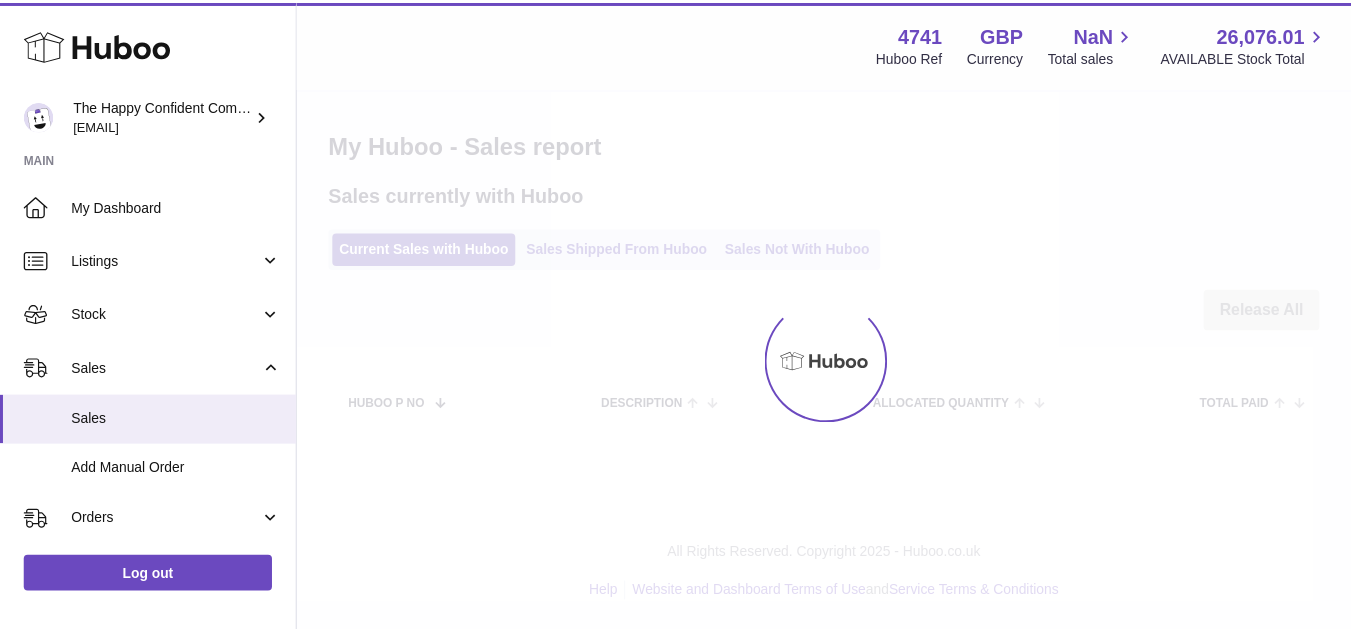 scroll, scrollTop: 0, scrollLeft: 0, axis: both 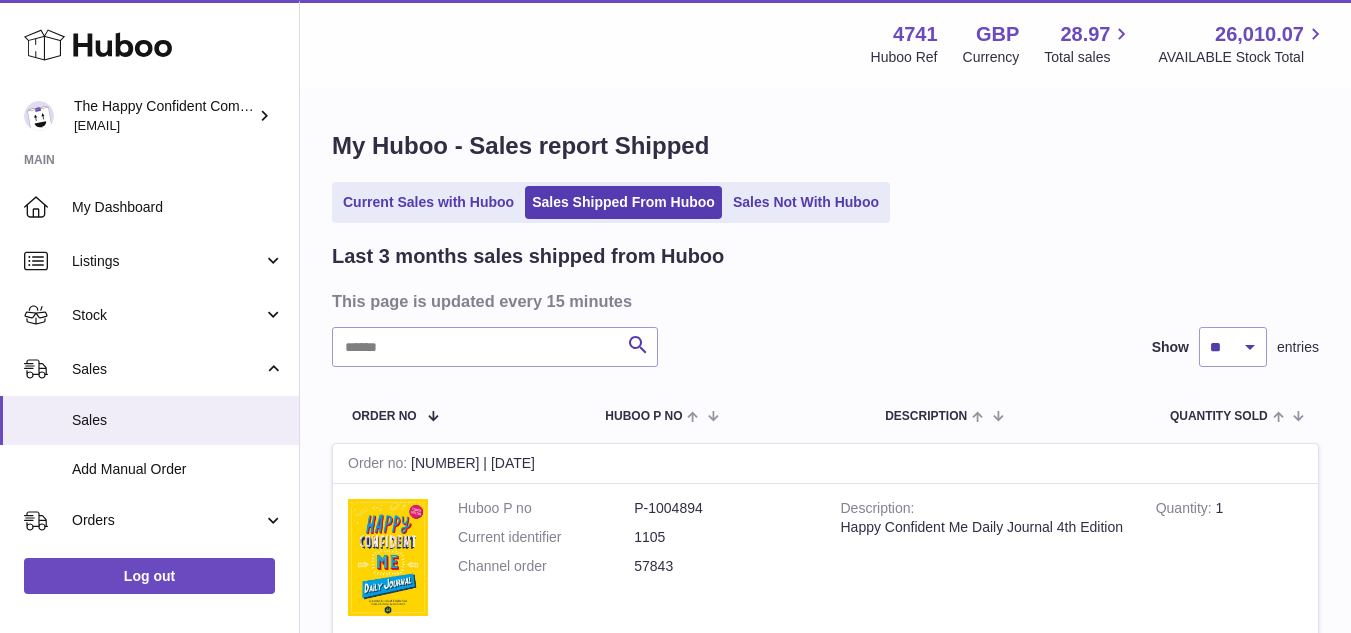 click on "Menu   Huboo     4741   Huboo Ref    GBP   Currency   28.97     Total sales   26,010.07     AVAILABLE Stock Total   Currency   GBP   Total sales   28.97   AVAILABLE Stock Total   26,010.07   My Huboo - Sales report Shipped
Current Sales with Huboo
Sales Shipped From Huboo
Sales Not With Huboo
Last 3 months sales shipped from Huboo     This page is updated every 15 minutes       Search
Show
** ** **
entries
Order No       Huboo P no       Description       Quantity Sold
Customer
Tracking
Order no
121544122 | 23rd Jul
Huboo P no   P-1004894   Current identifier   1105
Channel order
57843     Description       Quantity
1
Customer  Name" at bounding box center (825, 1958) 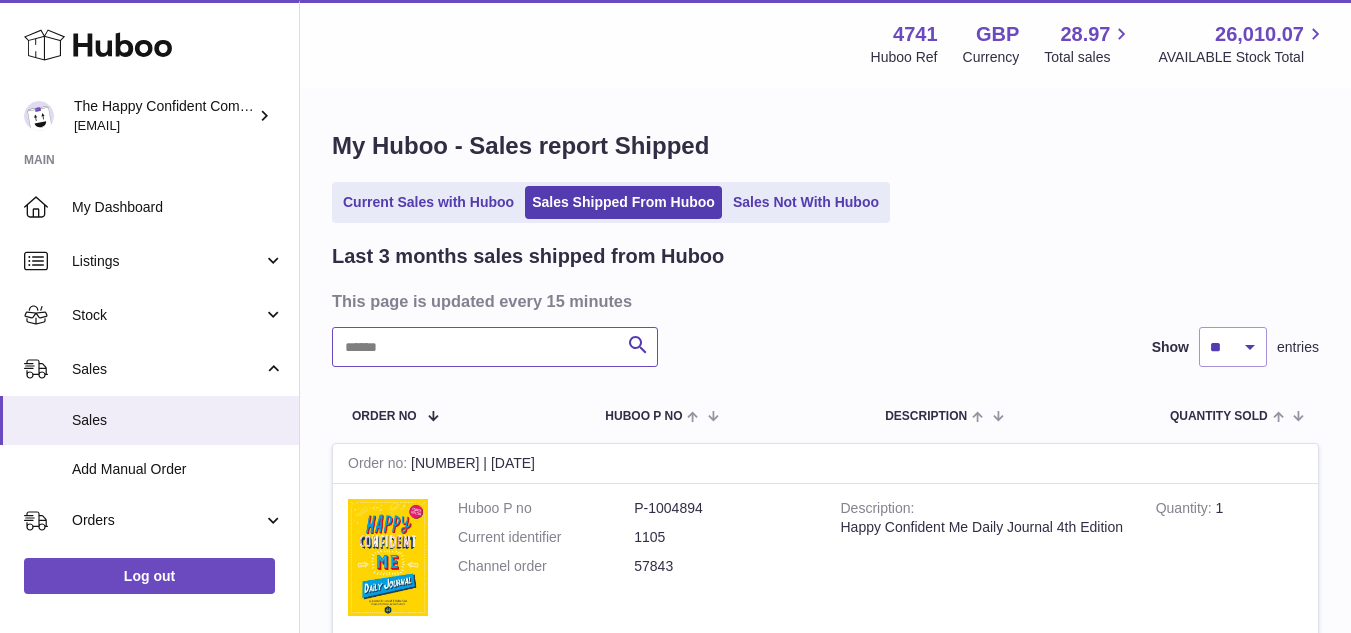 click at bounding box center [495, 347] 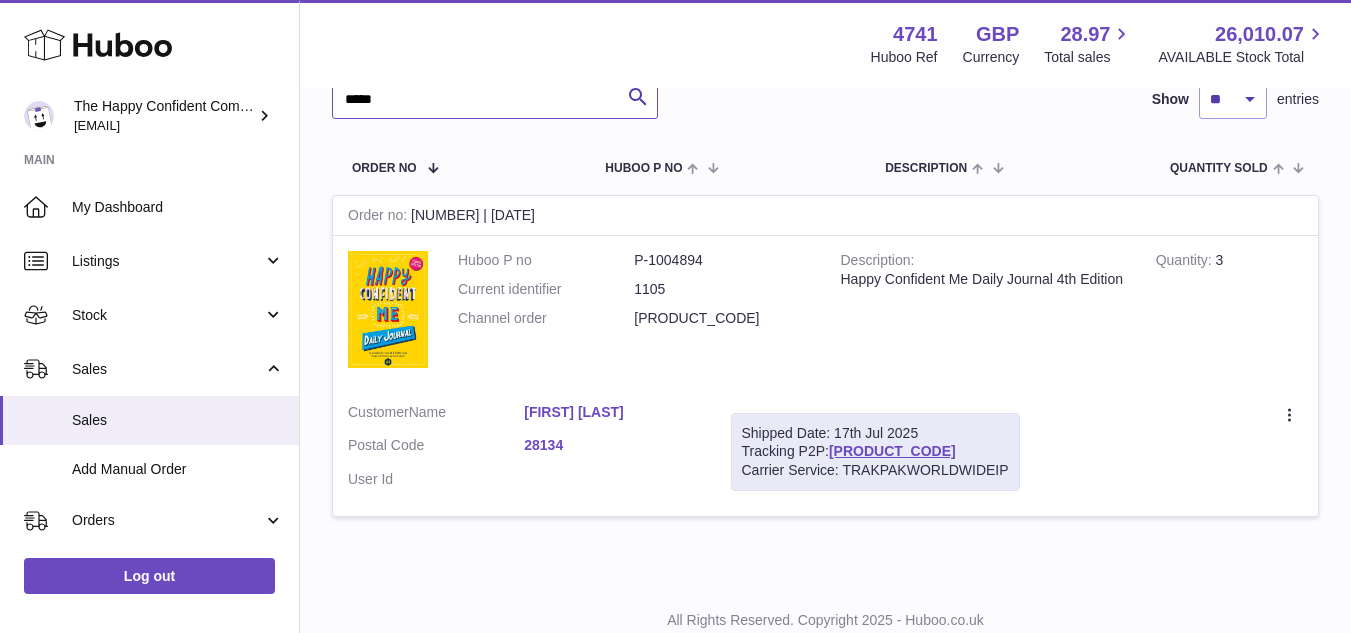 scroll, scrollTop: 251, scrollLeft: 0, axis: vertical 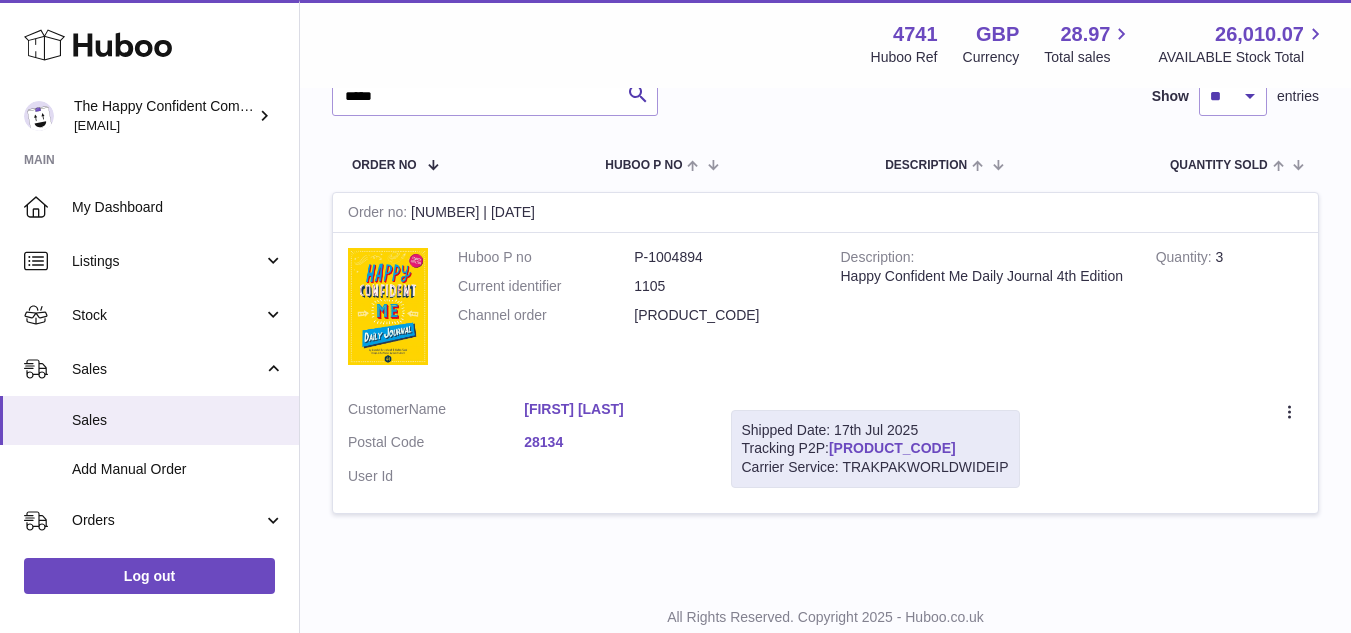 click on "HUB1080GB67921009201" at bounding box center [892, 448] 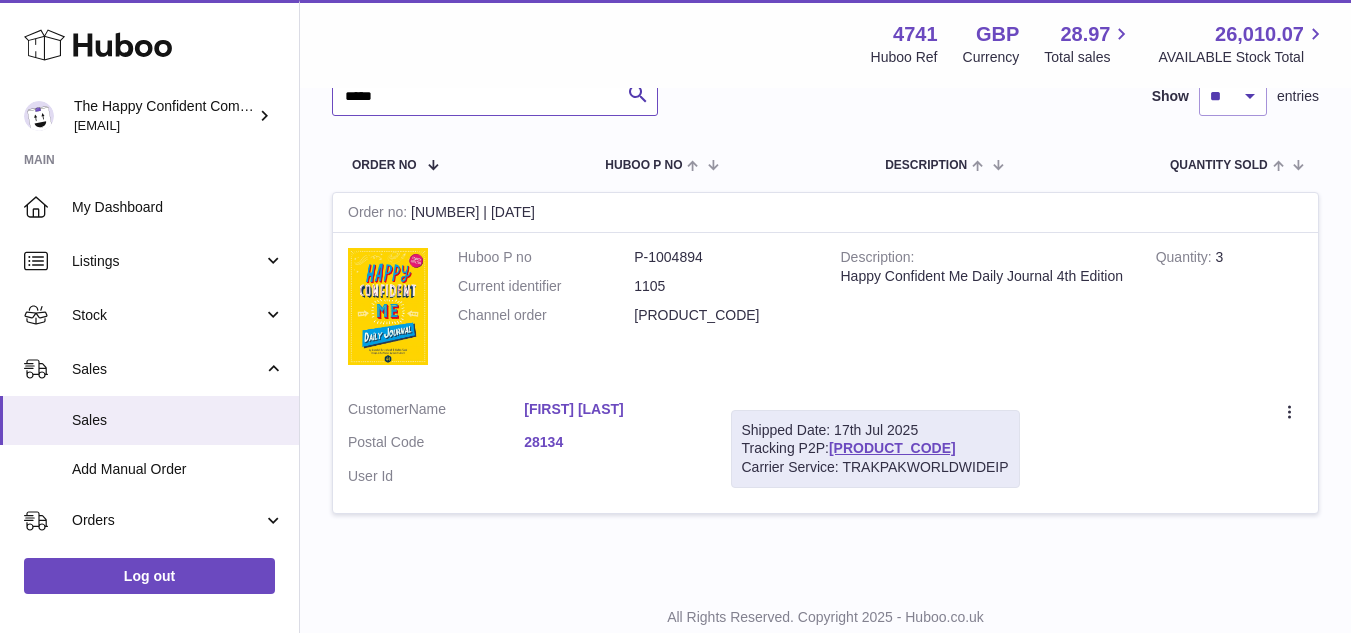 click on "*****" at bounding box center (495, 96) 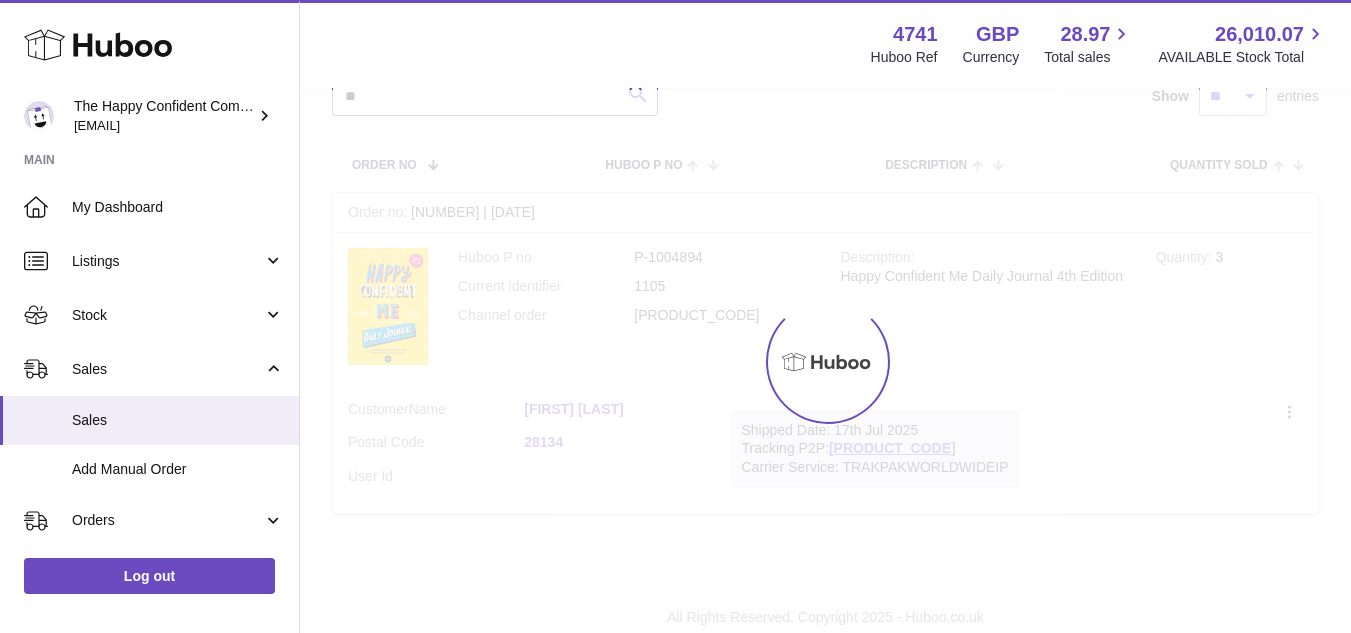 type on "*" 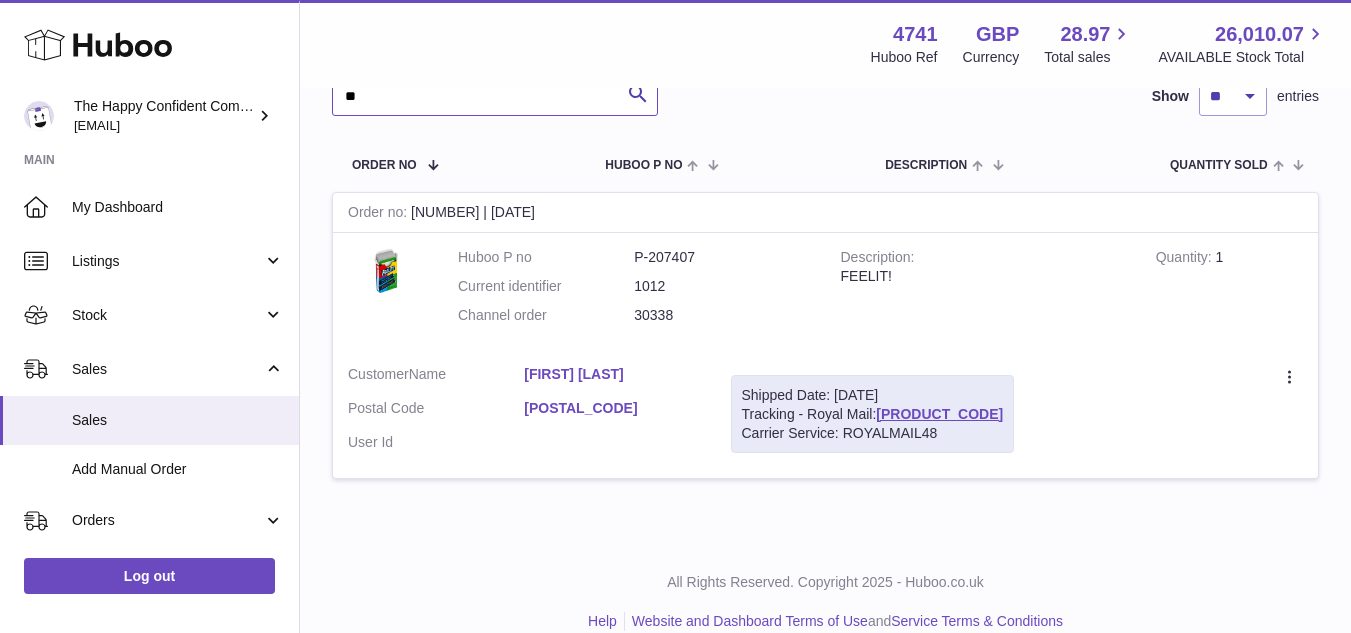 type on "*" 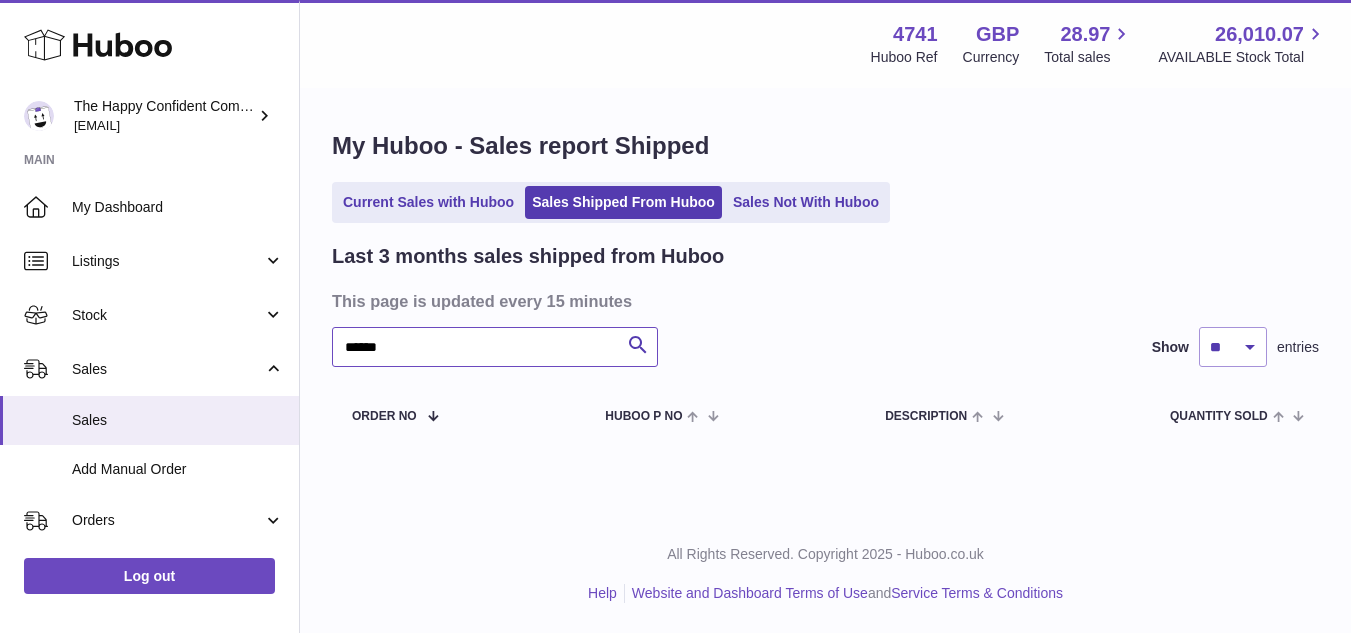 scroll, scrollTop: 0, scrollLeft: 0, axis: both 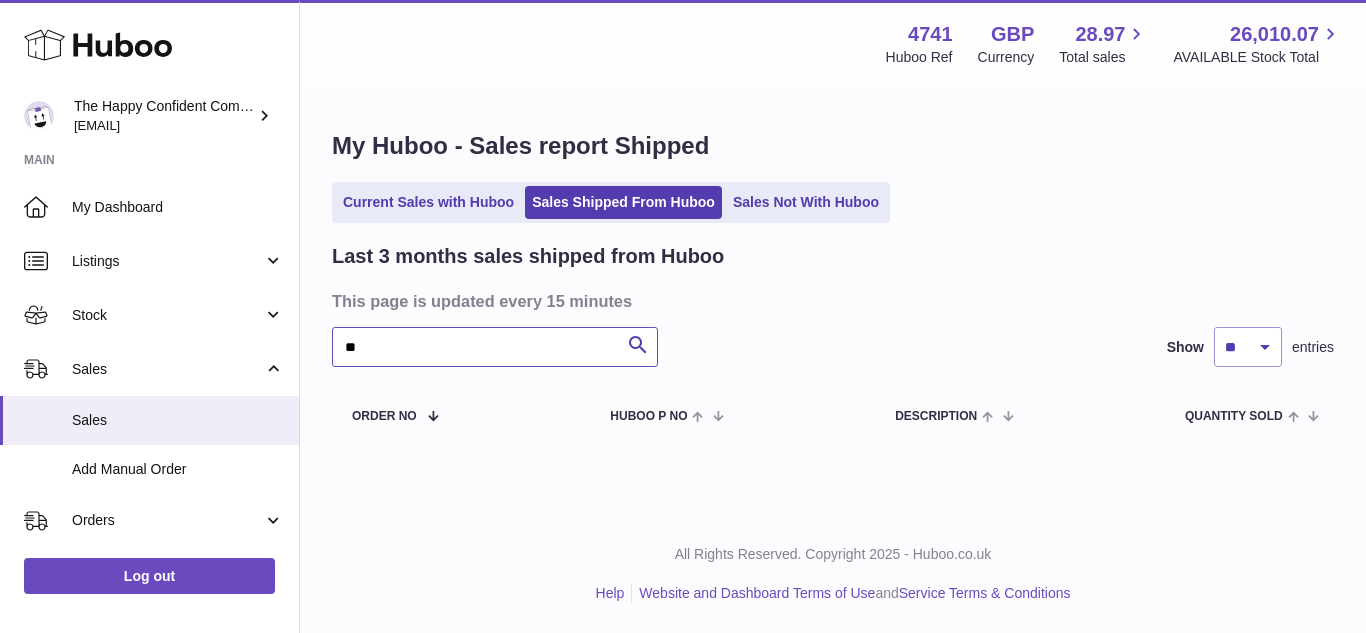 type on "*" 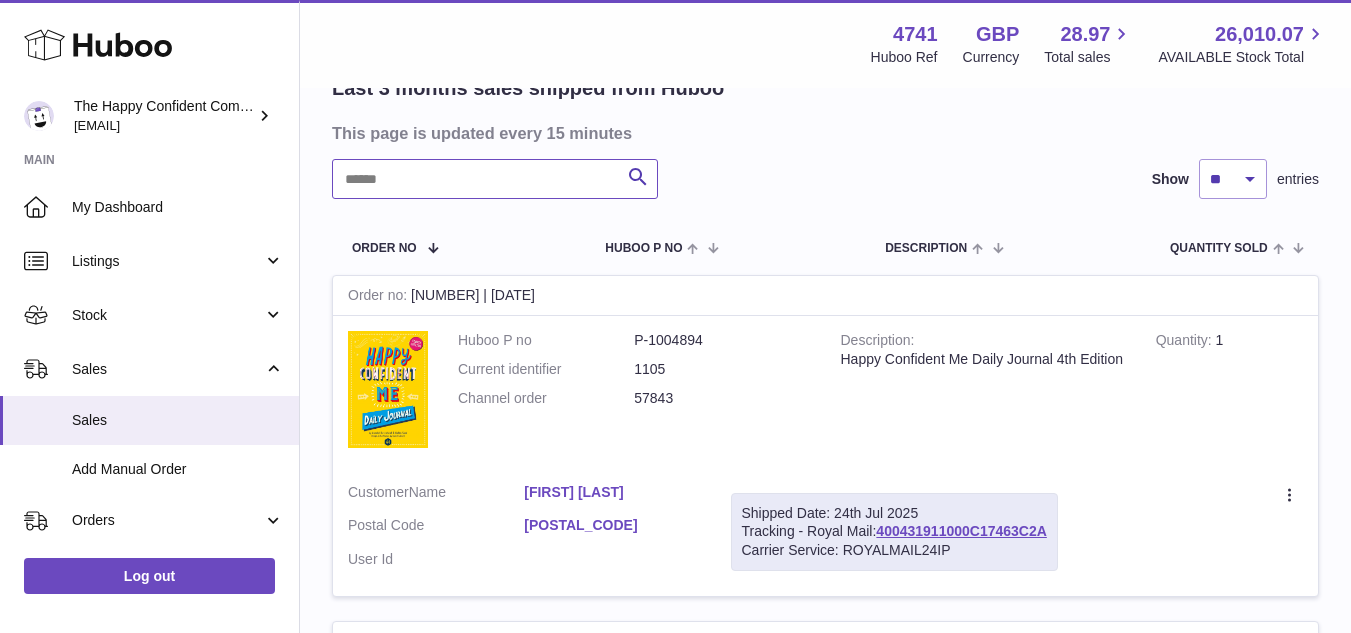 scroll, scrollTop: 0, scrollLeft: 0, axis: both 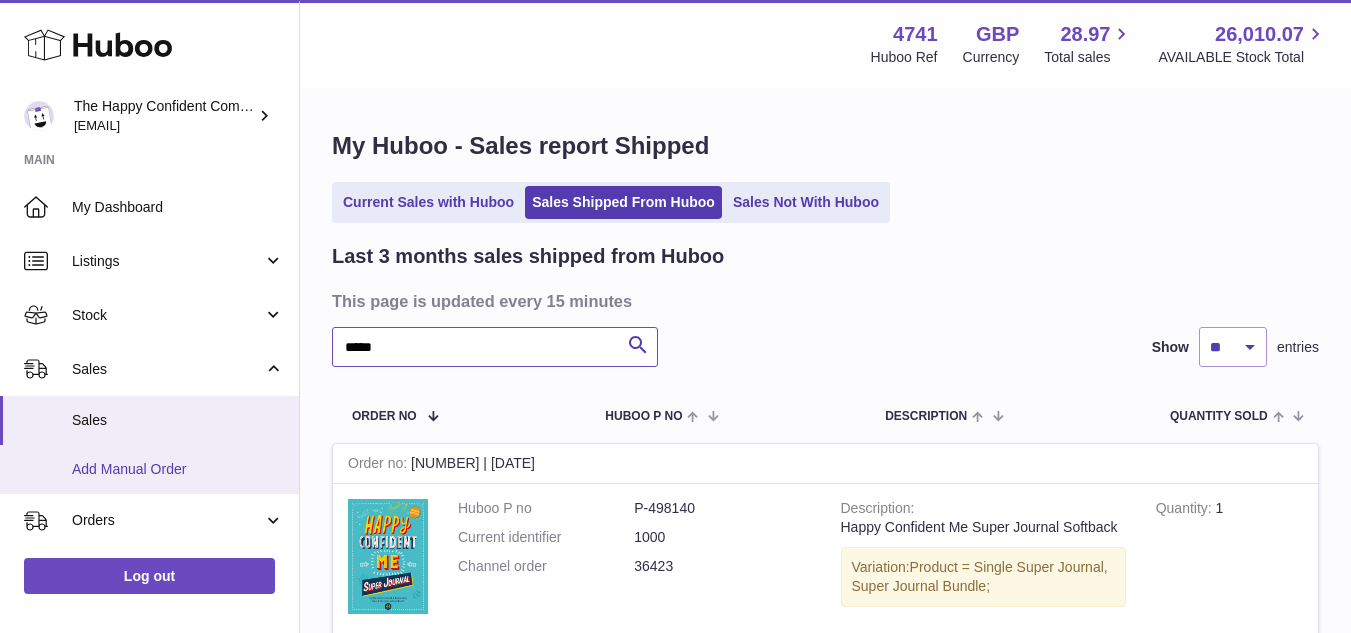 type on "*****" 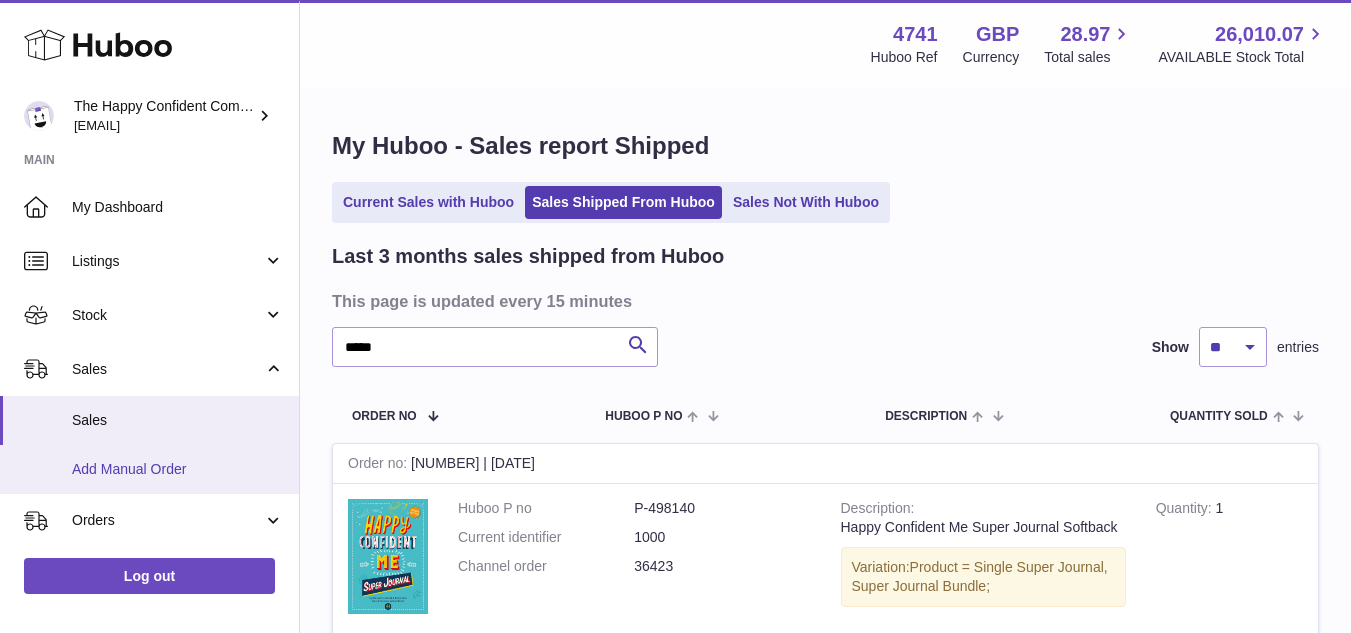 click on "Add Manual Order" at bounding box center [178, 469] 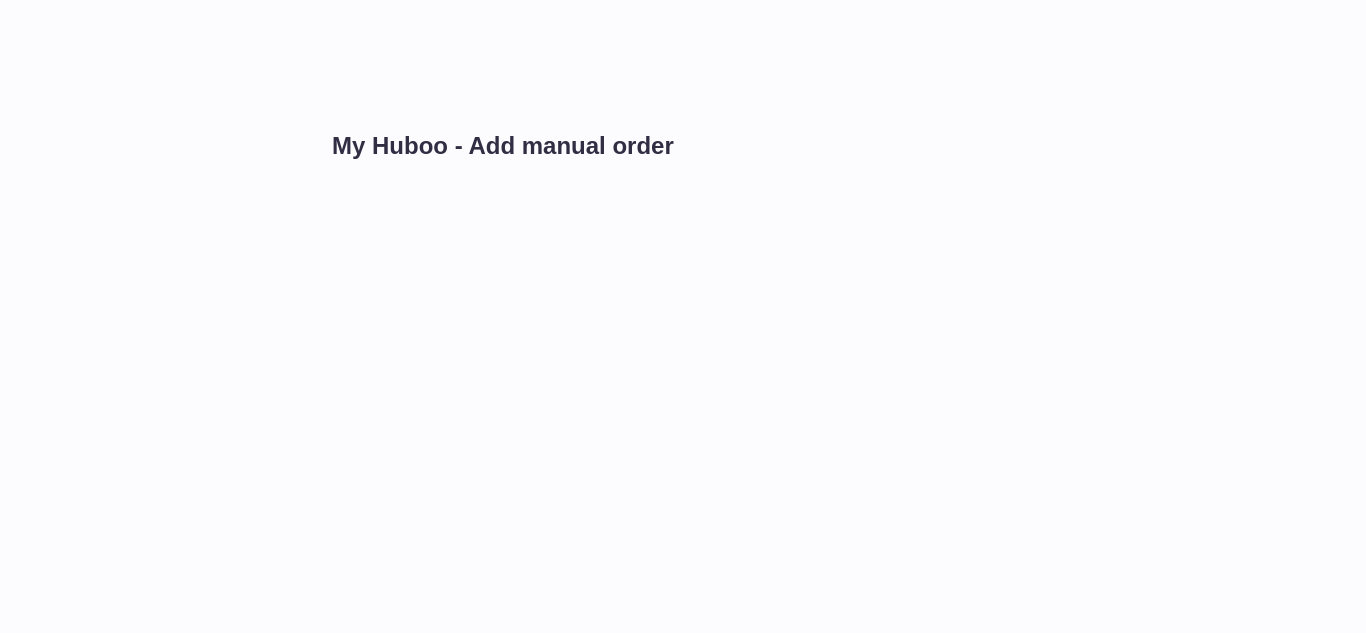 scroll, scrollTop: 0, scrollLeft: 0, axis: both 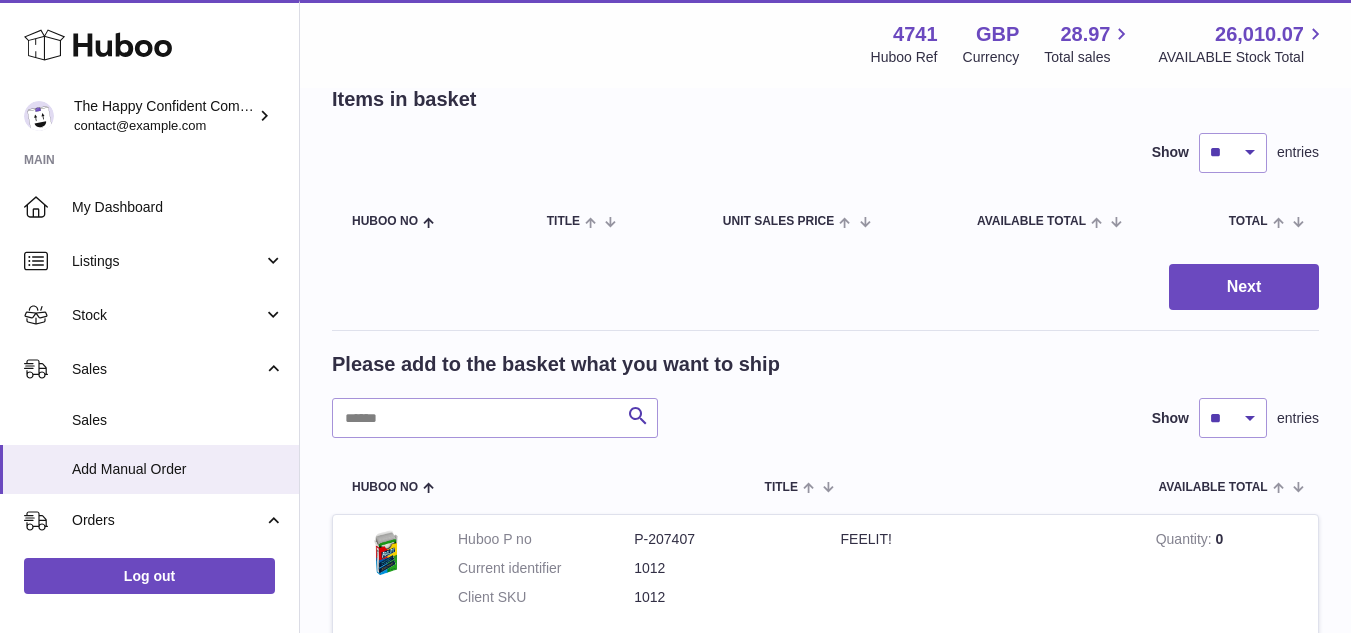 click at bounding box center (1283, 486) 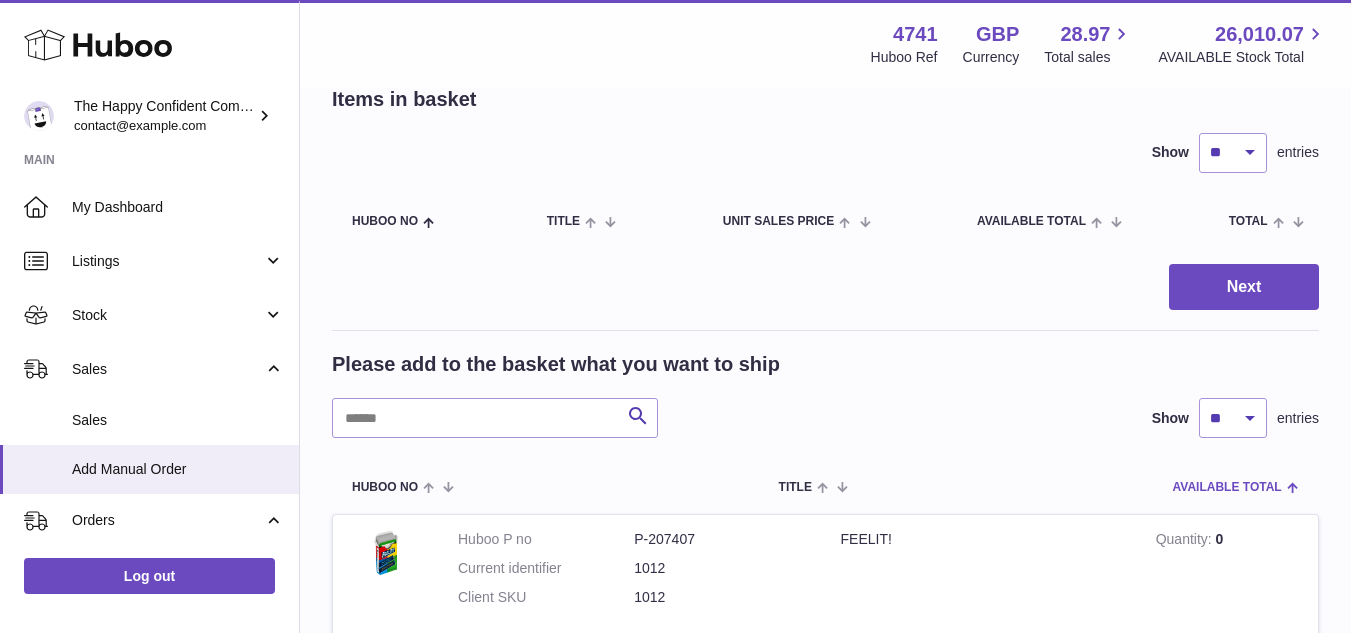 click on "AVAILABLE Total" at bounding box center (1227, 487) 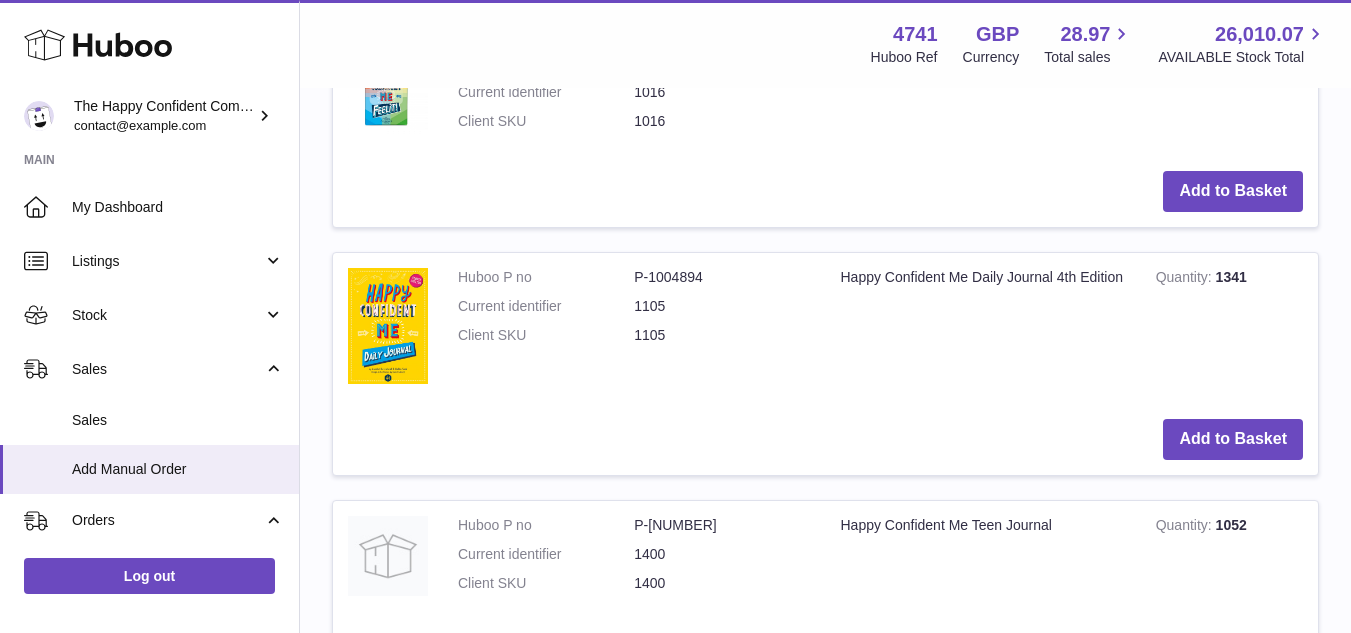 scroll, scrollTop: 587, scrollLeft: 0, axis: vertical 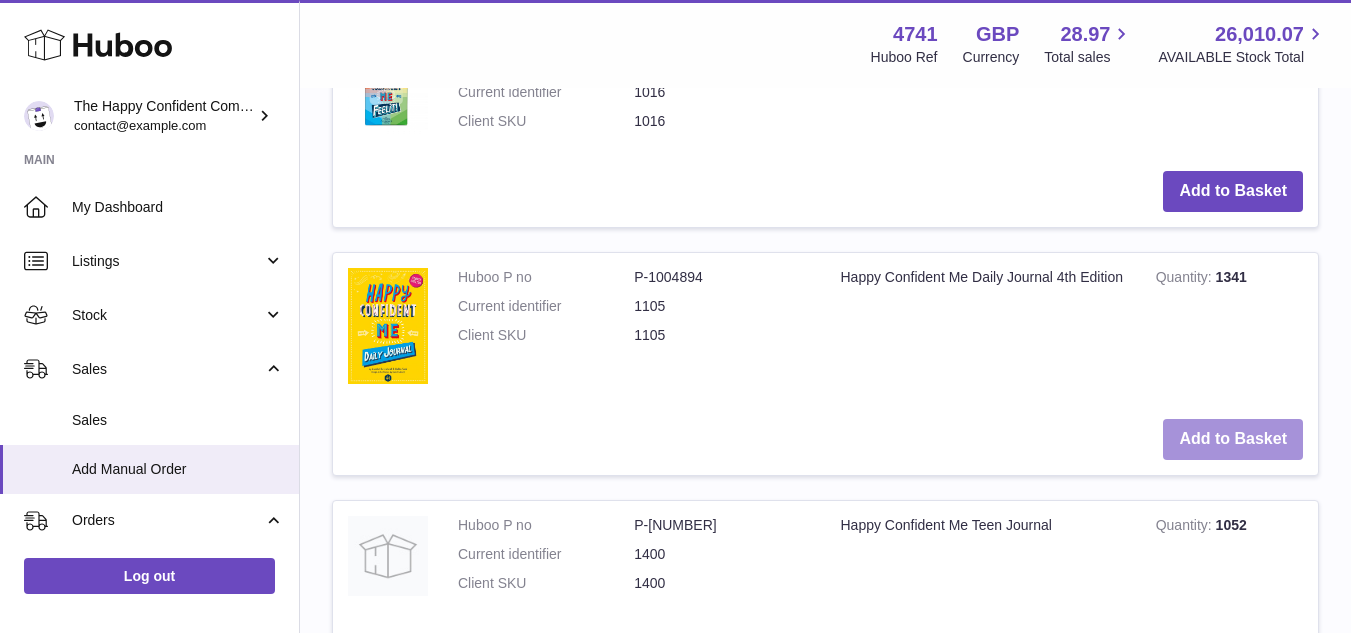 click on "Add to Basket" at bounding box center (1233, 439) 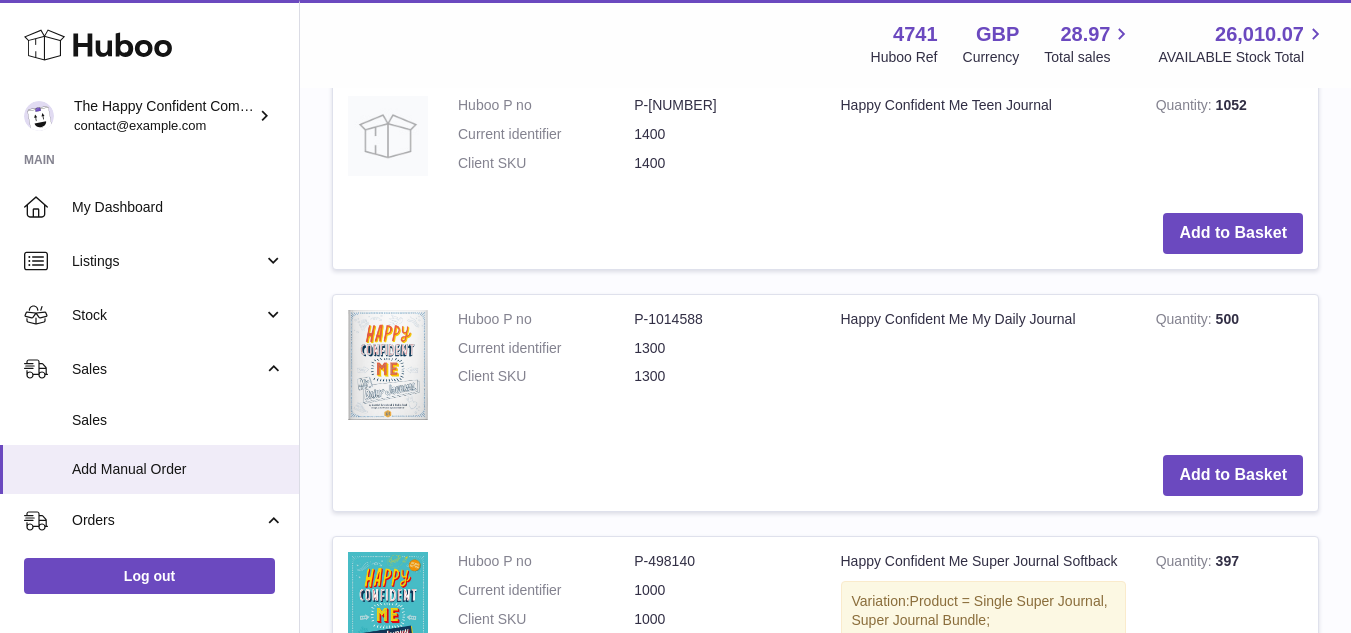scroll, scrollTop: 1267, scrollLeft: 0, axis: vertical 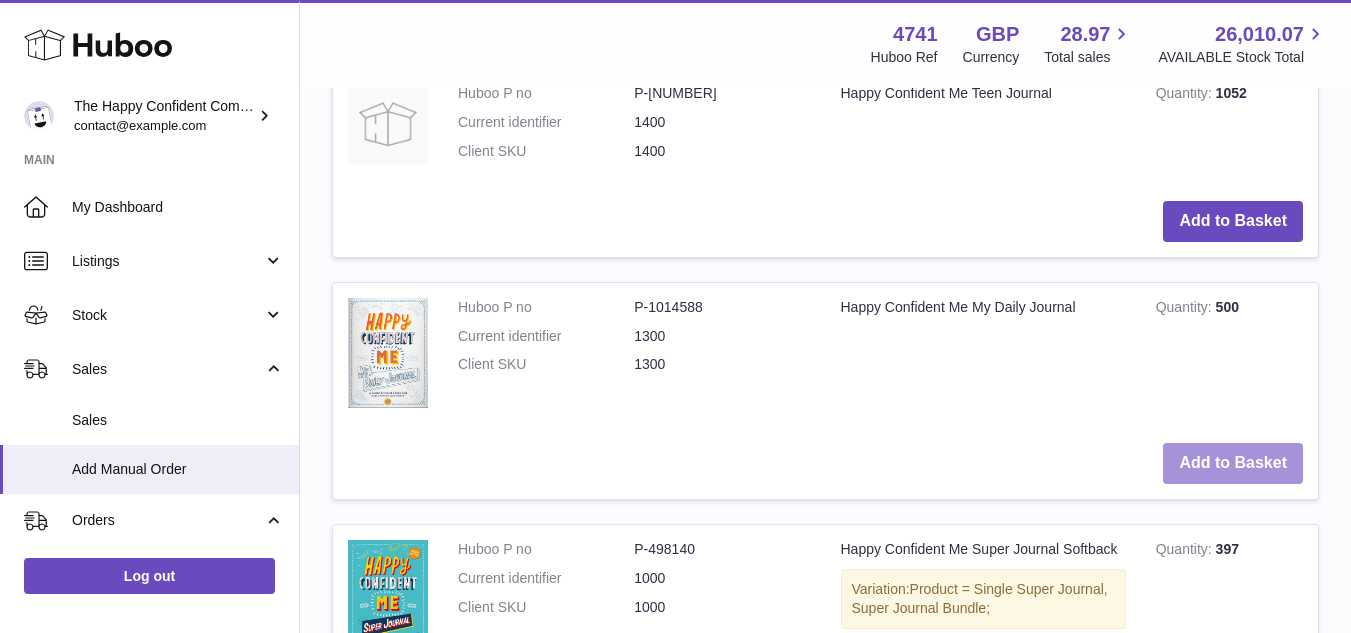 click on "Add to Basket" at bounding box center (1233, 463) 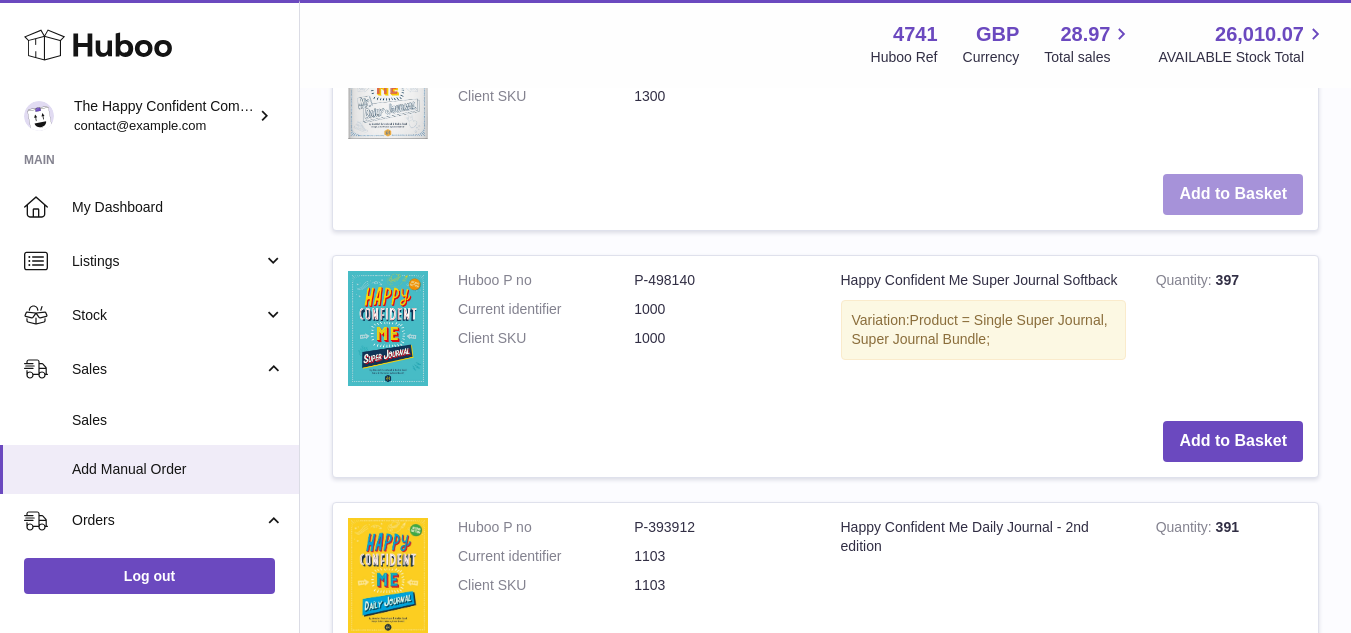 scroll, scrollTop: 1784, scrollLeft: 0, axis: vertical 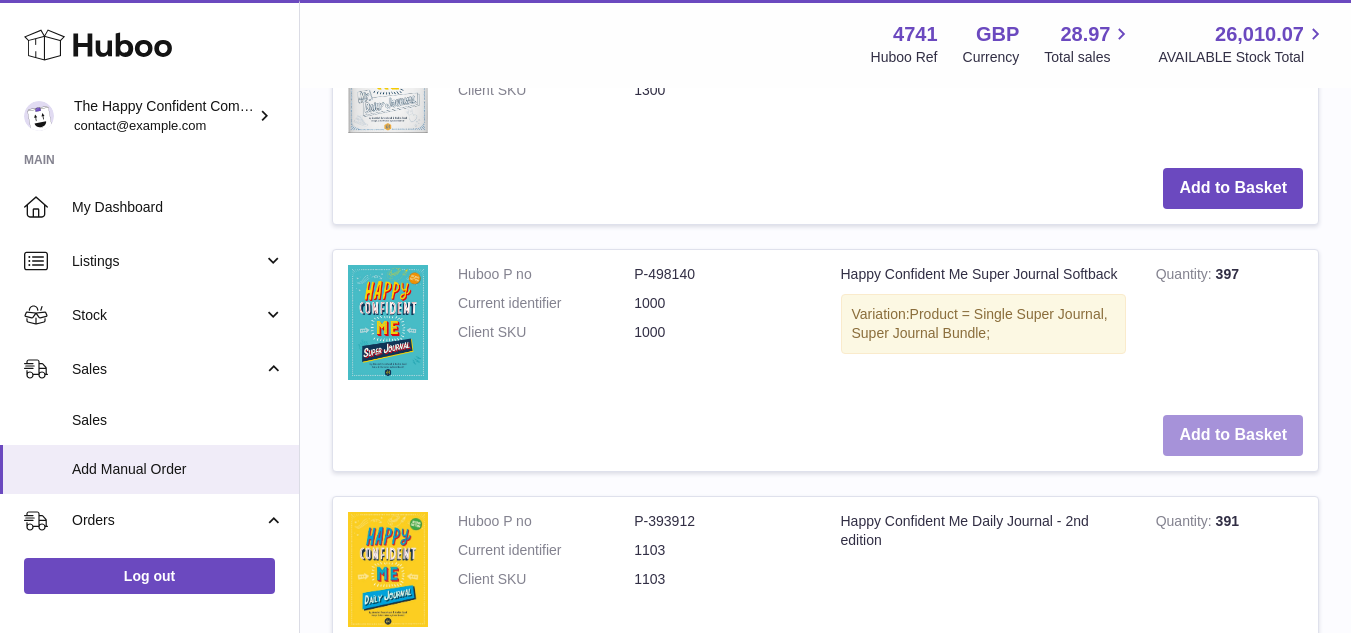 click on "Add to Basket" at bounding box center [1233, 435] 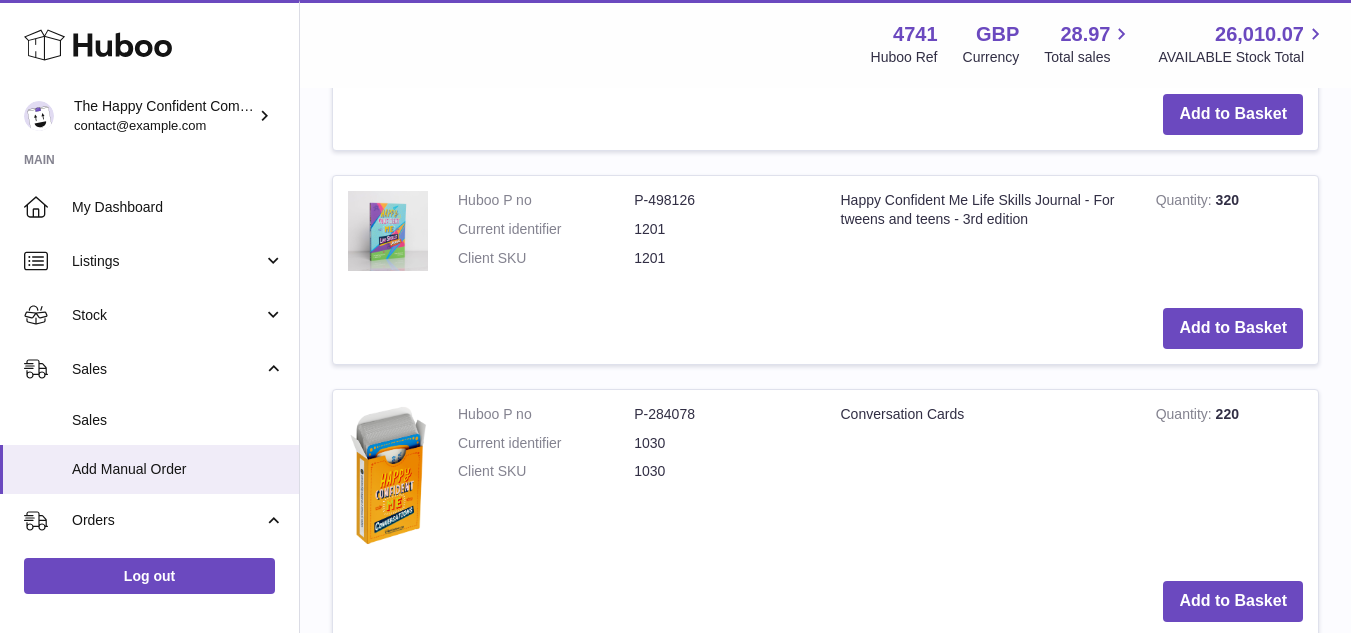 scroll, scrollTop: 2724, scrollLeft: 0, axis: vertical 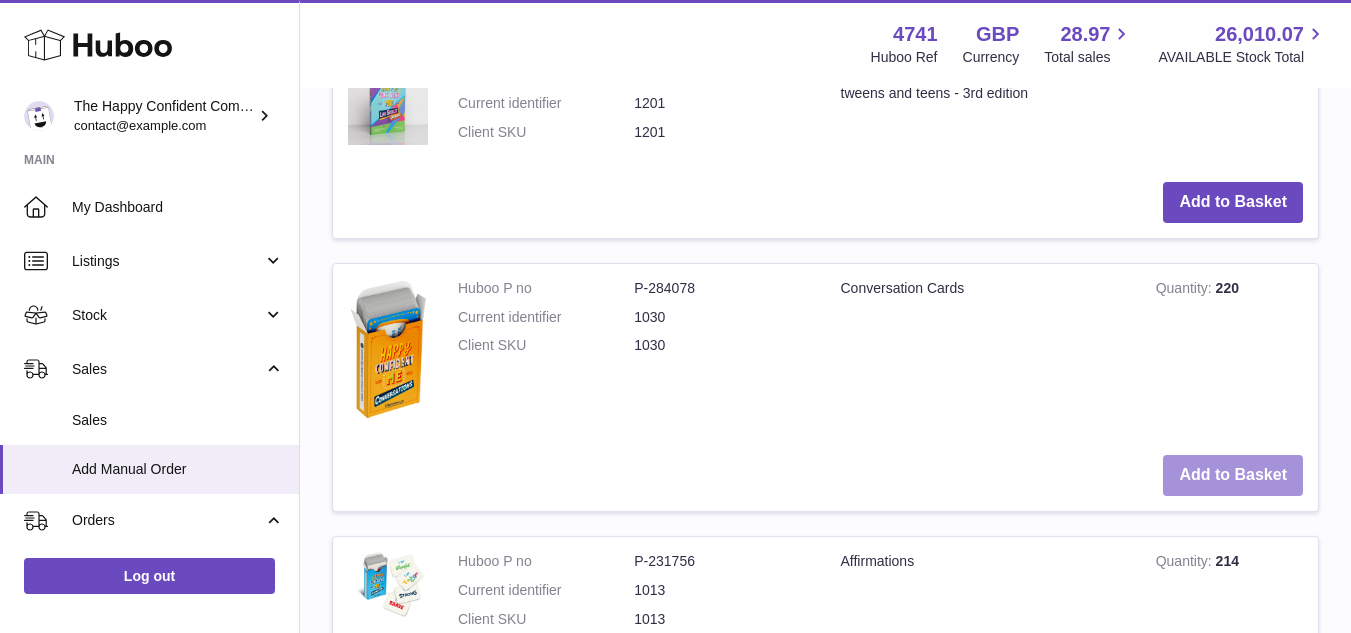 click on "Add to Basket" at bounding box center (1233, 475) 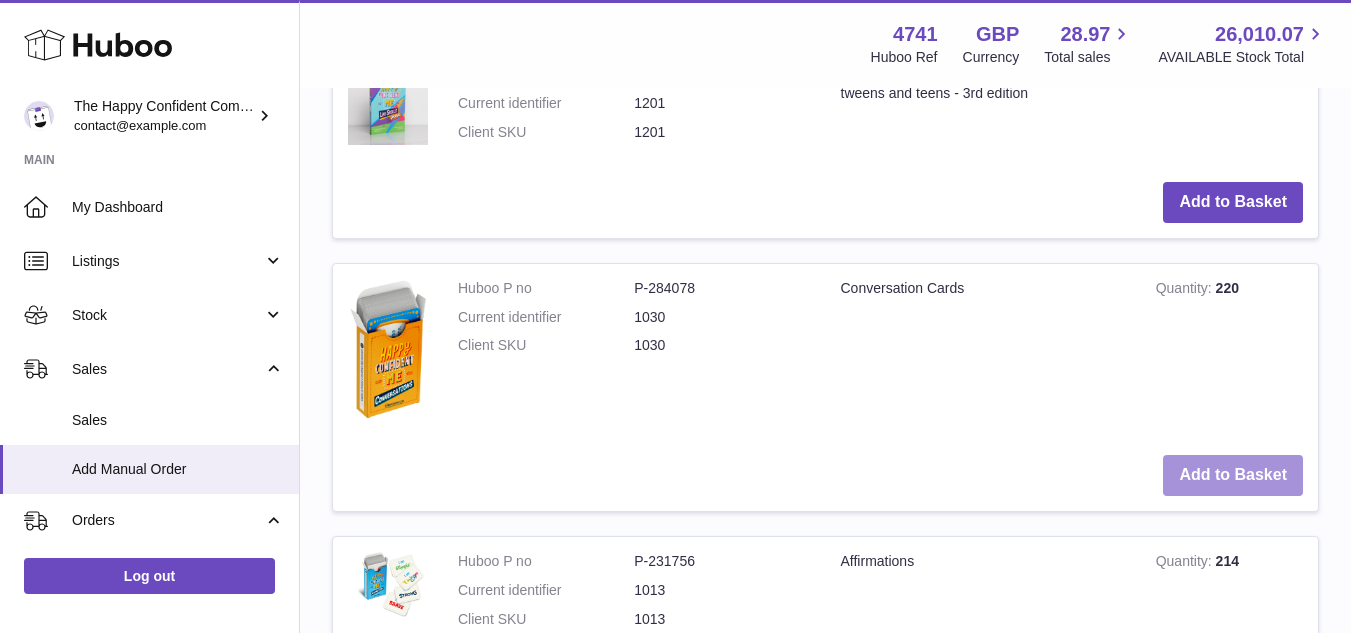click at bounding box center [0, 316] 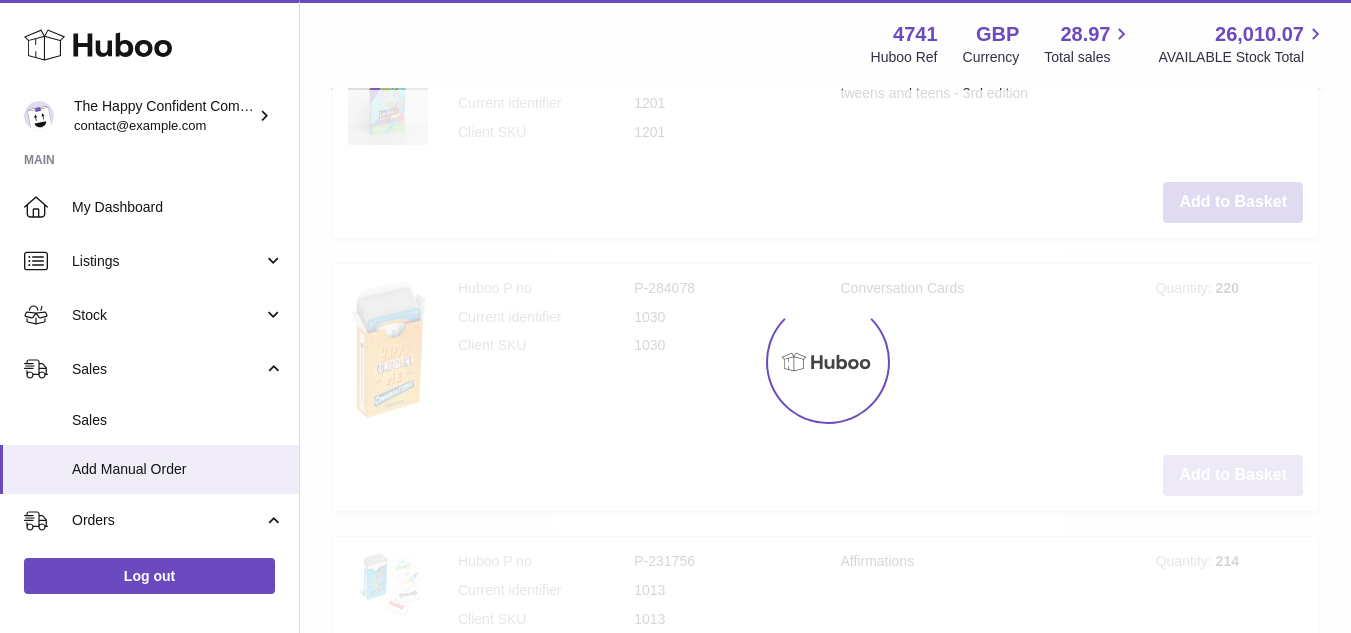 click at bounding box center [825, 361] 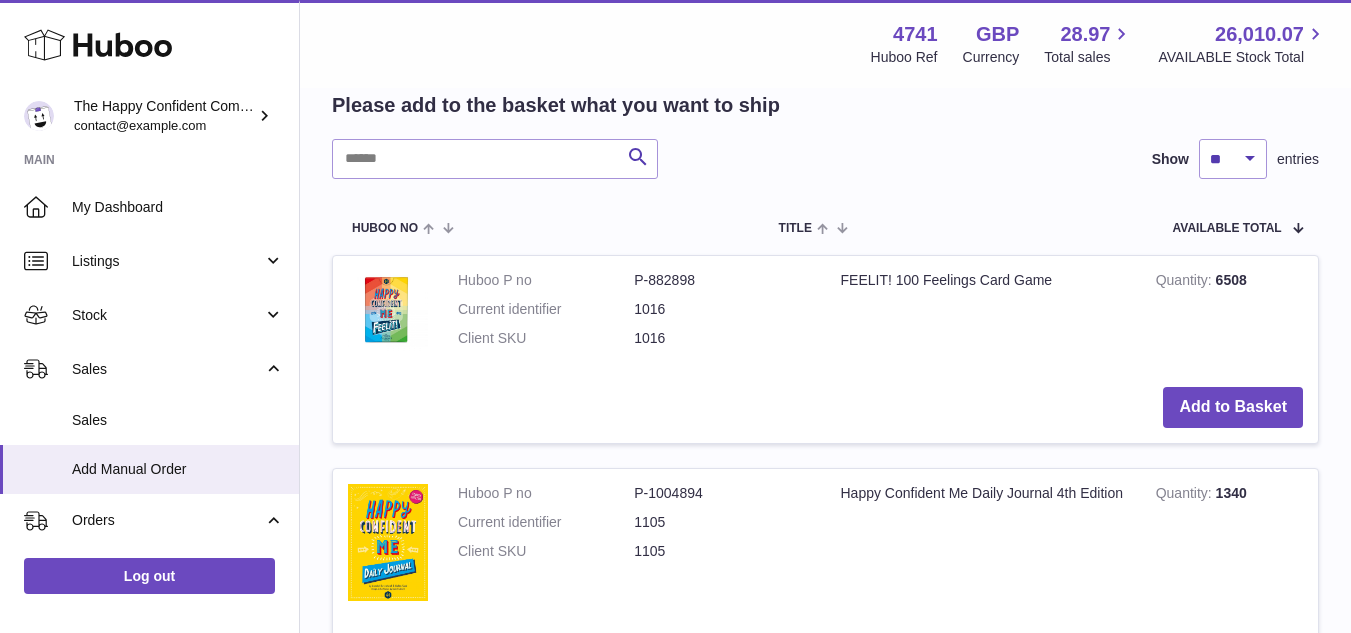 scroll, scrollTop: 1387, scrollLeft: 0, axis: vertical 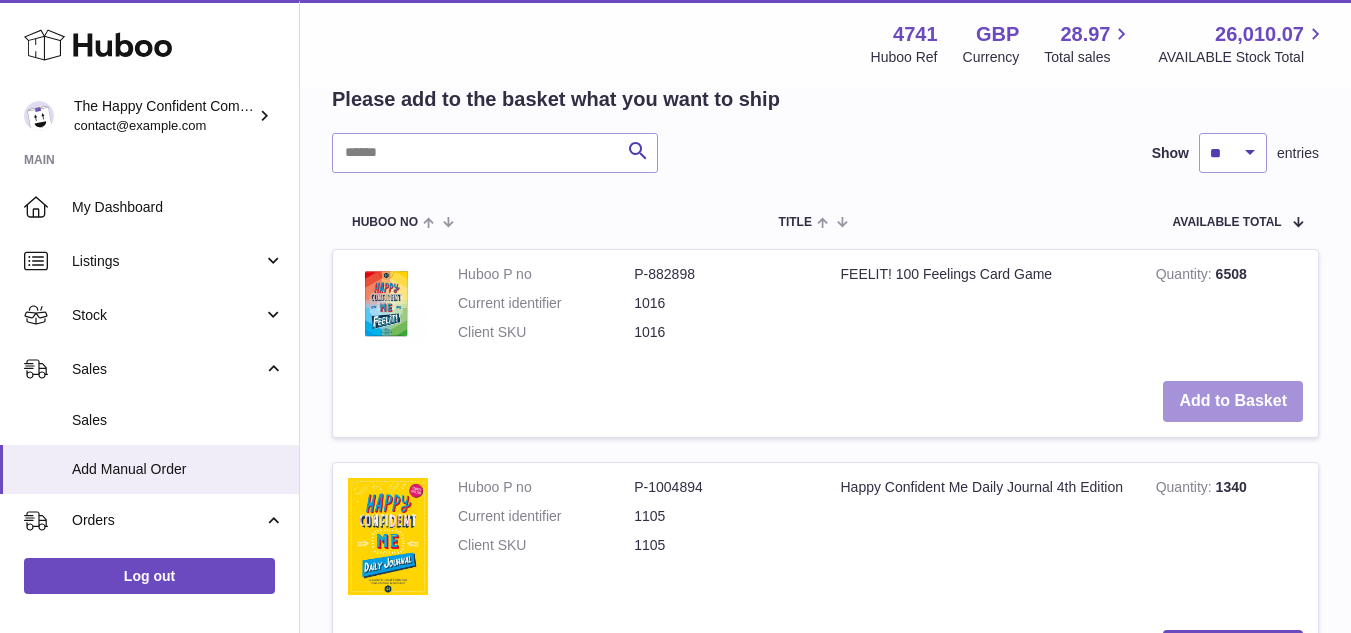 click on "Add to Basket" at bounding box center (1233, 401) 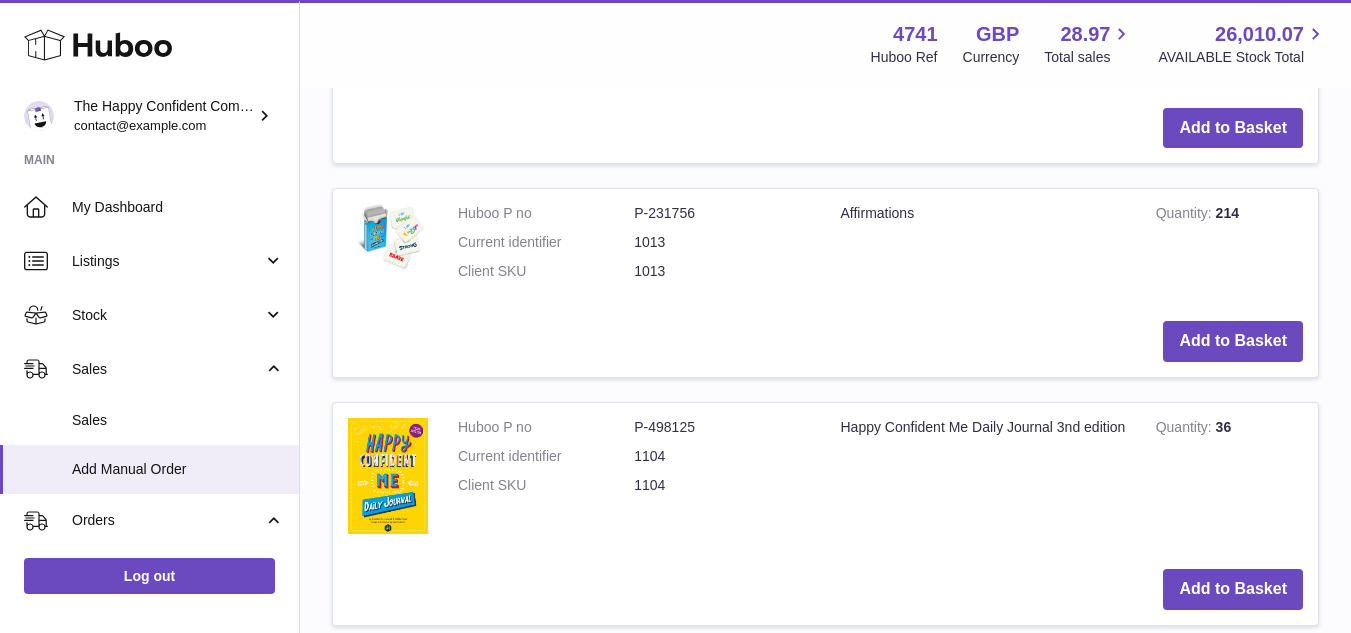 scroll, scrollTop: 3591, scrollLeft: 0, axis: vertical 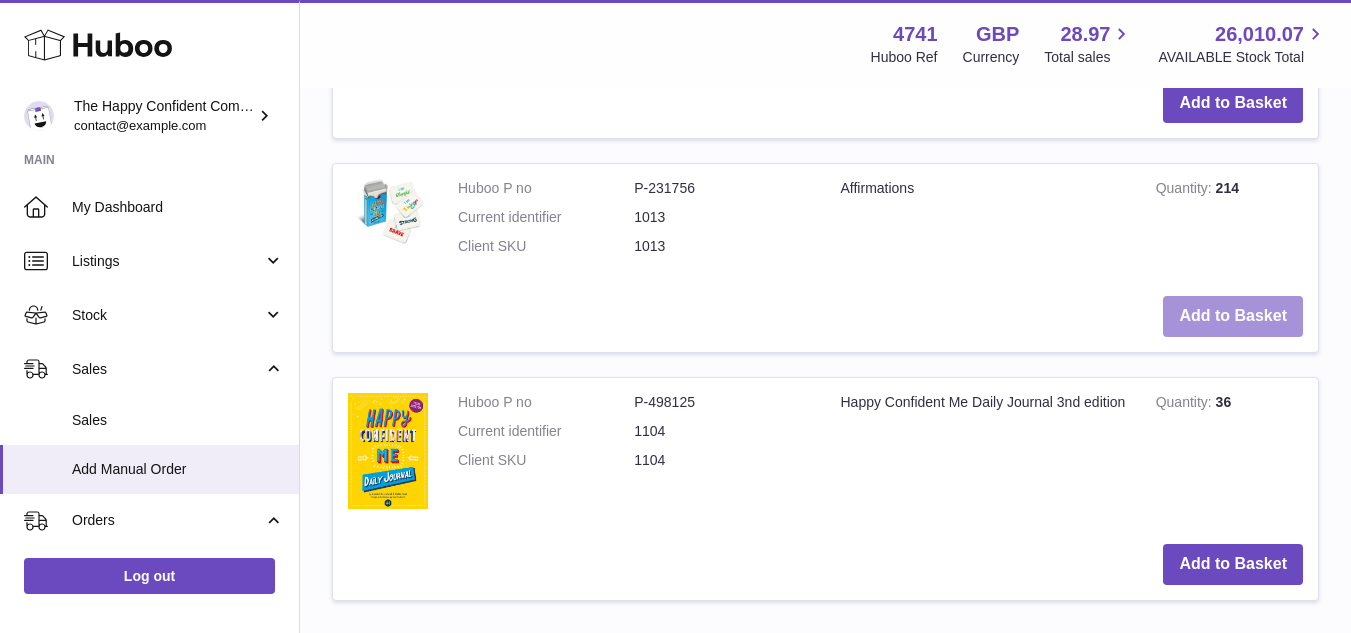 click on "Add to Basket" at bounding box center (1233, 316) 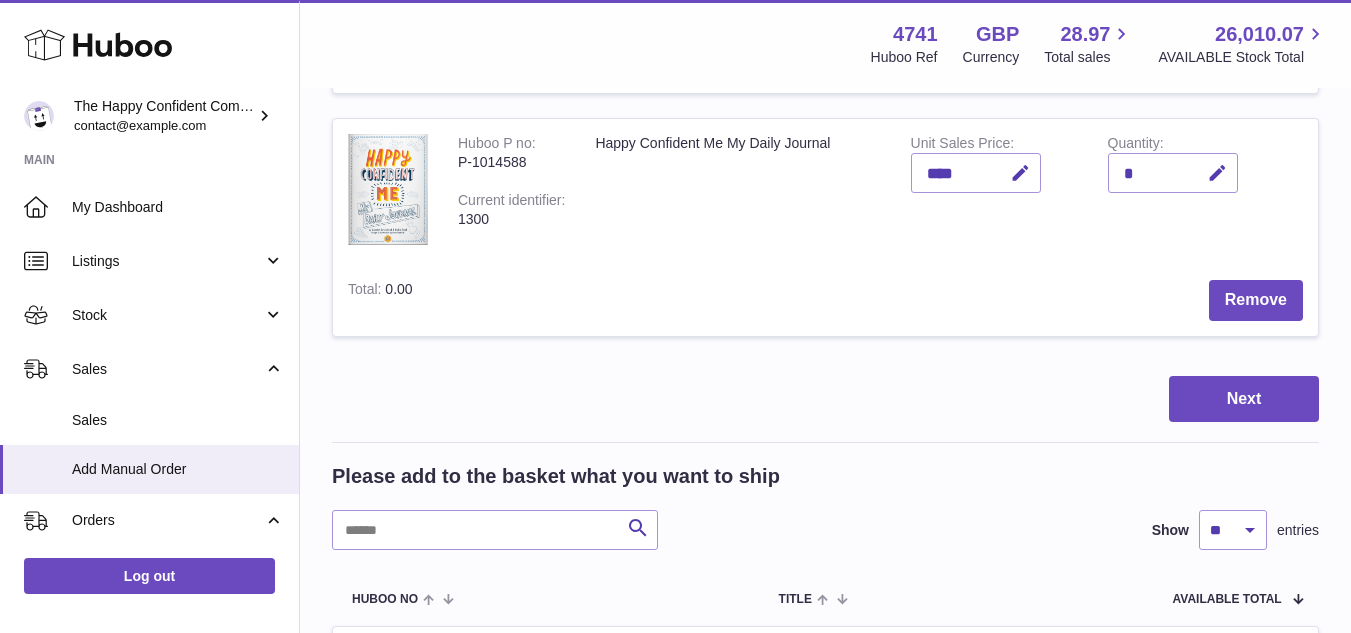 scroll, scrollTop: 1451, scrollLeft: 0, axis: vertical 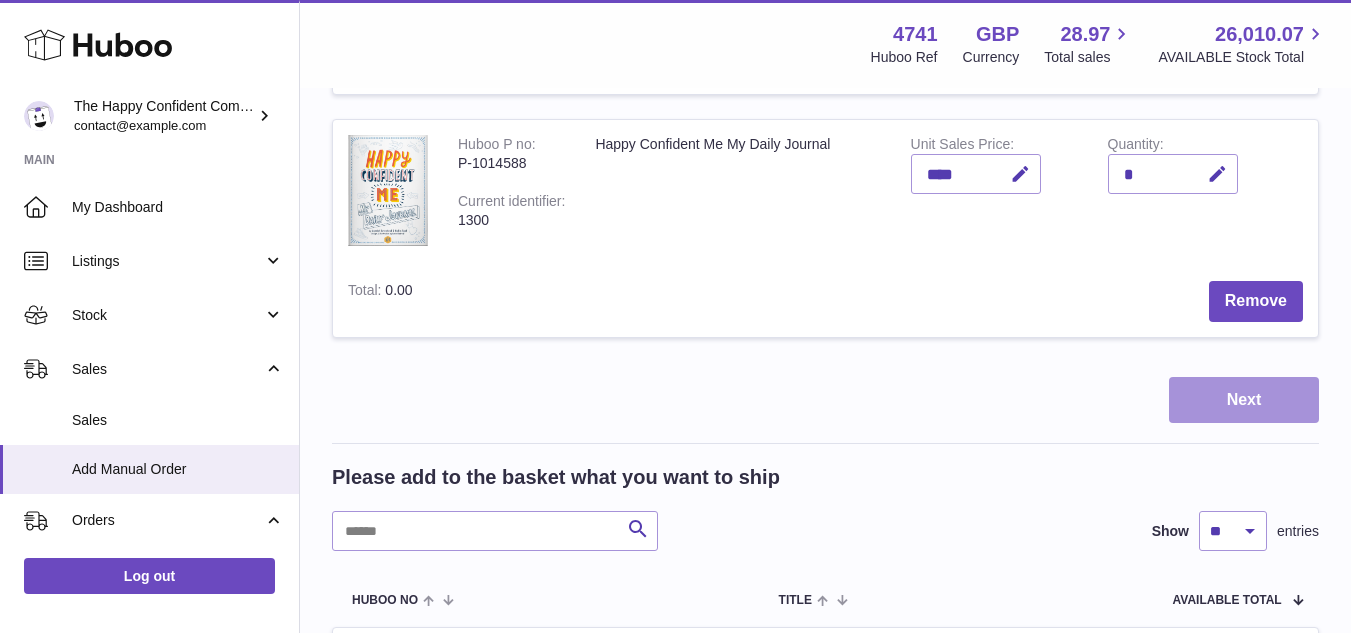 click on "Next" at bounding box center (1244, 400) 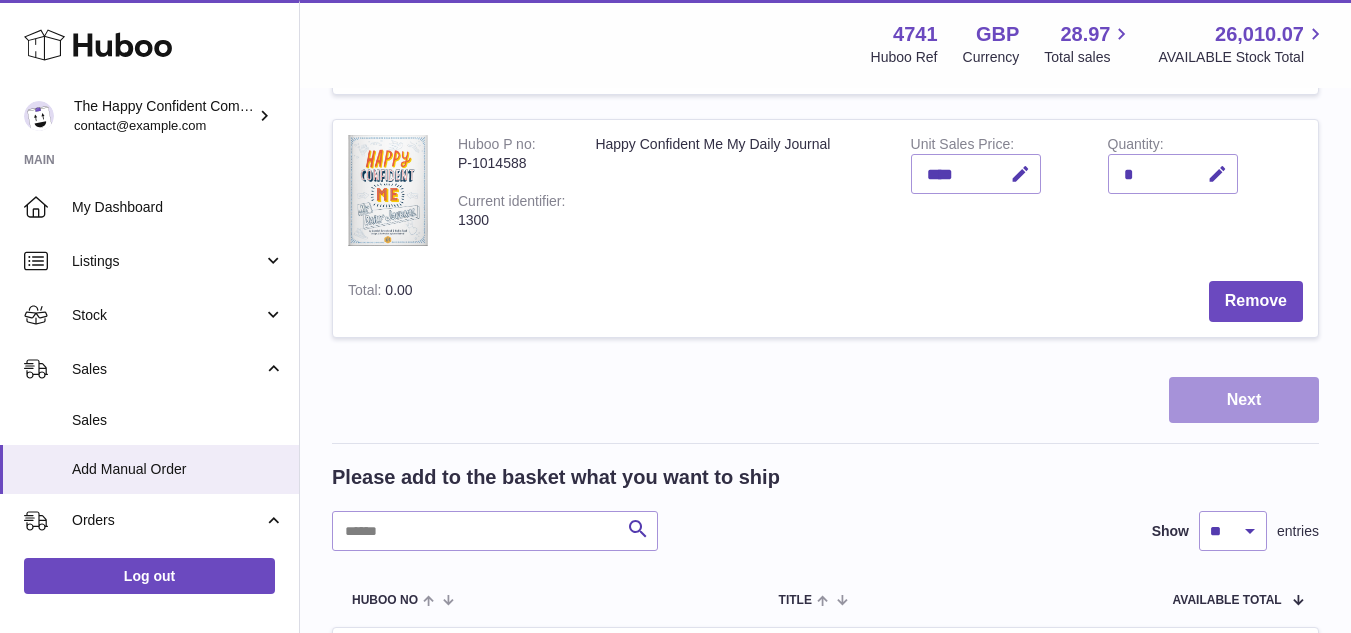 scroll, scrollTop: 0, scrollLeft: 0, axis: both 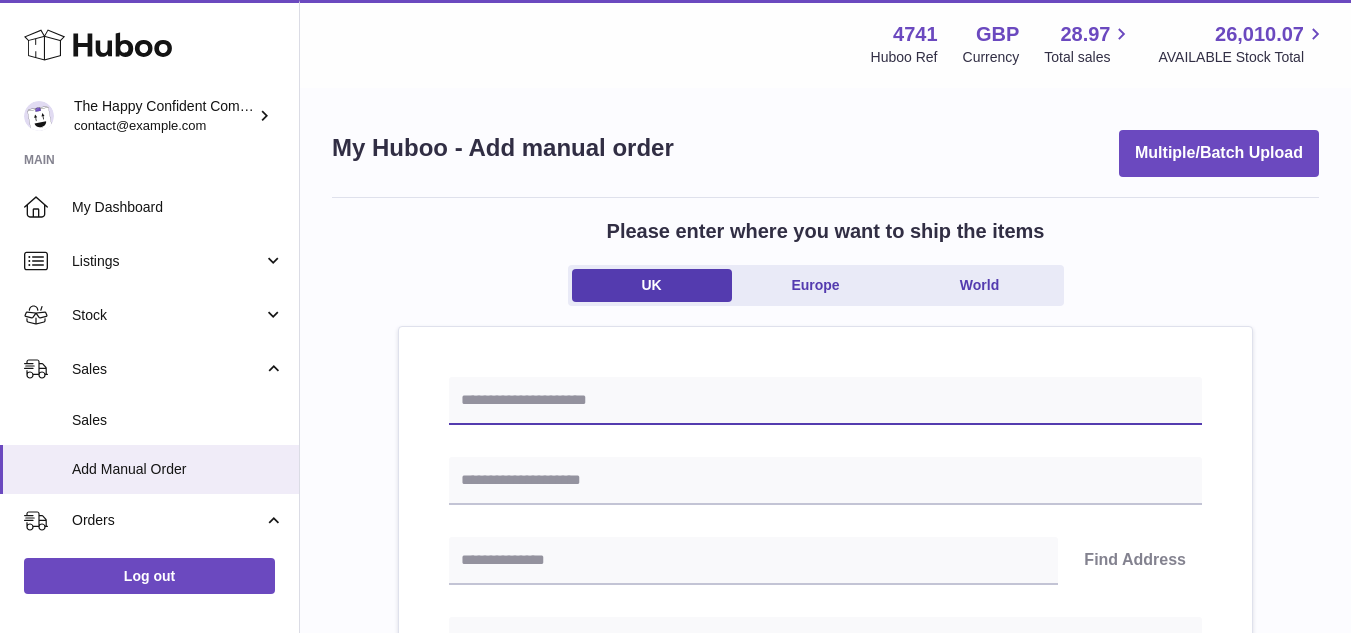 click at bounding box center (825, 401) 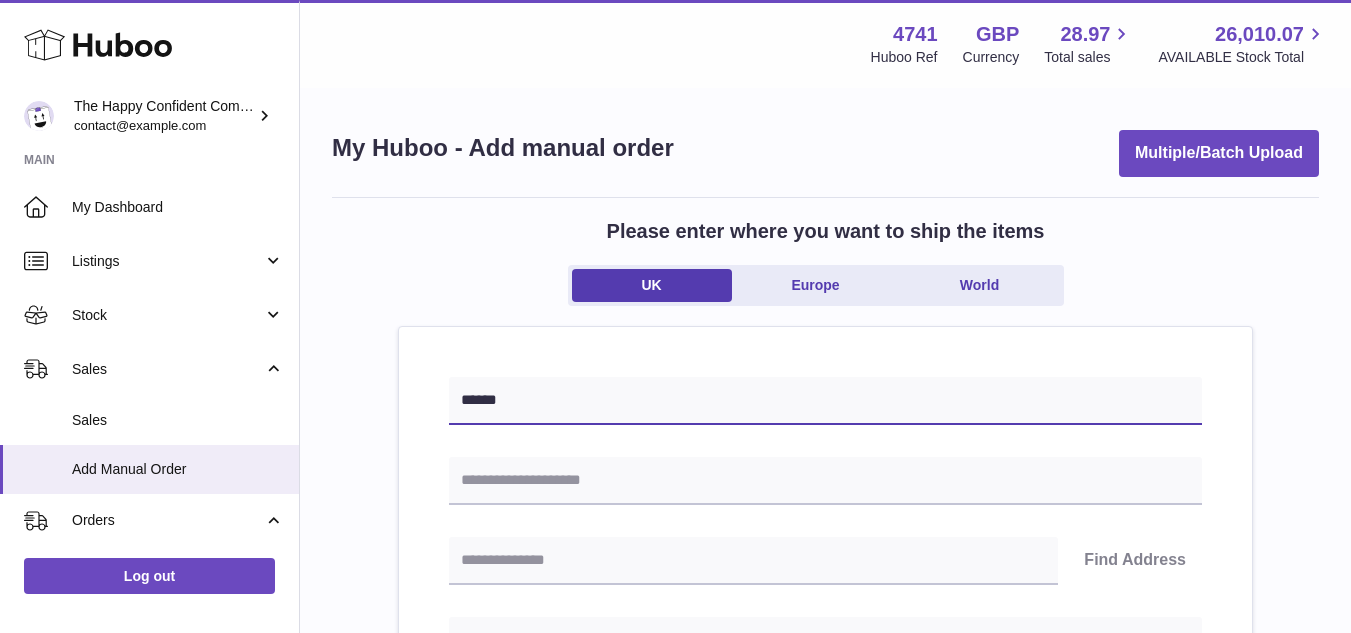 type on "******" 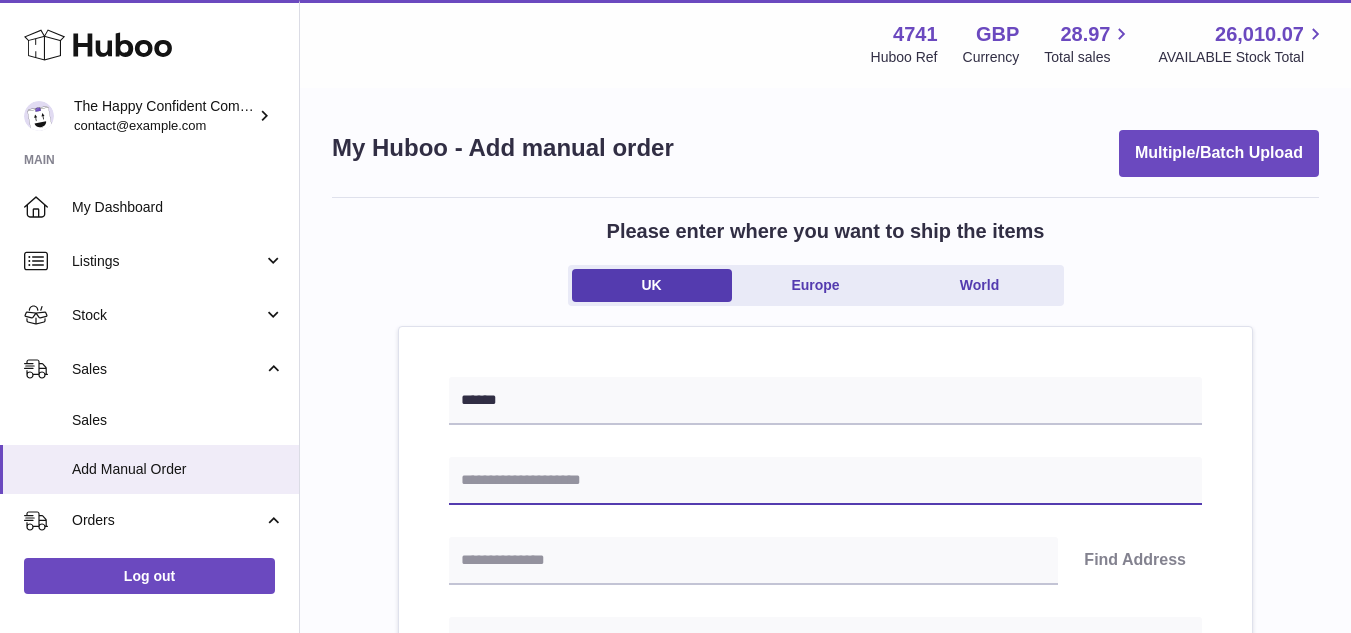 click at bounding box center (825, 481) 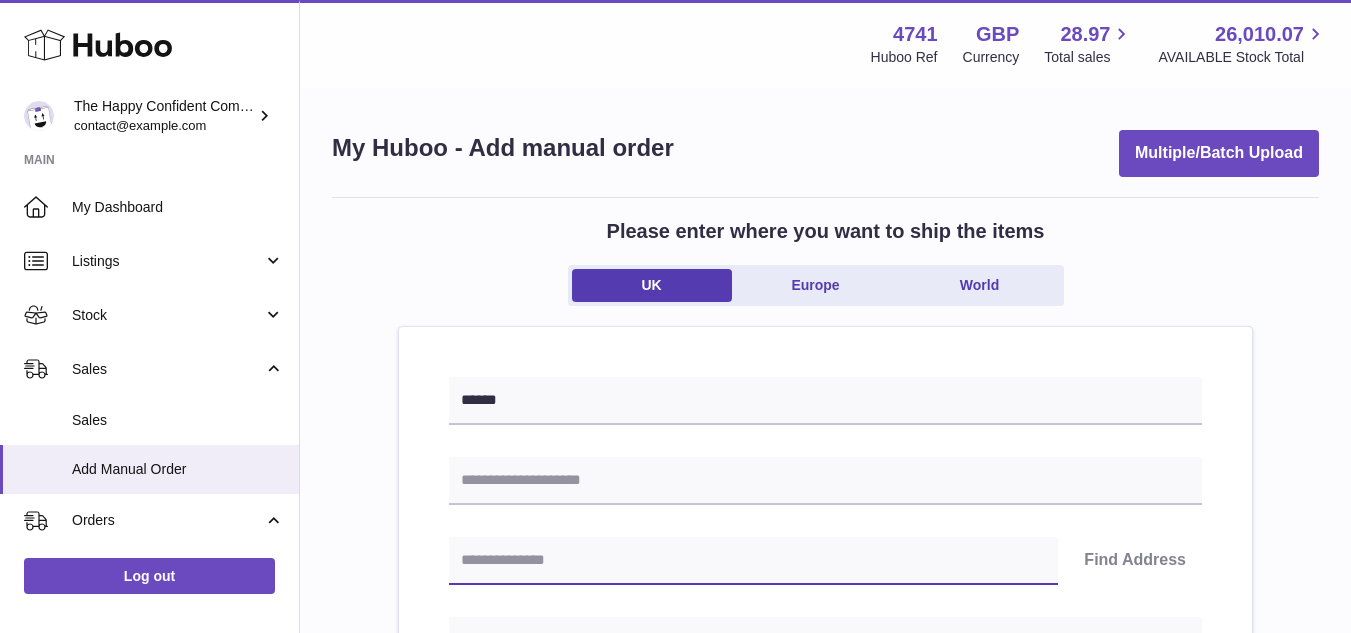 click at bounding box center [753, 561] 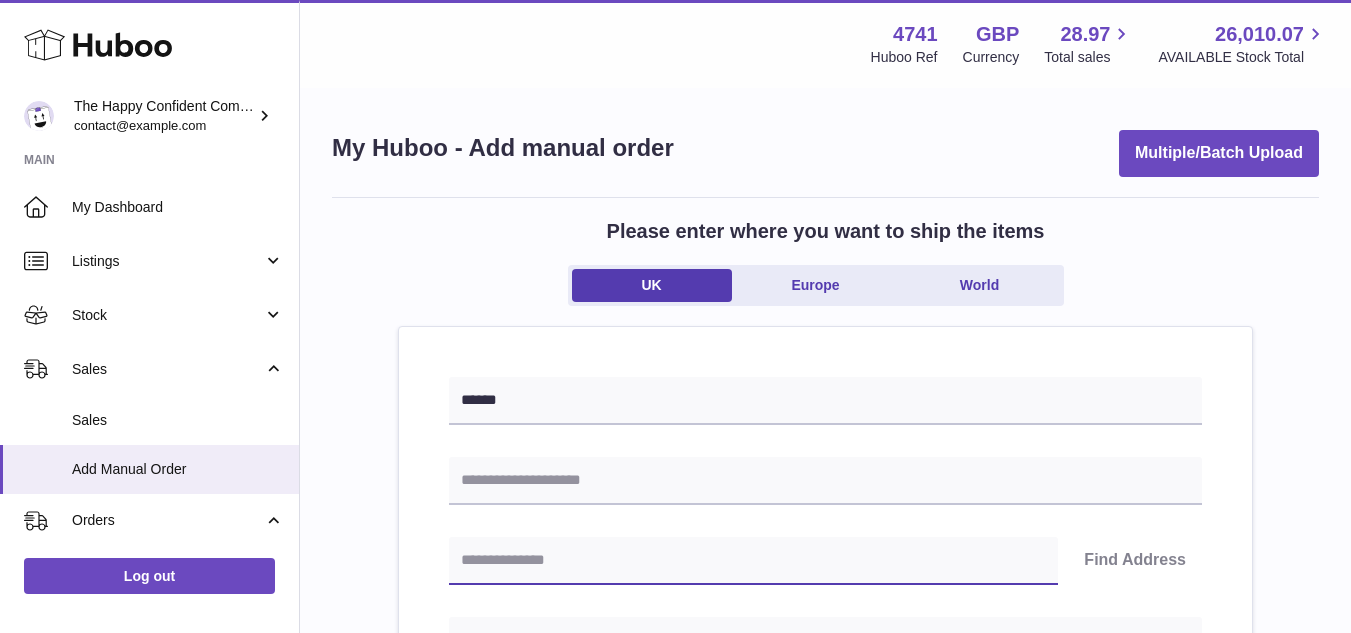 paste on "*******" 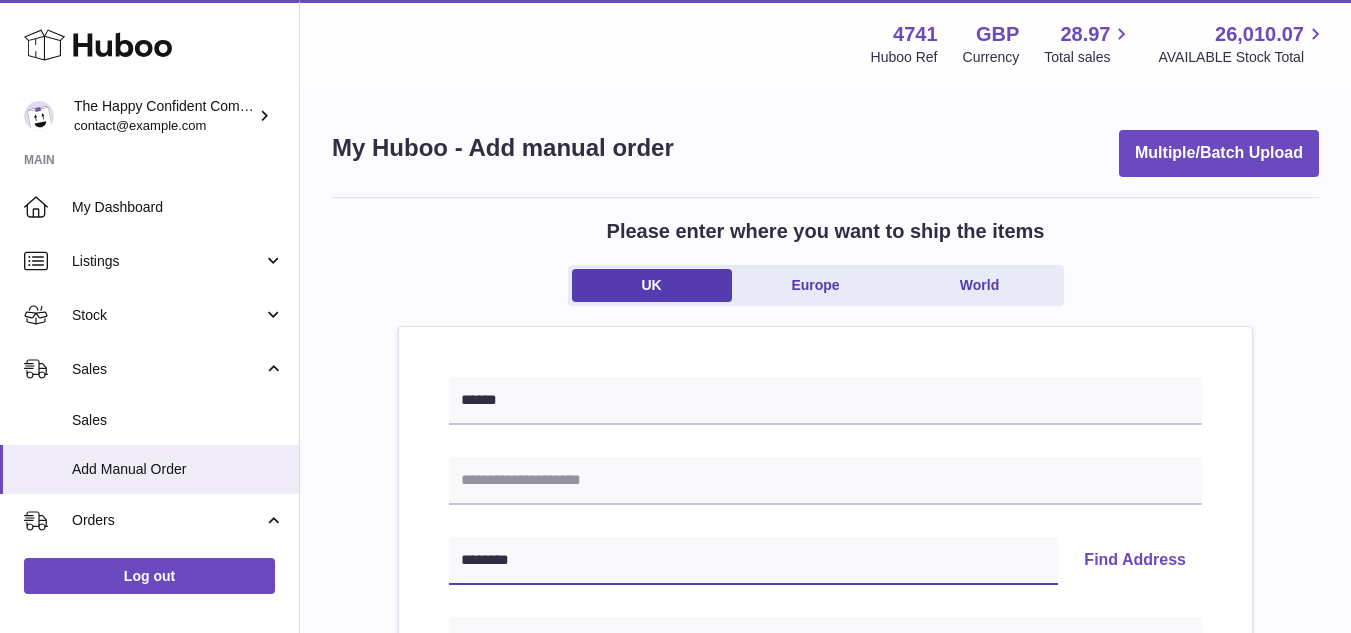type on "*******" 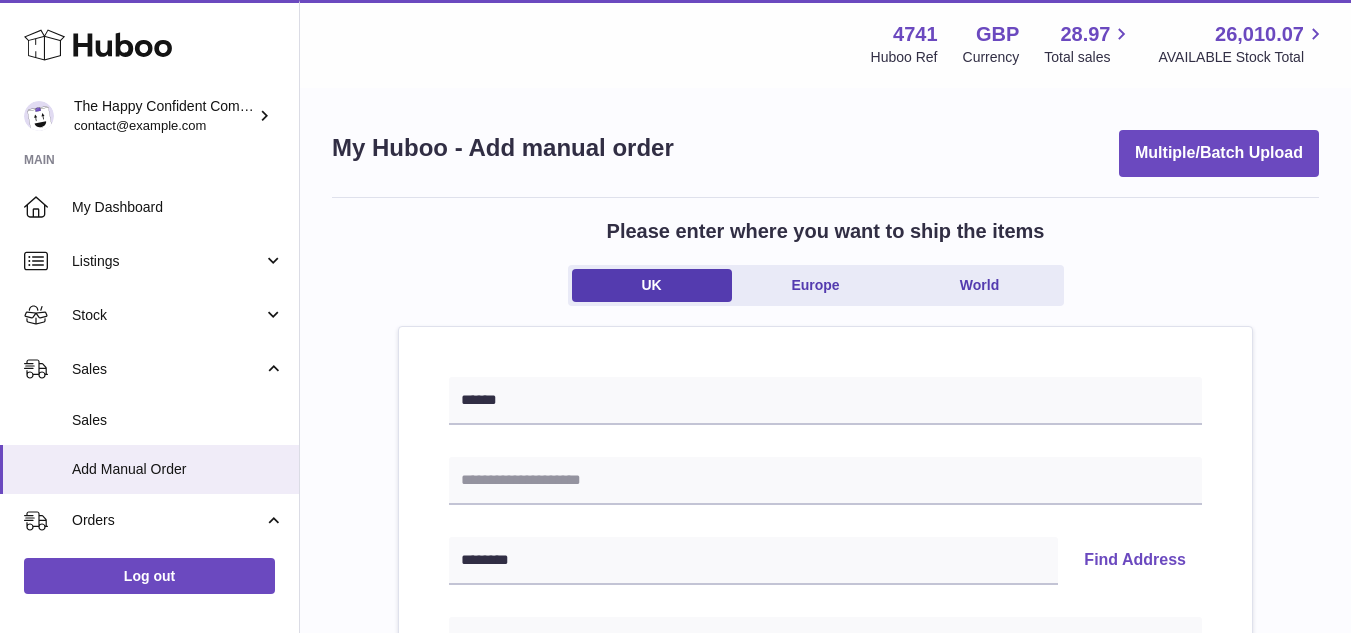 click on "Find Address" at bounding box center [1135, 561] 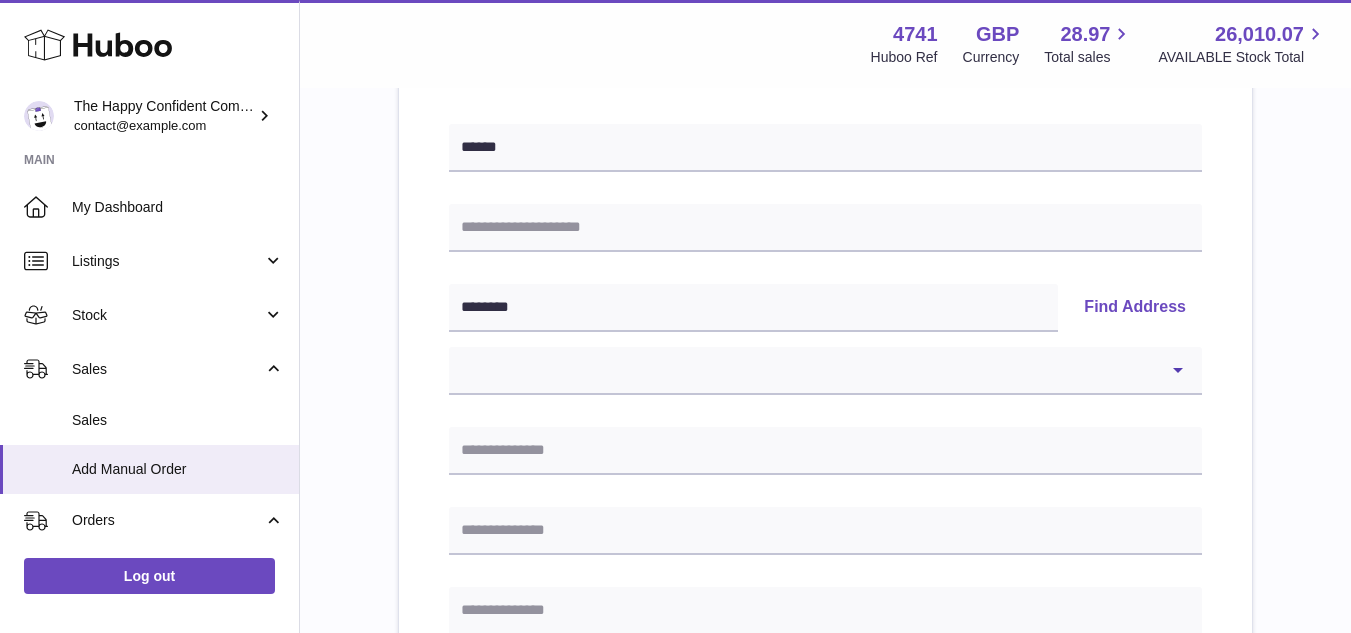 scroll, scrollTop: 255, scrollLeft: 0, axis: vertical 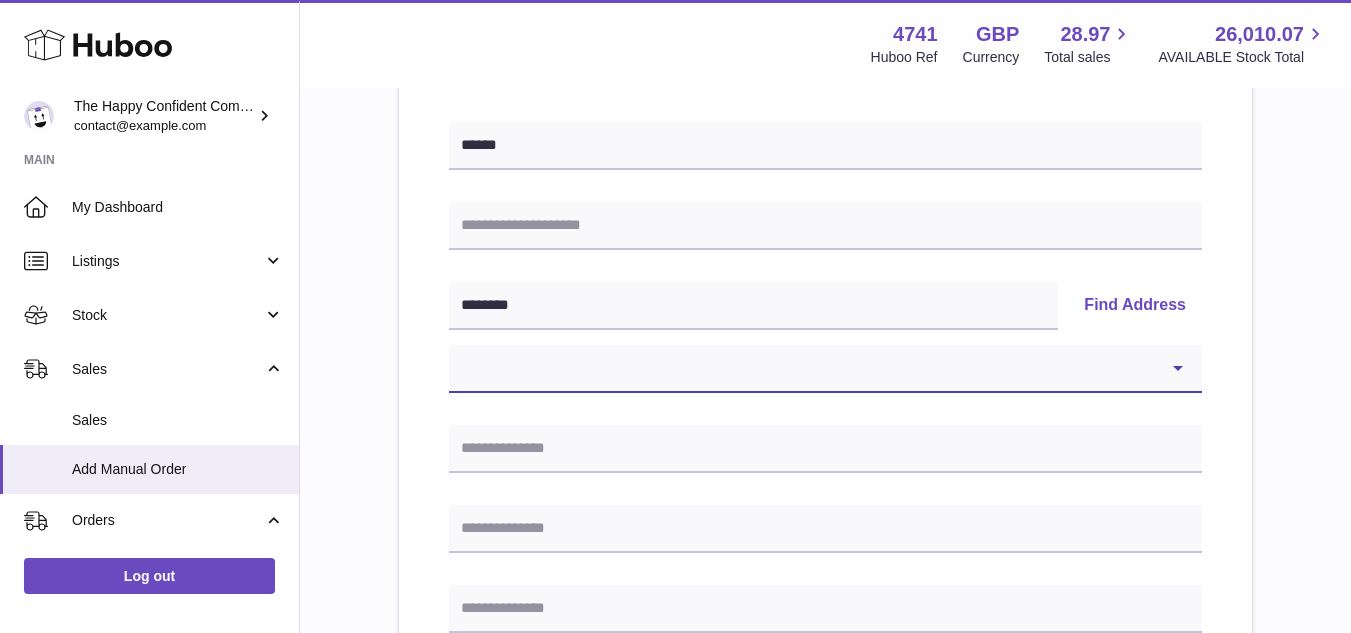 click on "**********" at bounding box center [825, 369] 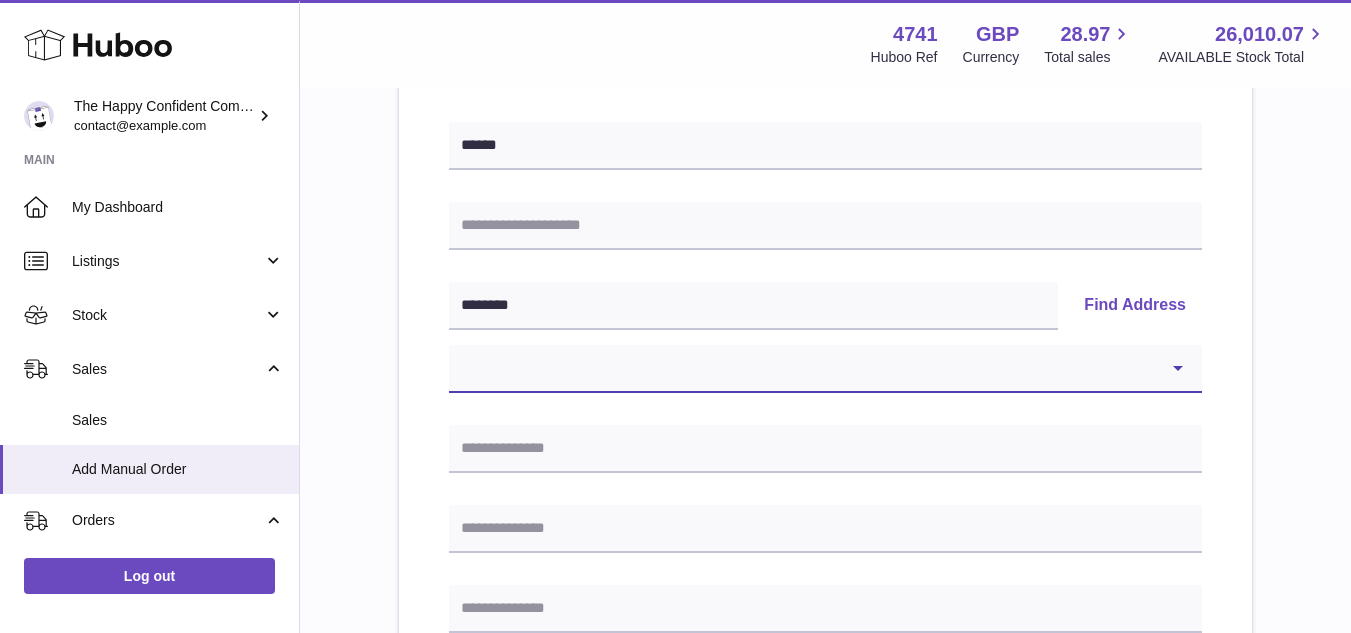 select on "*" 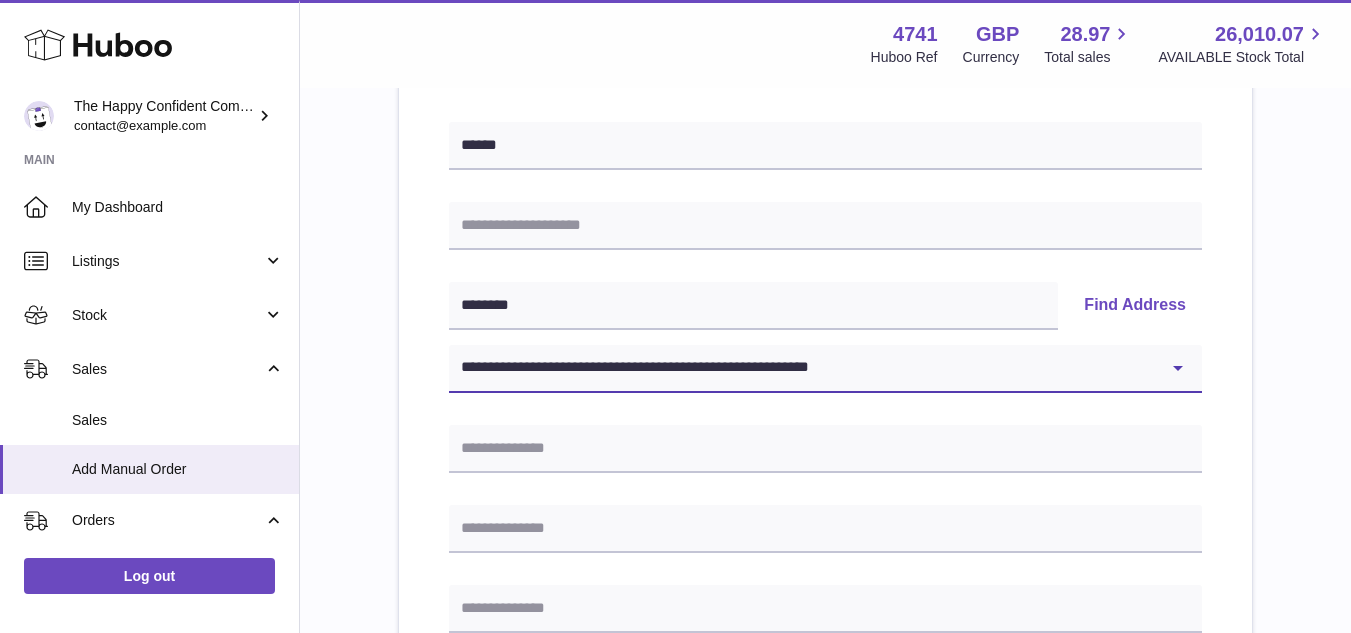click on "**********" at bounding box center (825, 369) 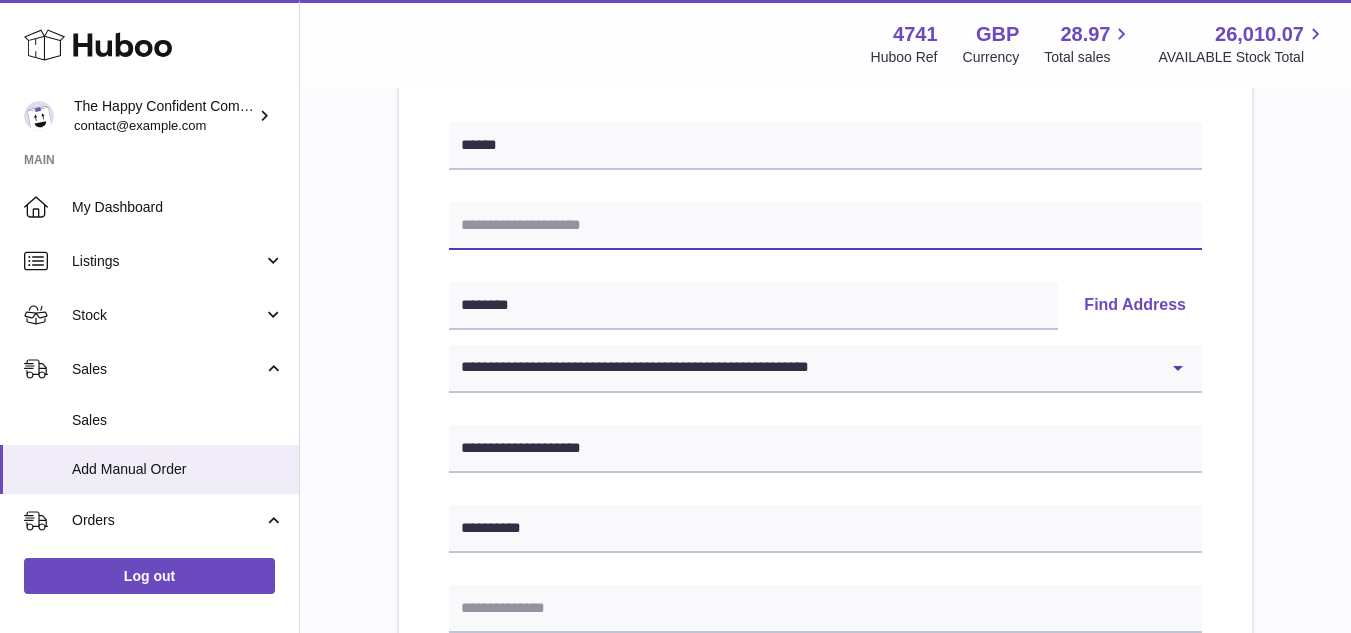 click at bounding box center [825, 226] 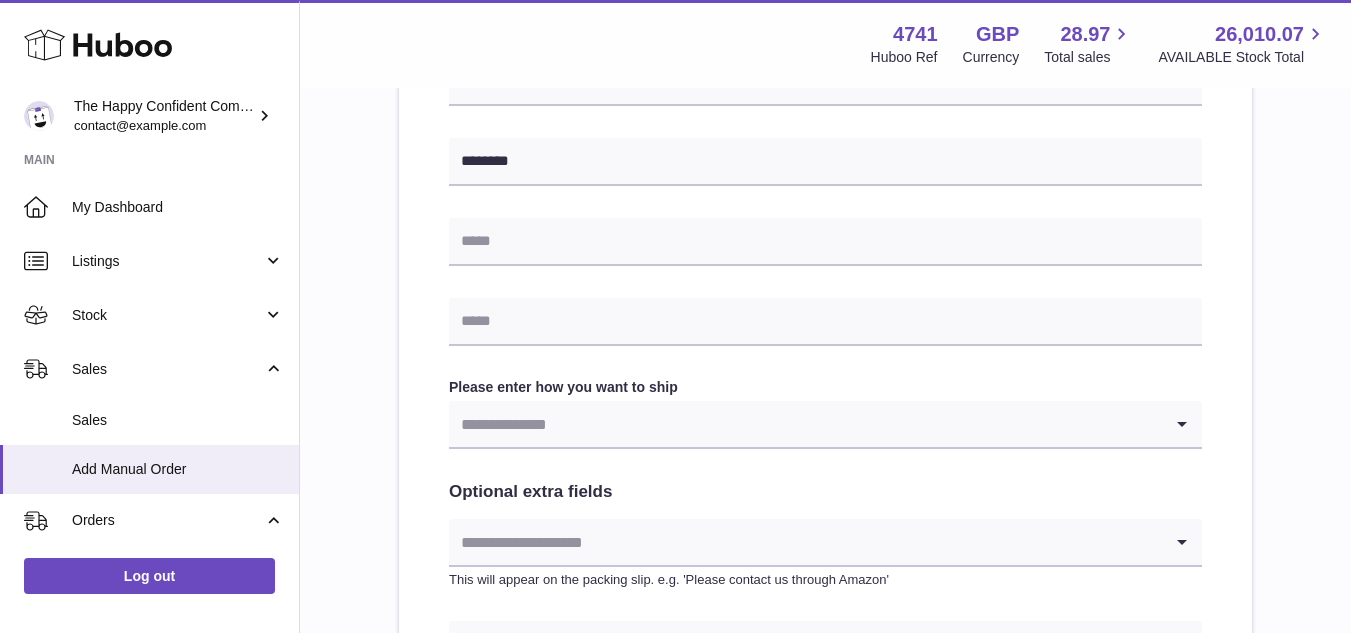 scroll, scrollTop: 863, scrollLeft: 0, axis: vertical 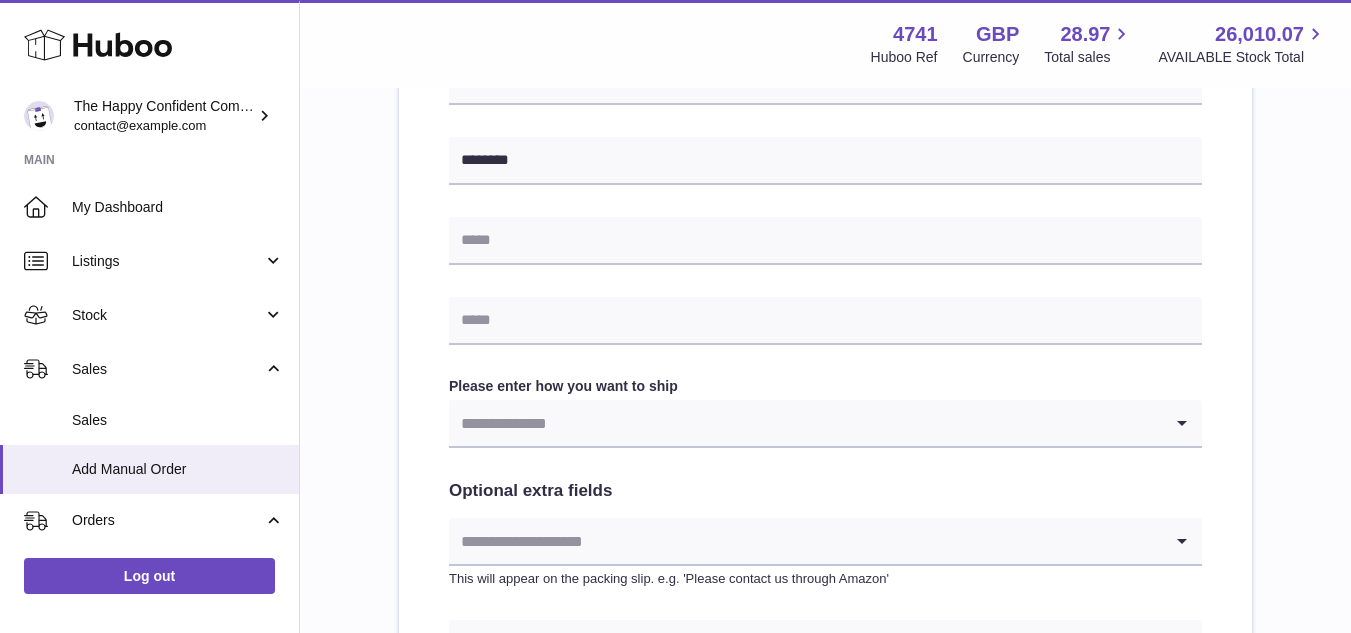 type on "*********" 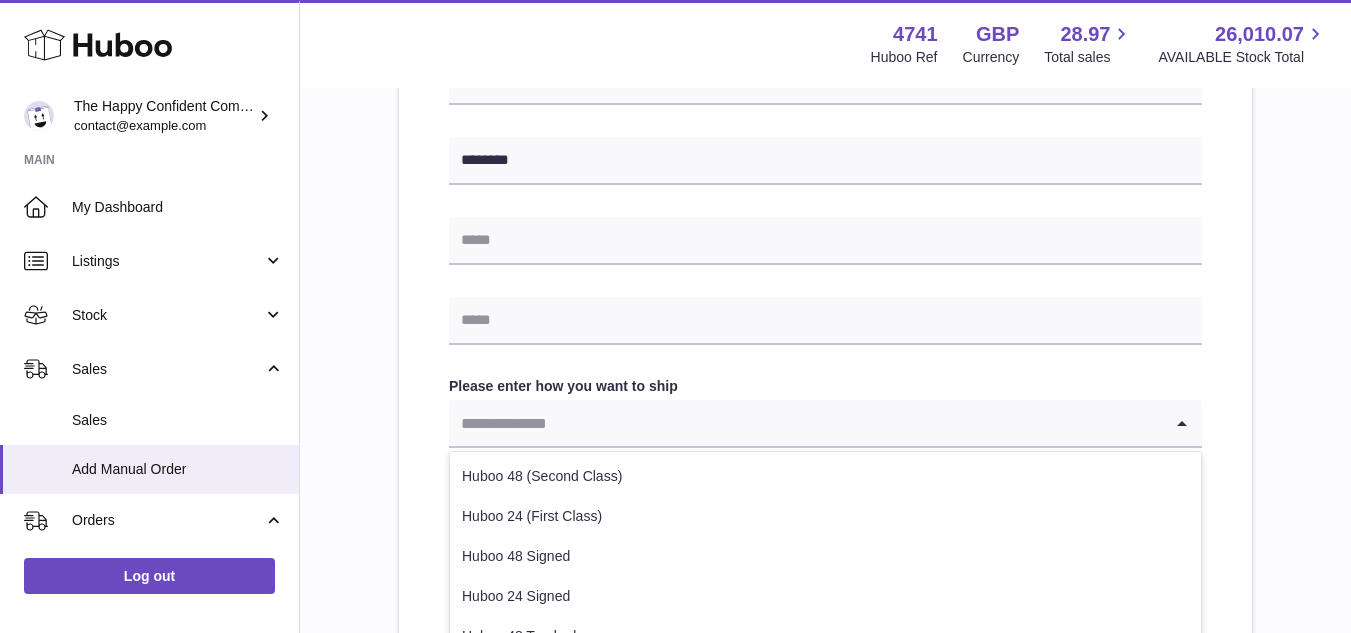 click at bounding box center [805, 423] 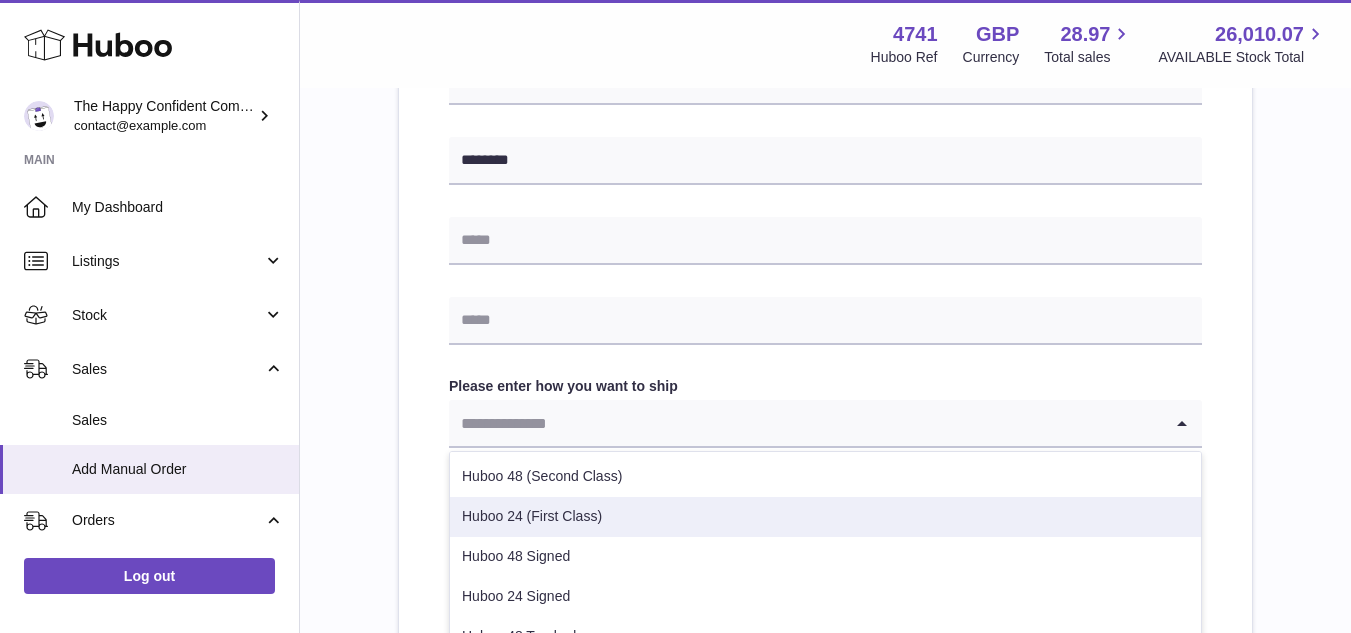 click on "Huboo 24 (First Class)" at bounding box center [825, 517] 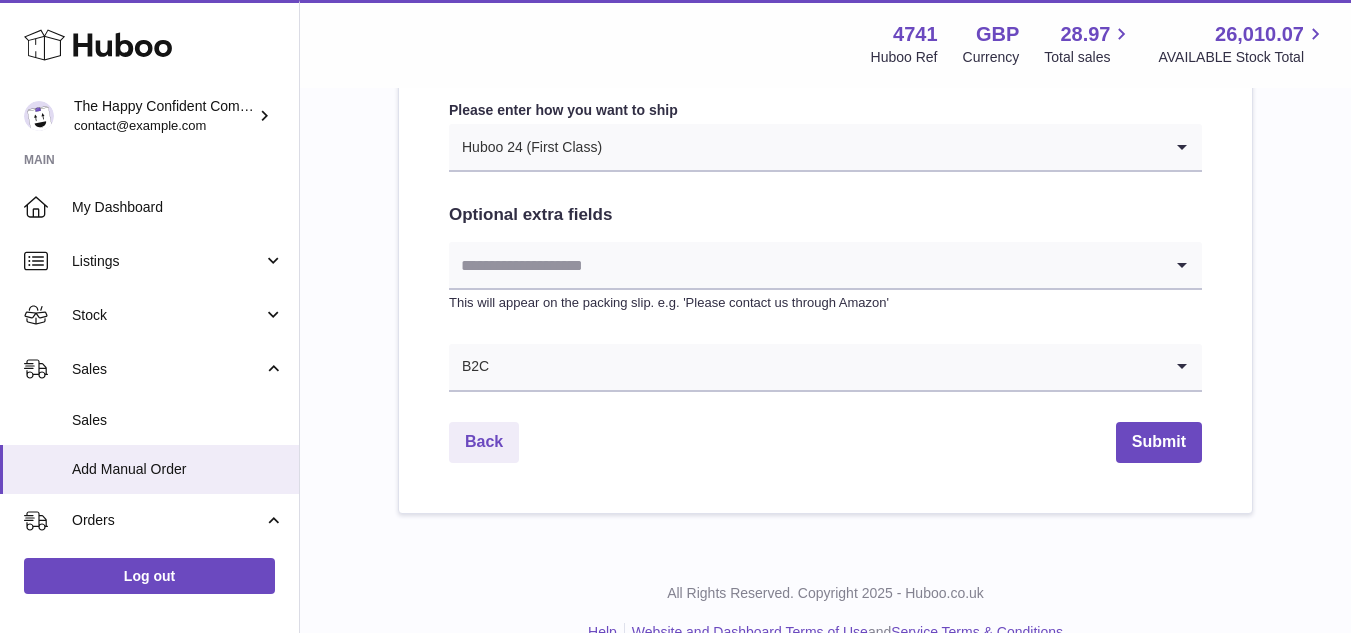 scroll, scrollTop: 1140, scrollLeft: 0, axis: vertical 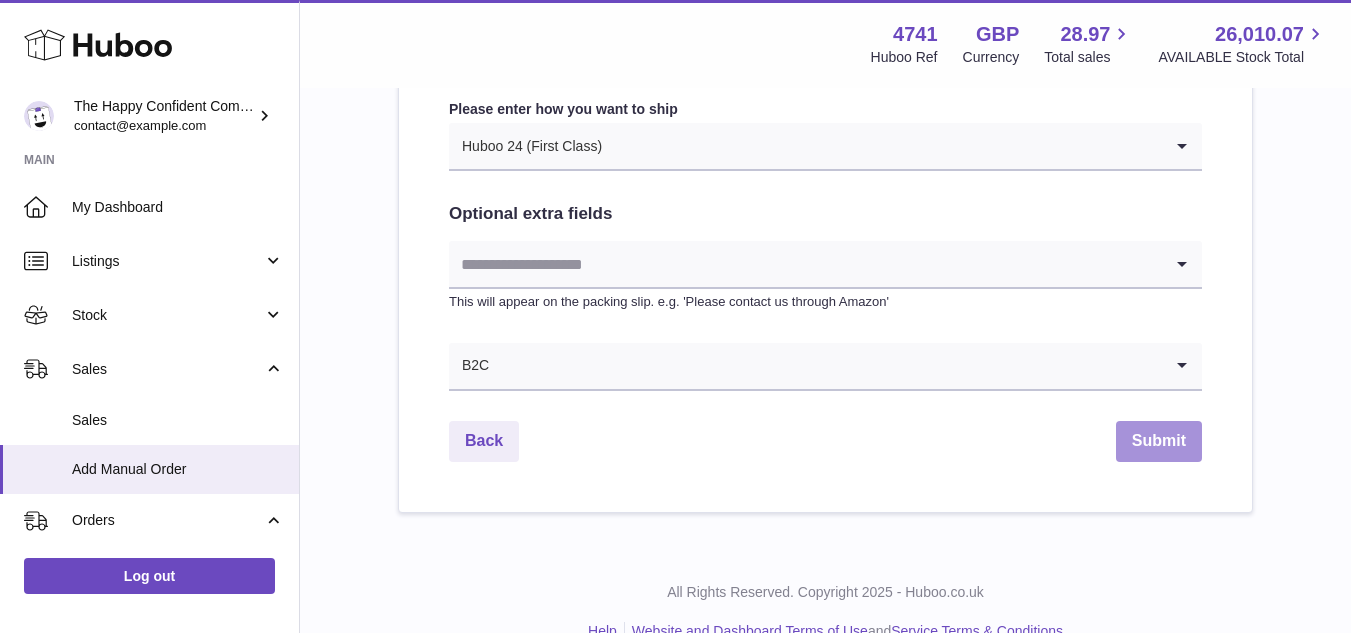 click on "Submit" at bounding box center (1159, 441) 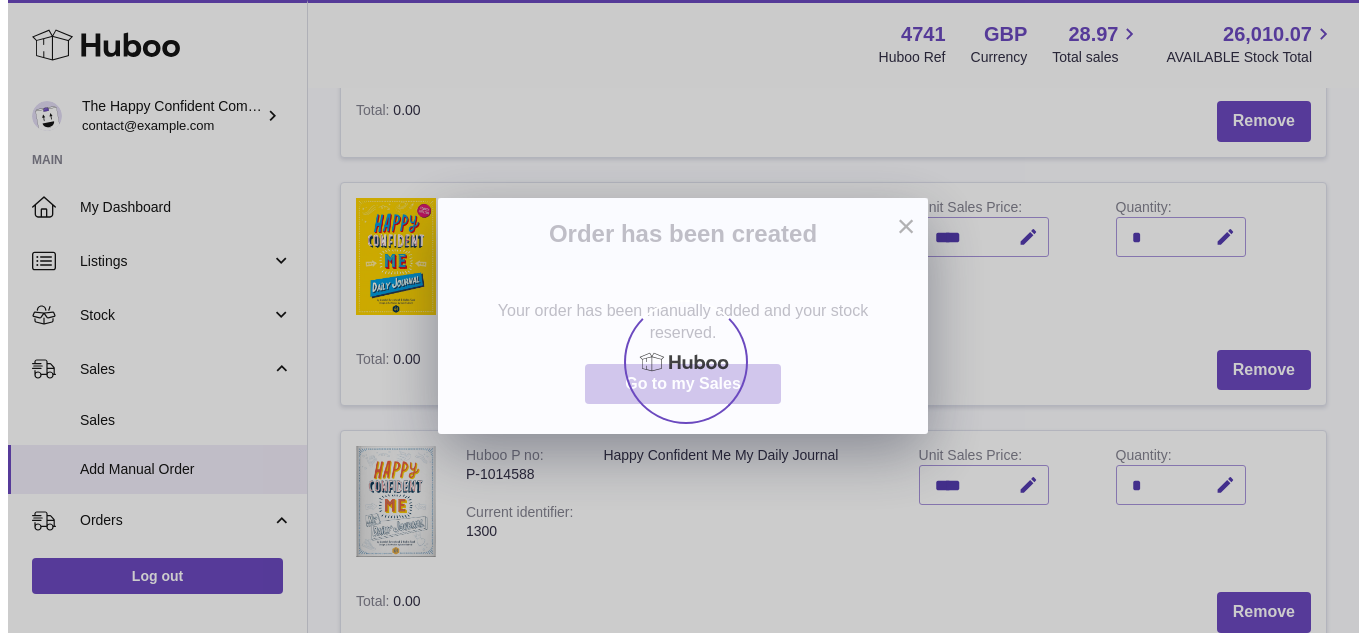 scroll, scrollTop: 0, scrollLeft: 0, axis: both 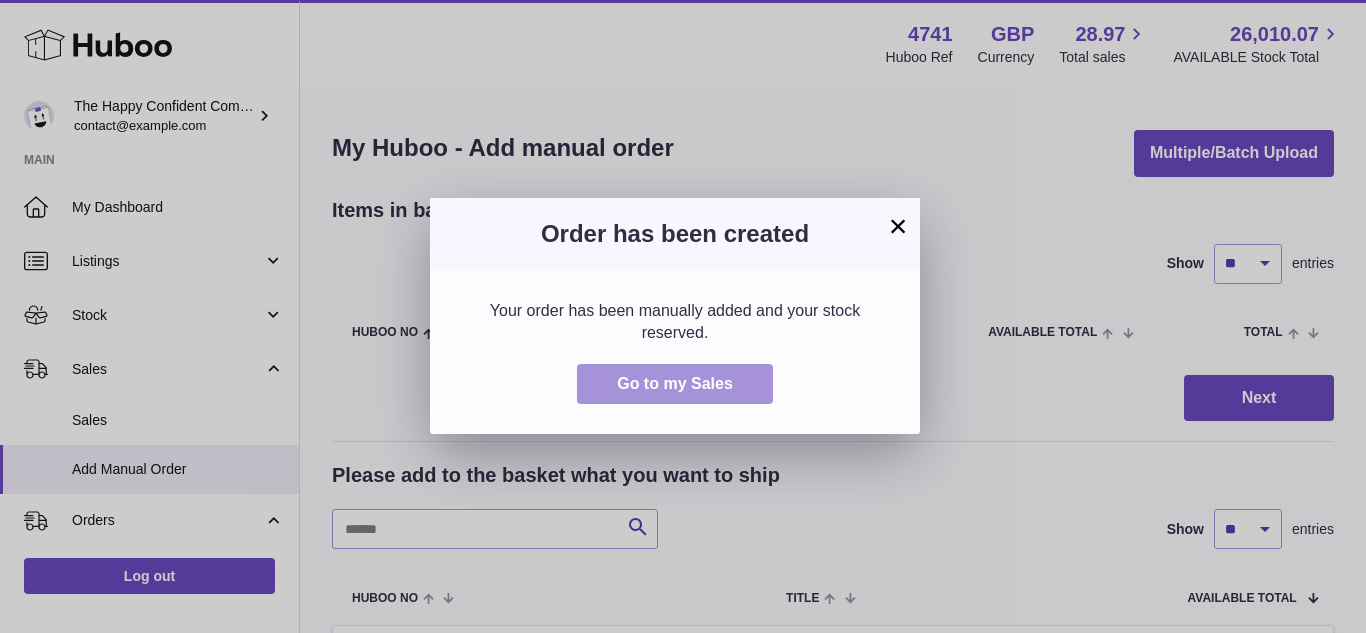 click on "Go to my Sales" at bounding box center [675, 384] 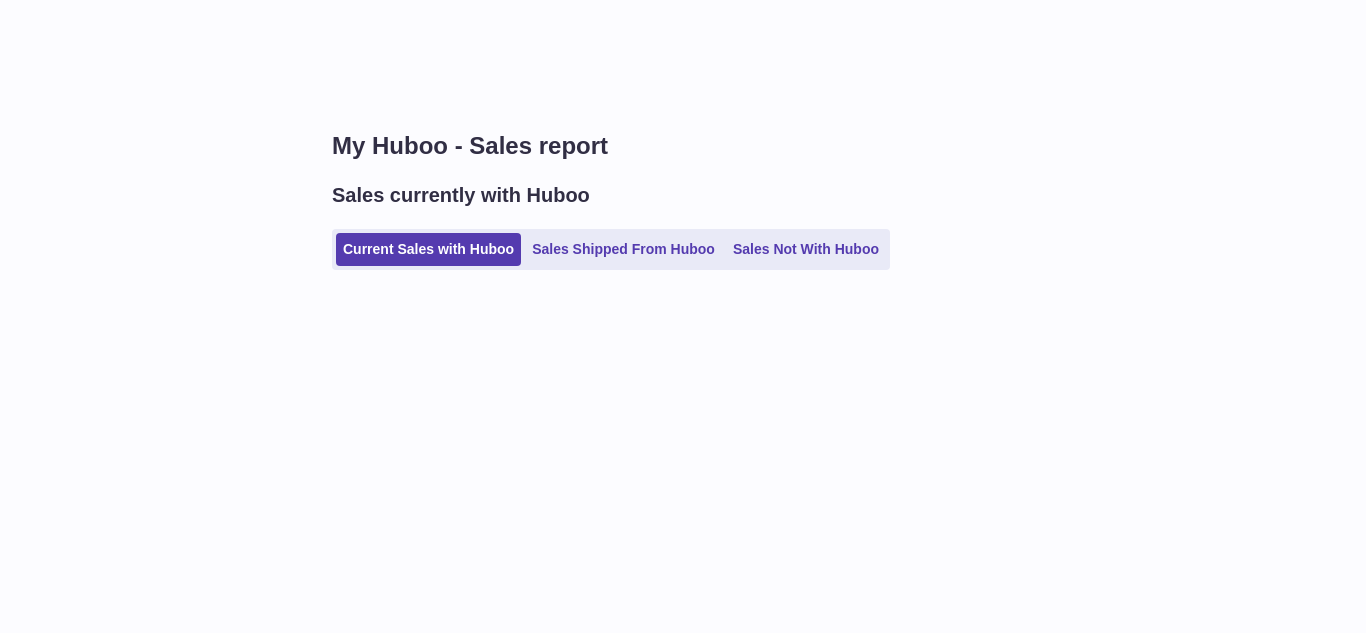scroll, scrollTop: 0, scrollLeft: 0, axis: both 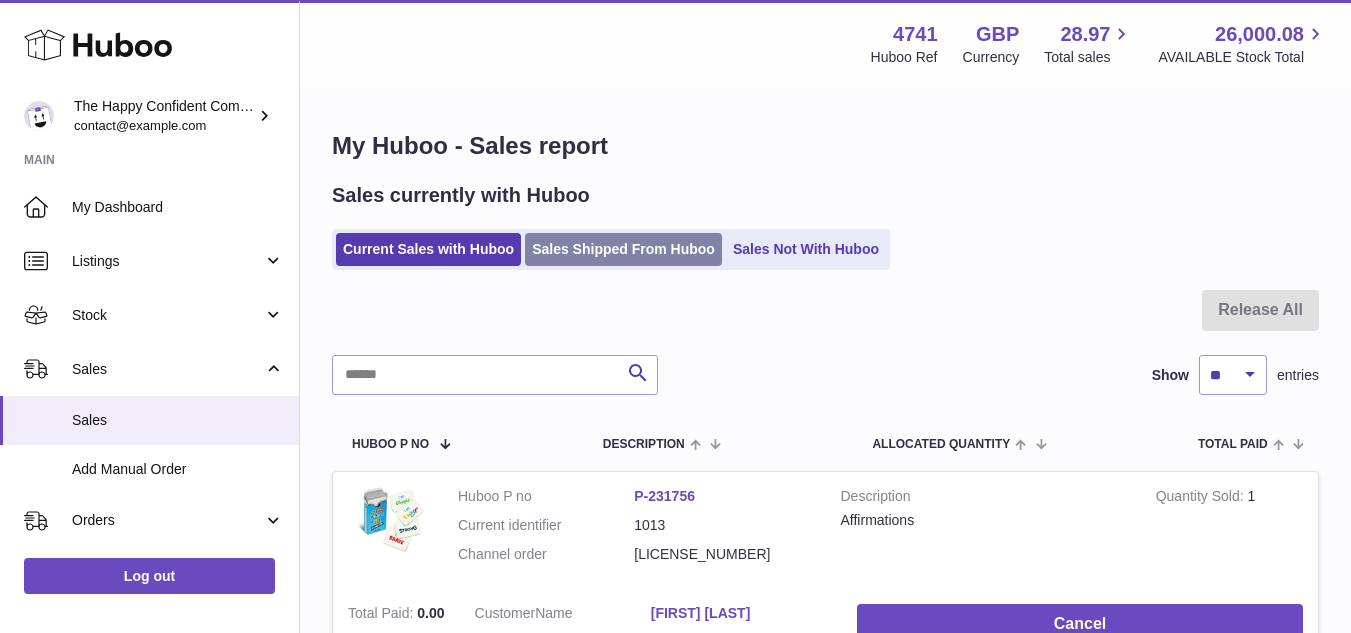 click on "Sales Shipped From Huboo" at bounding box center (623, 249) 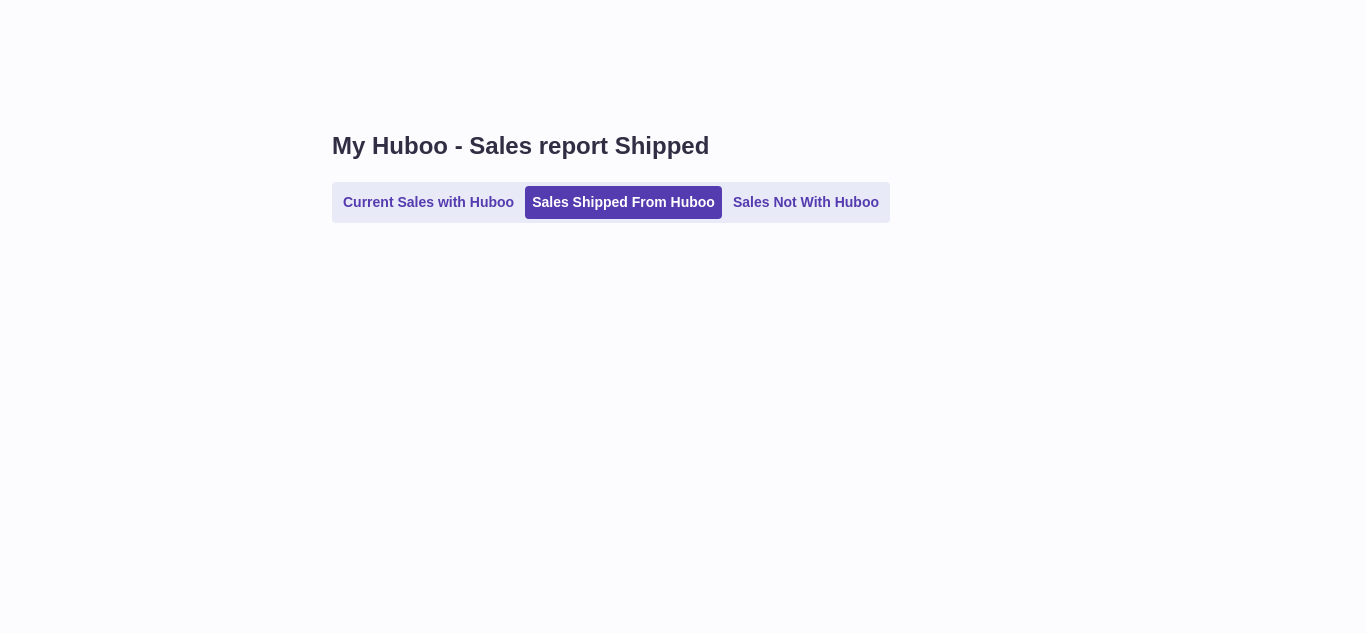 scroll, scrollTop: 0, scrollLeft: 0, axis: both 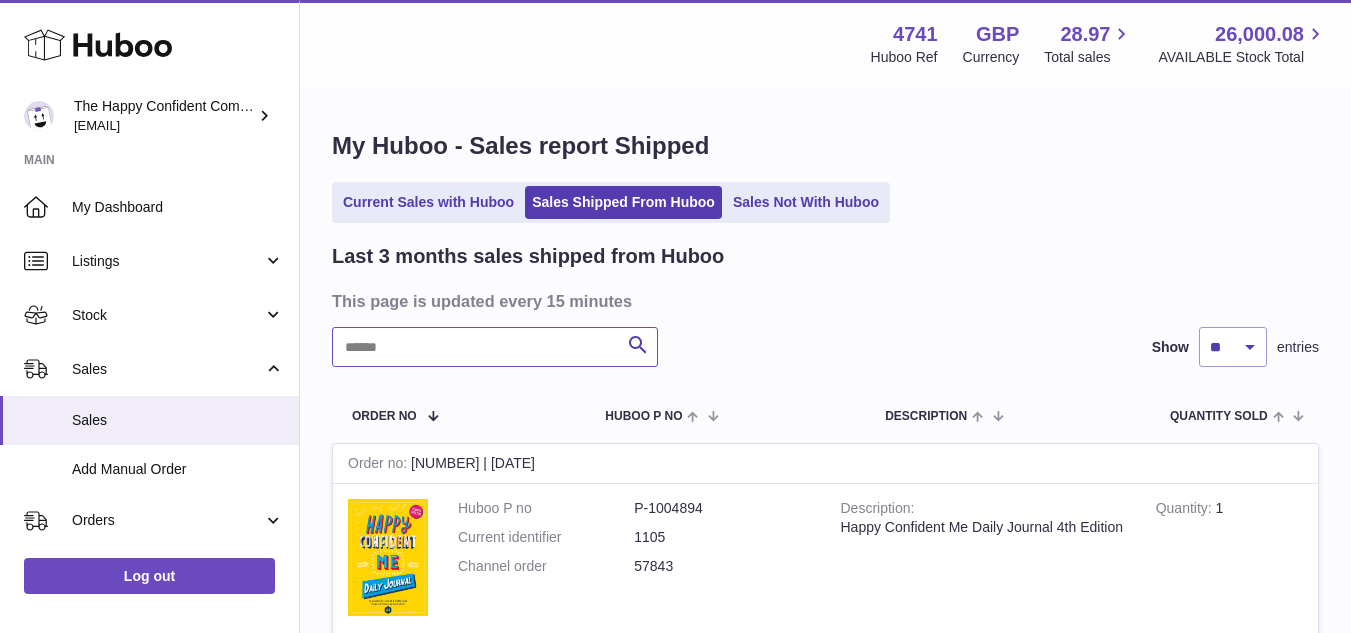 click at bounding box center [495, 347] 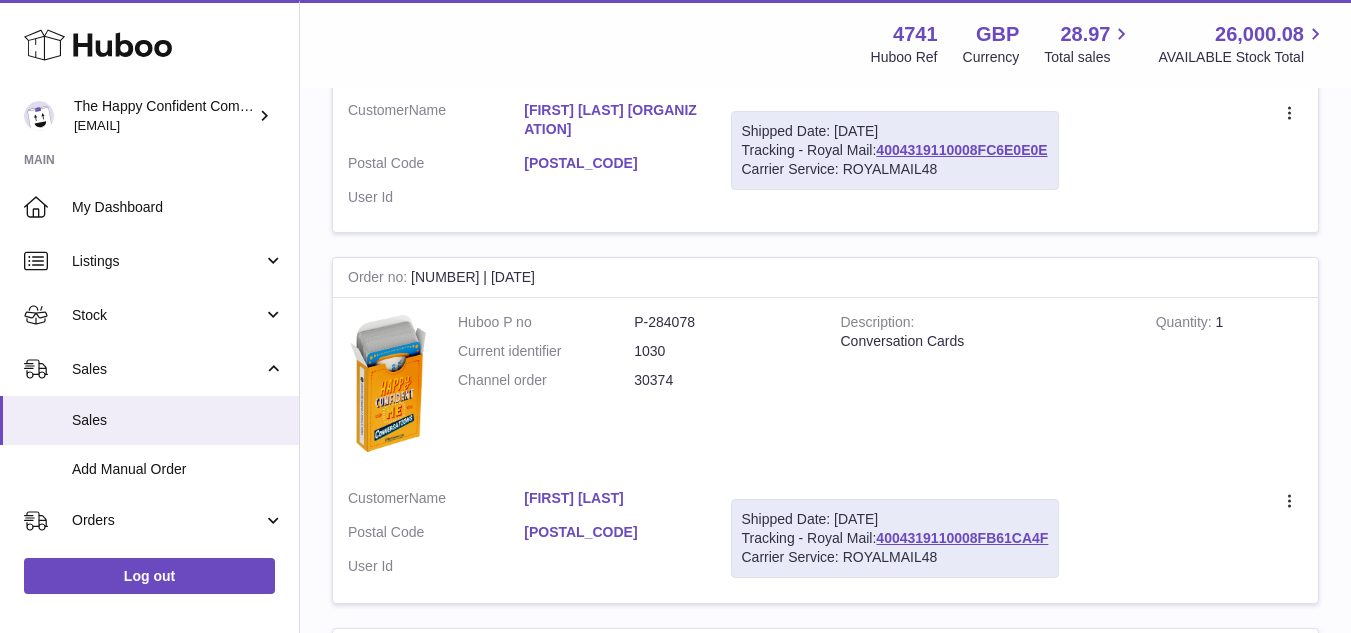 scroll, scrollTop: 1833, scrollLeft: 0, axis: vertical 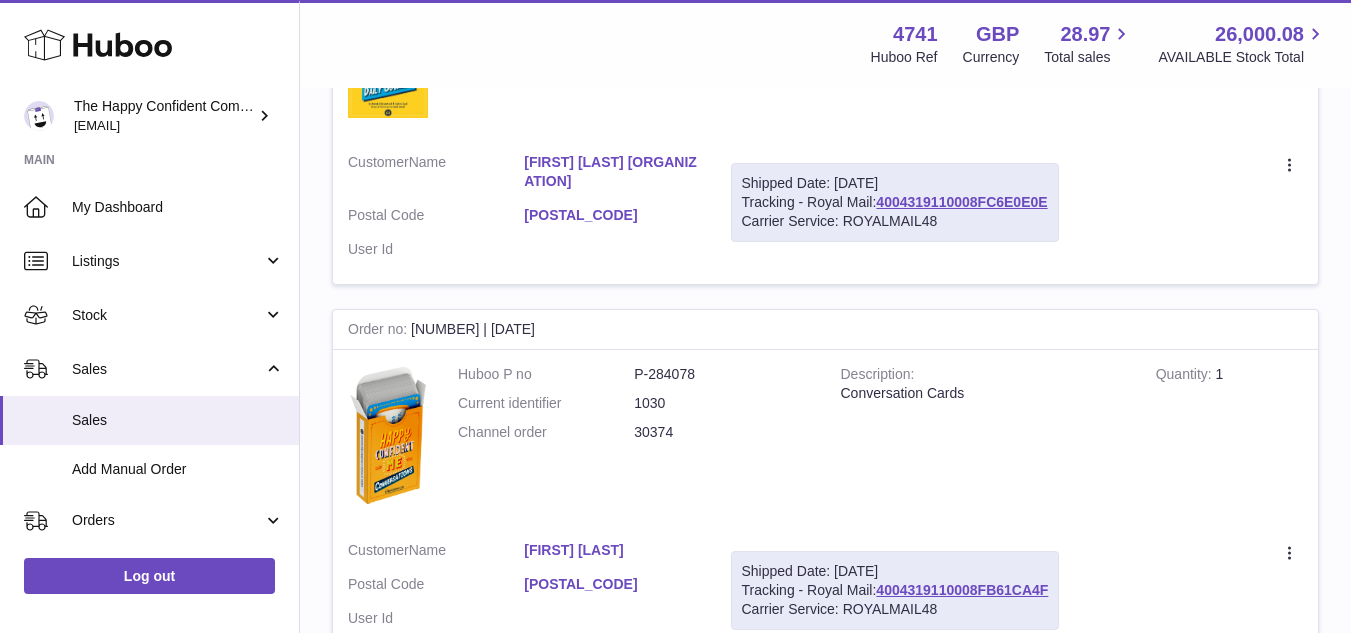 type on "***" 